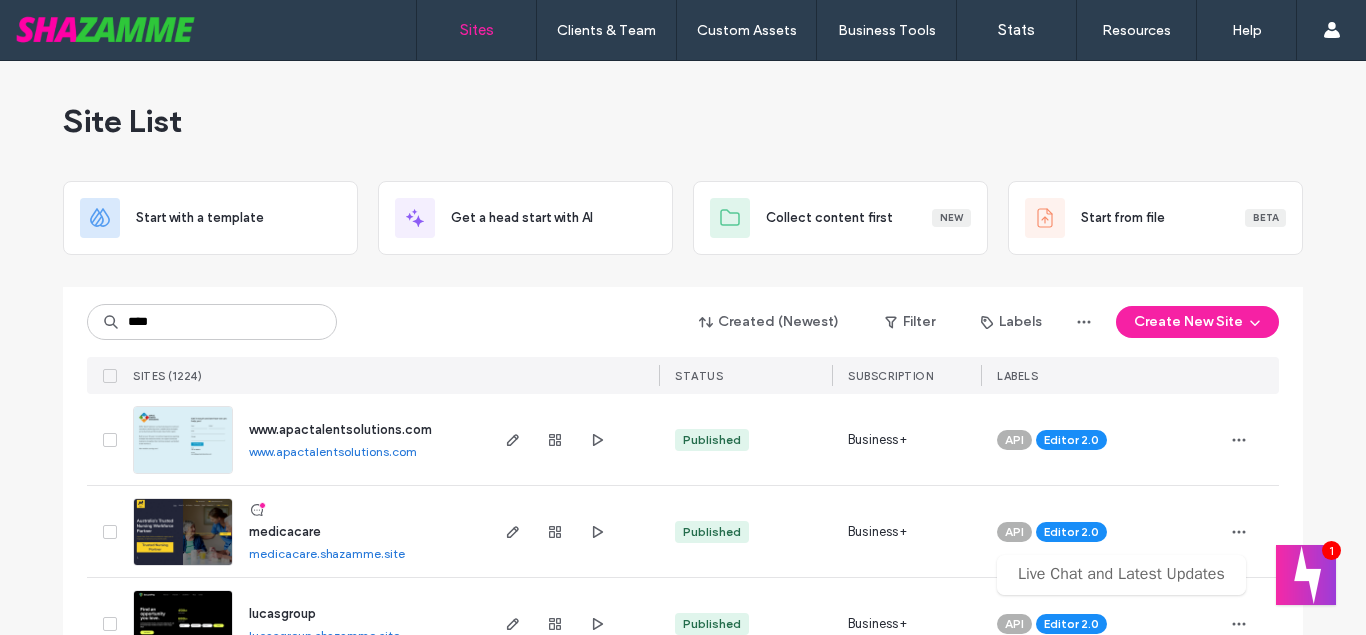scroll, scrollTop: 0, scrollLeft: 0, axis: both 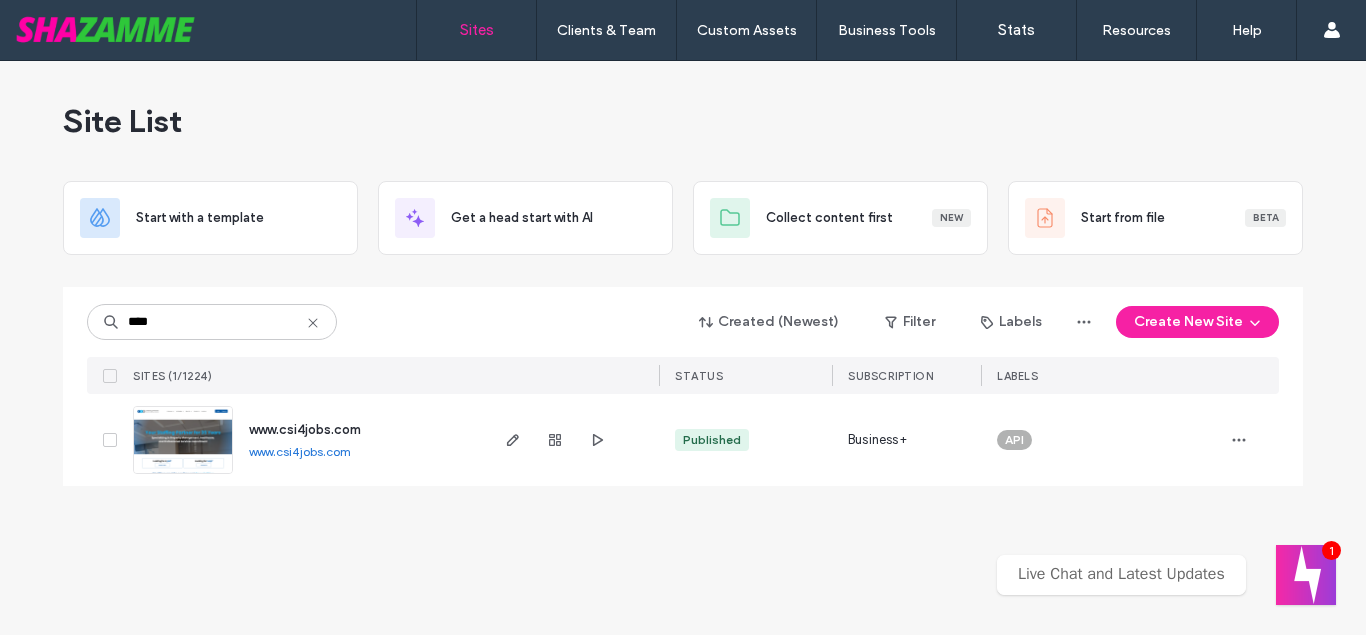 click on "www.csi4jobs.com" at bounding box center (305, 429) 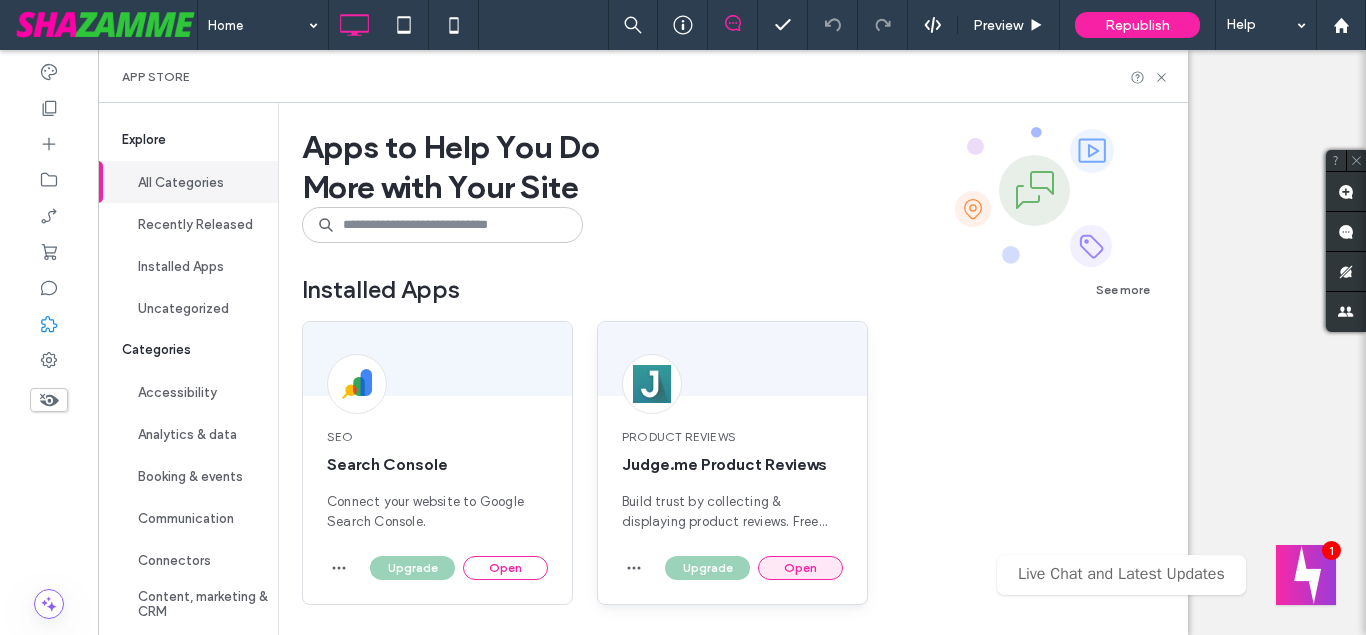 scroll, scrollTop: 0, scrollLeft: 0, axis: both 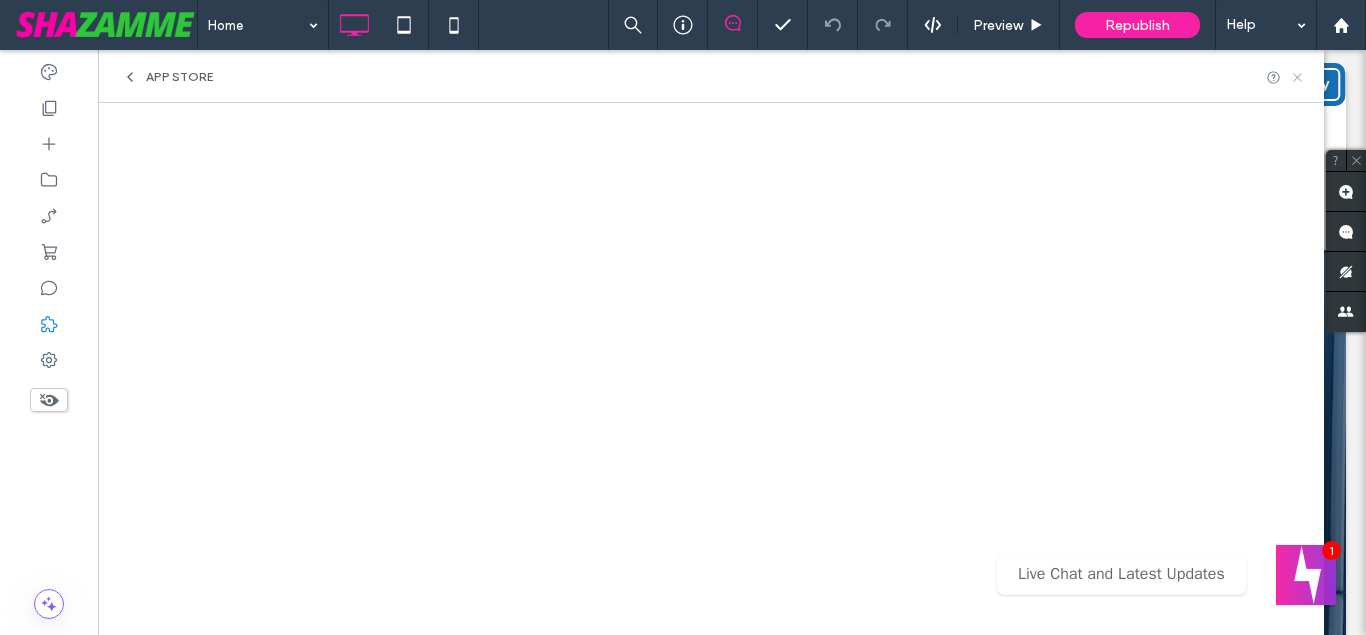 click 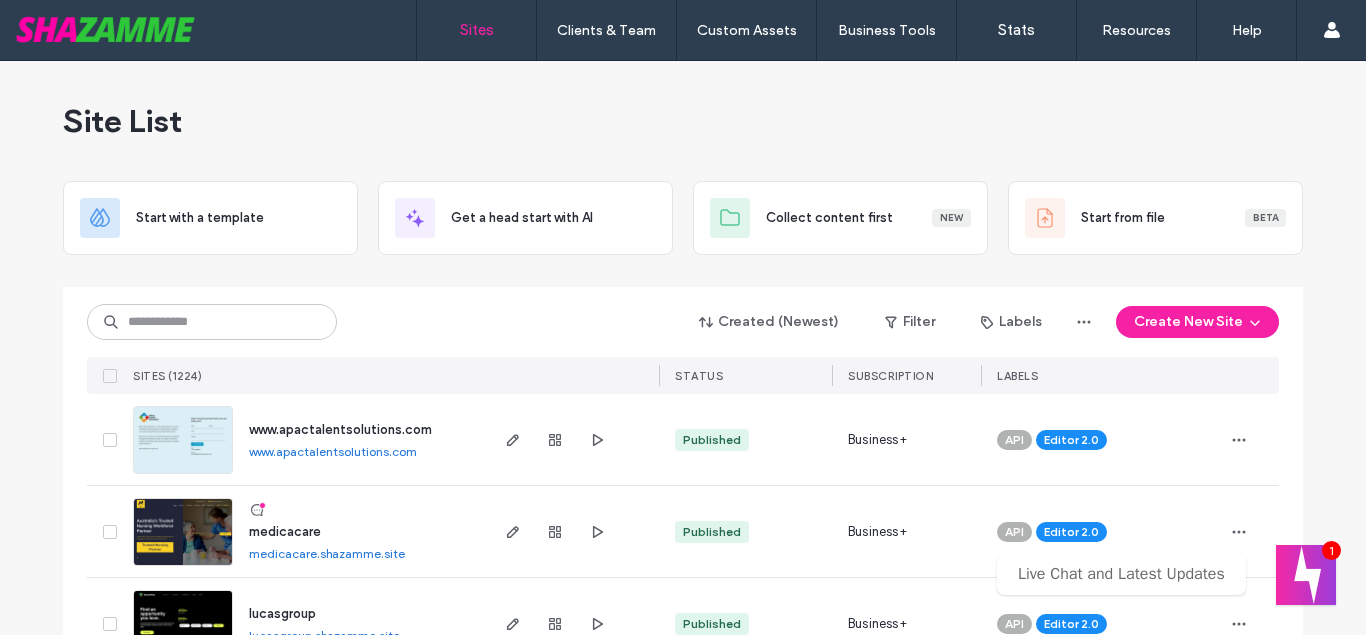 scroll, scrollTop: 0, scrollLeft: 0, axis: both 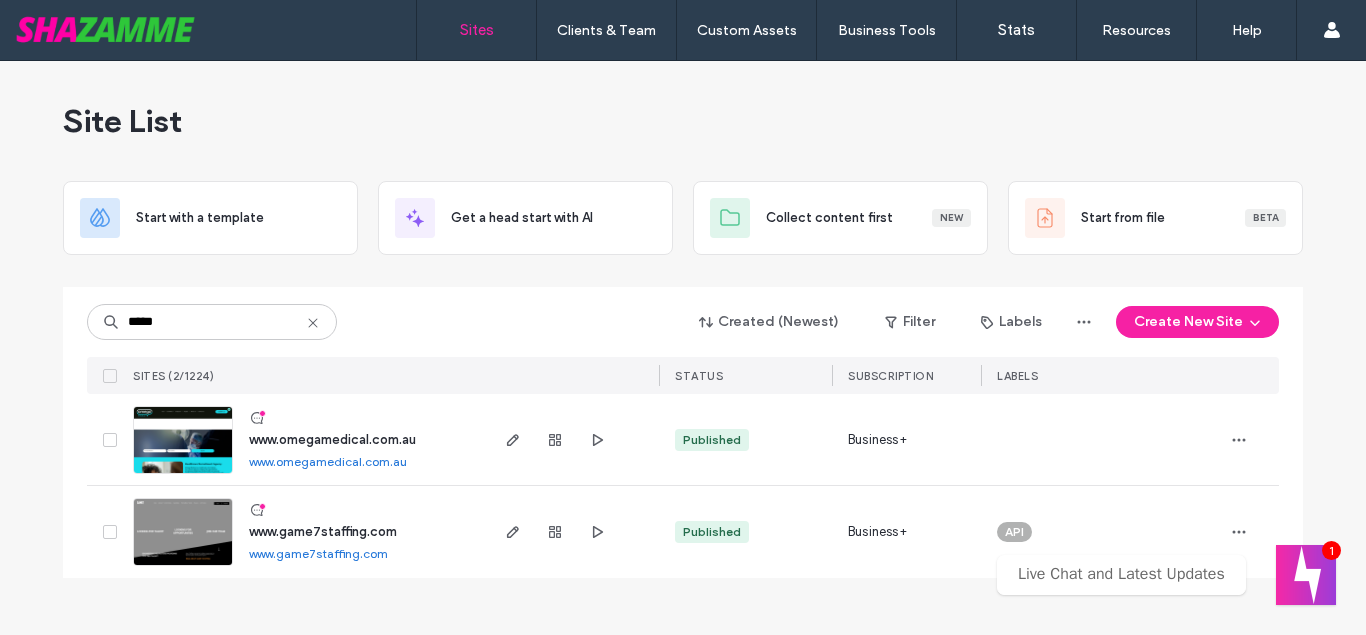 type on "*****" 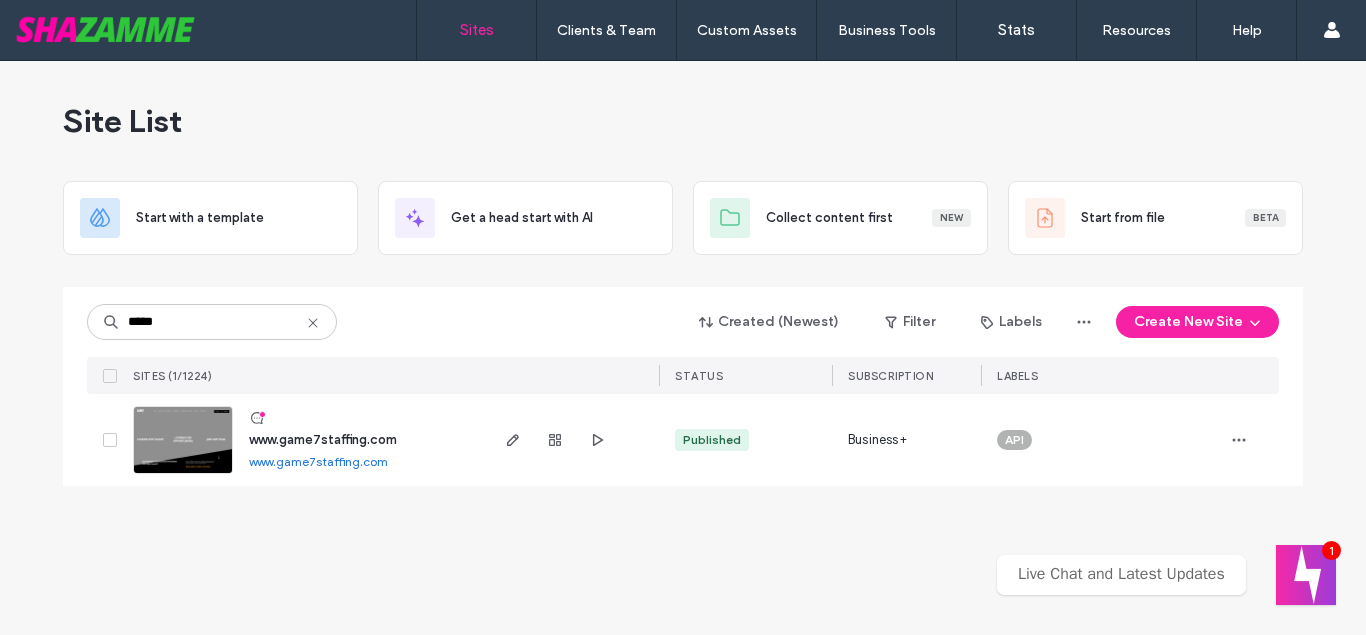 click on "www.game7staffing.com" at bounding box center [323, 439] 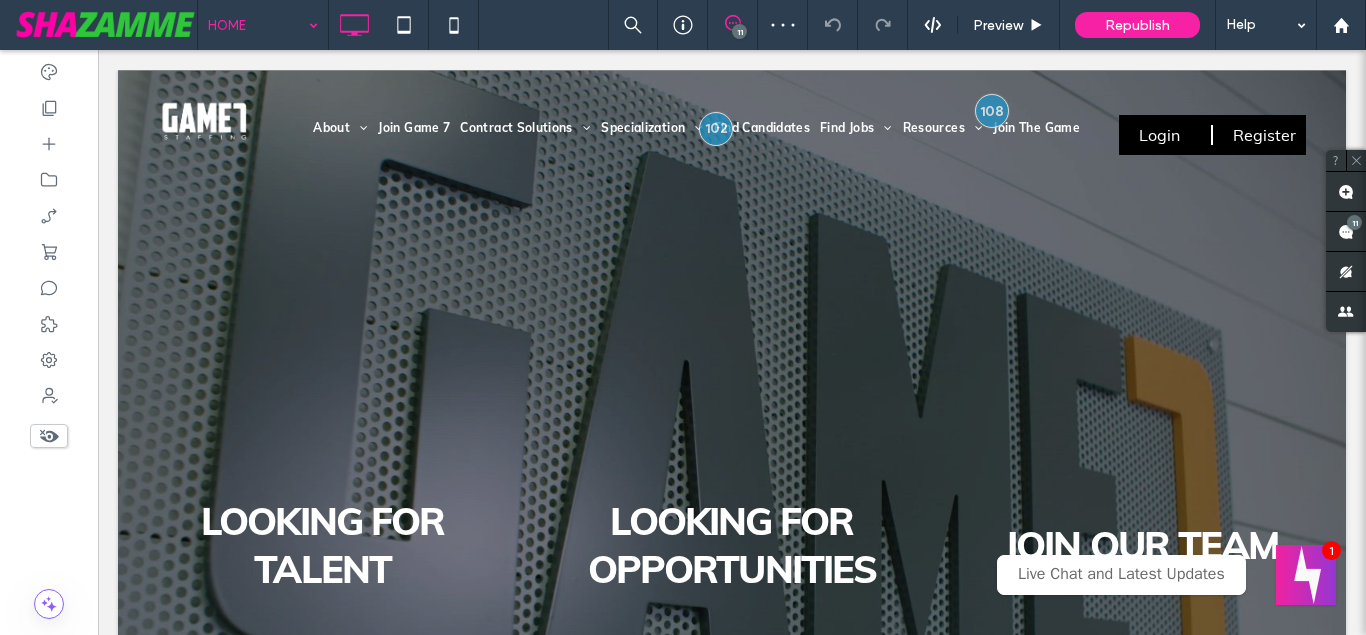 scroll, scrollTop: 0, scrollLeft: 0, axis: both 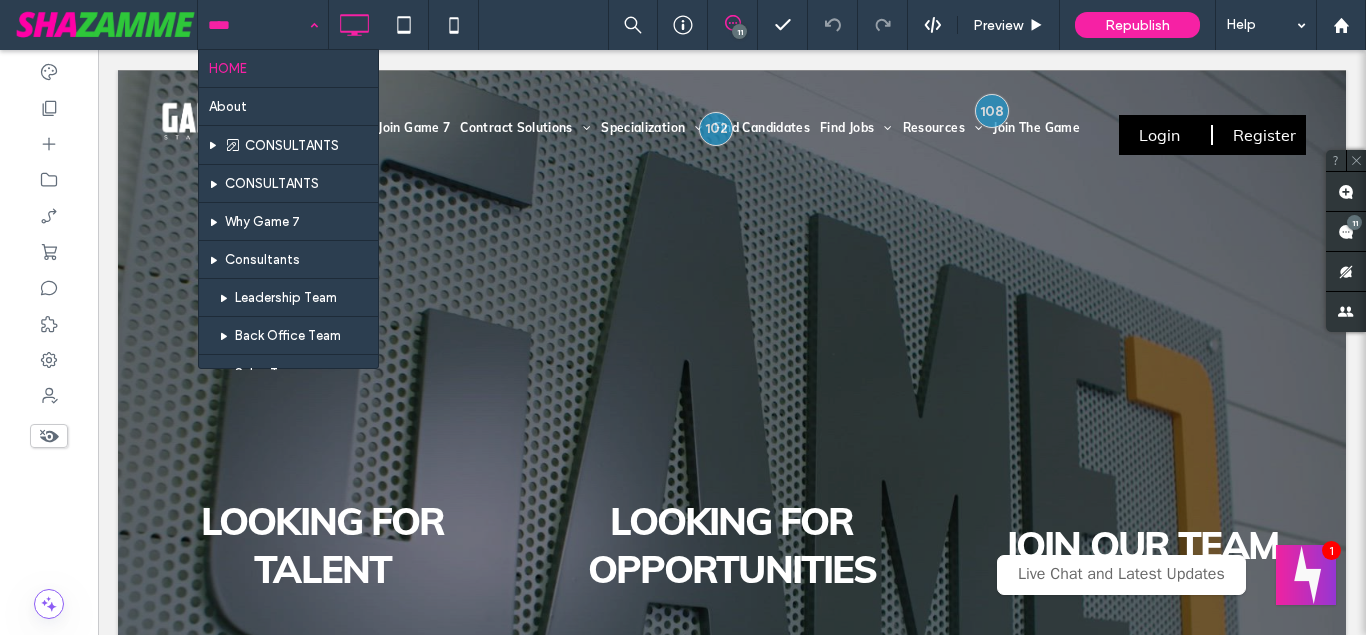 click at bounding box center [258, 25] 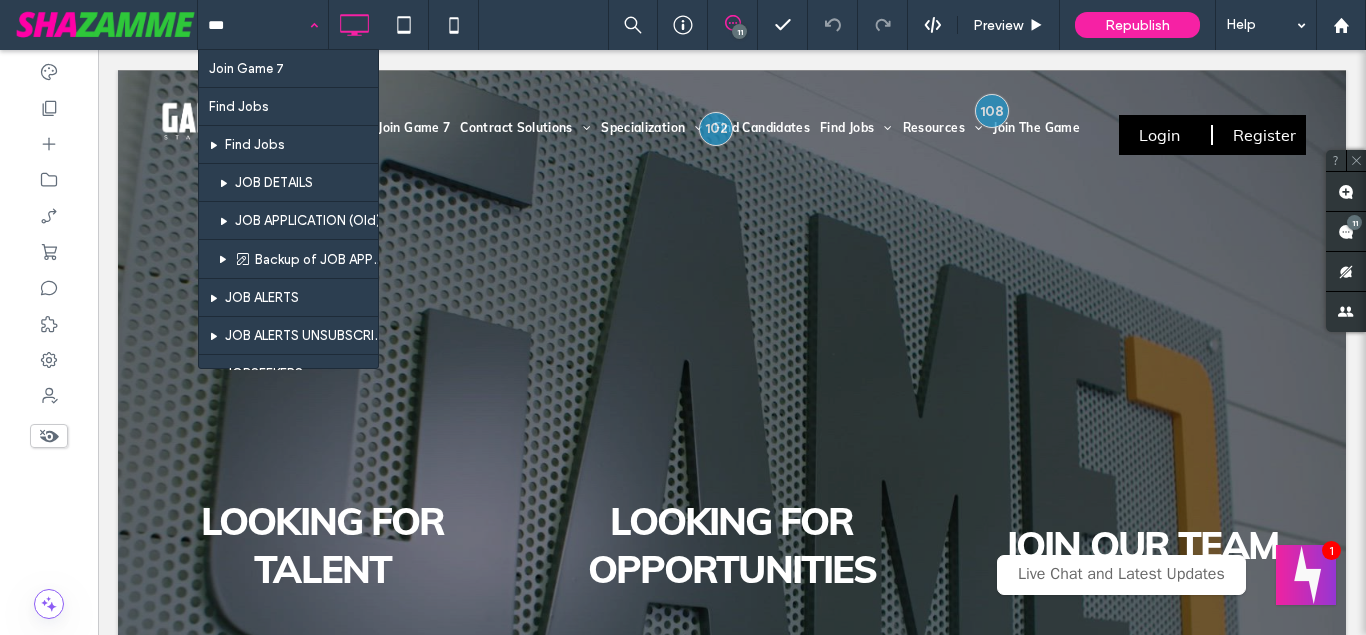 scroll, scrollTop: 0, scrollLeft: 0, axis: both 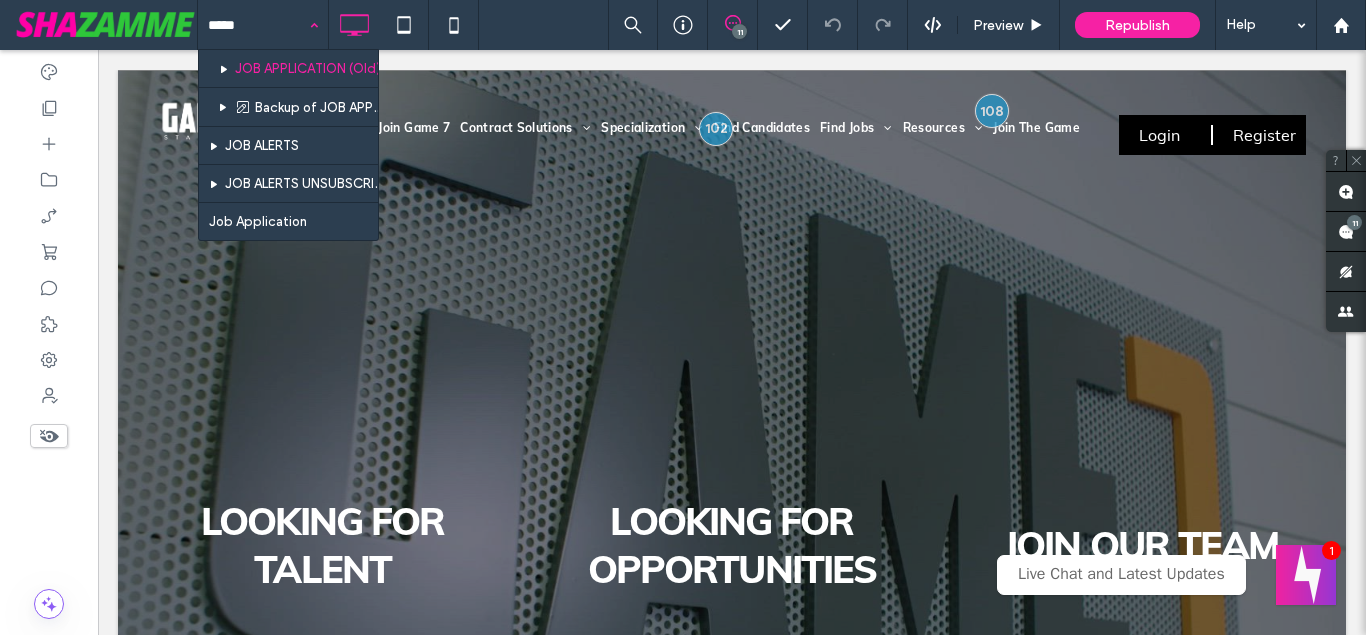 type on "******" 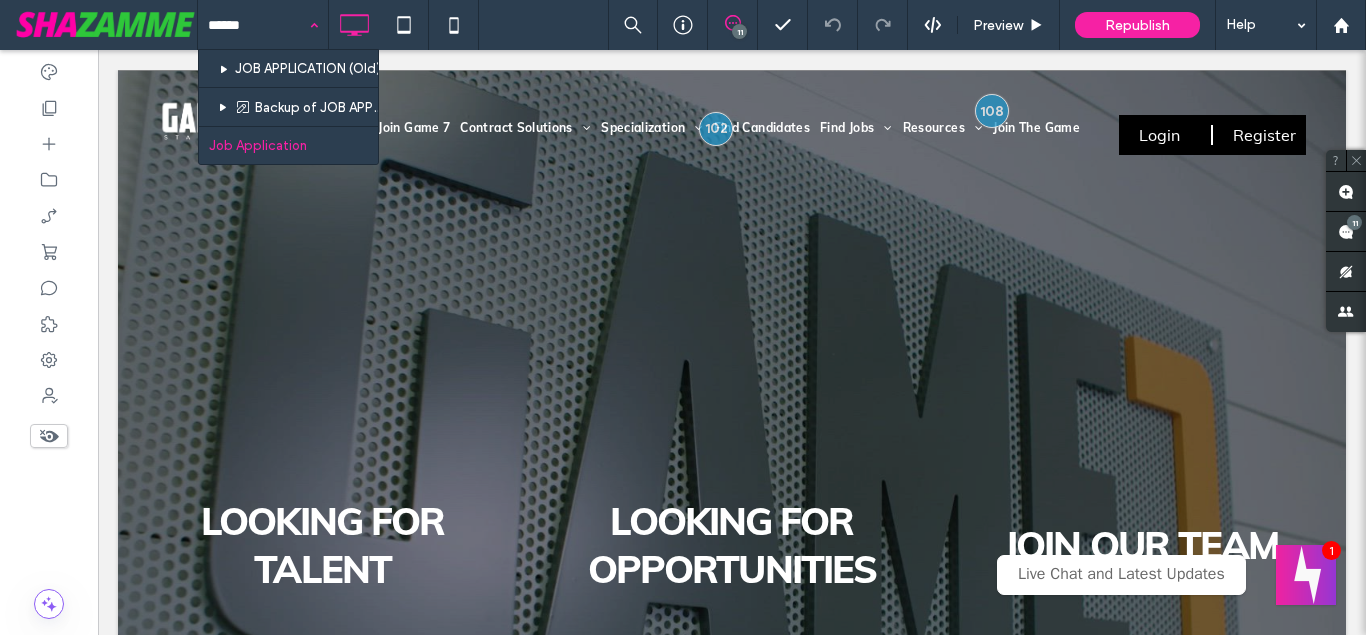 type 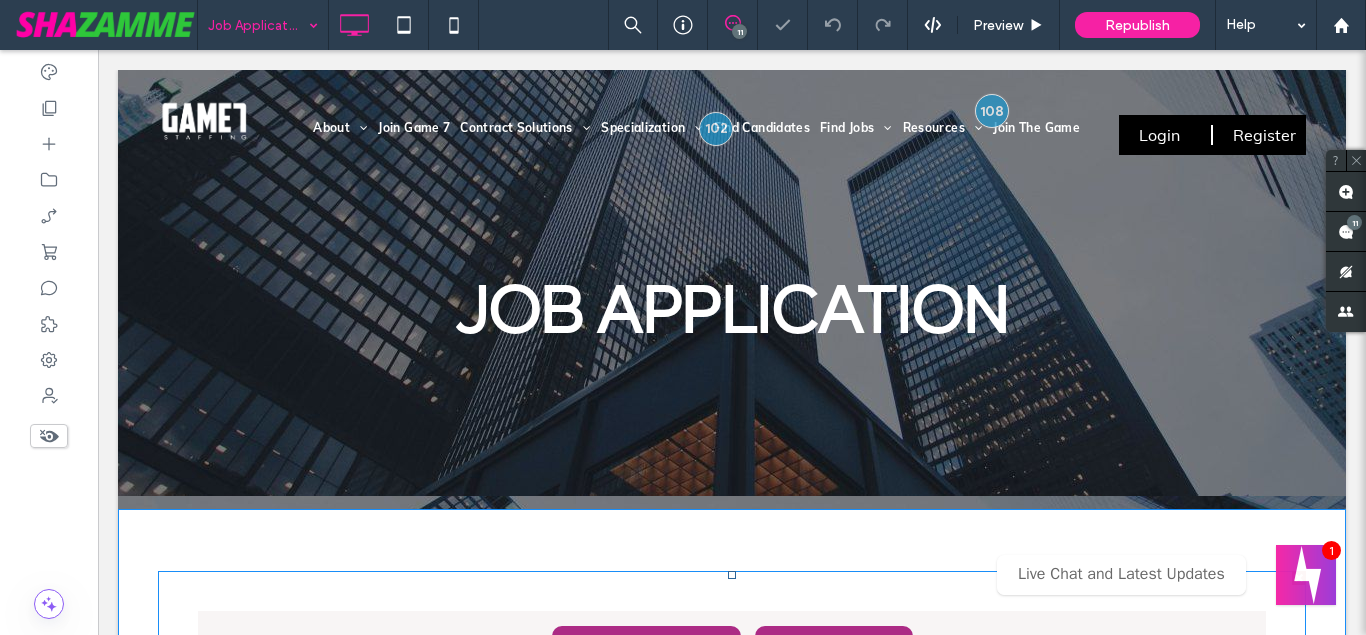 scroll, scrollTop: 752, scrollLeft: 0, axis: vertical 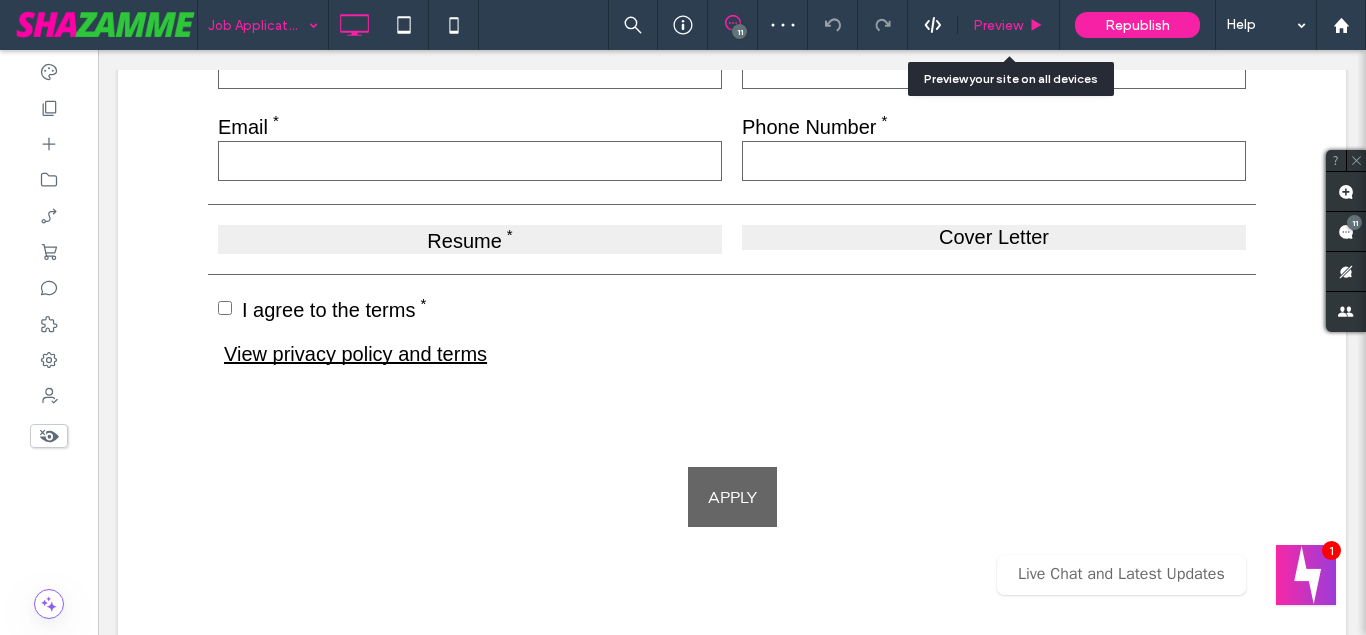 click 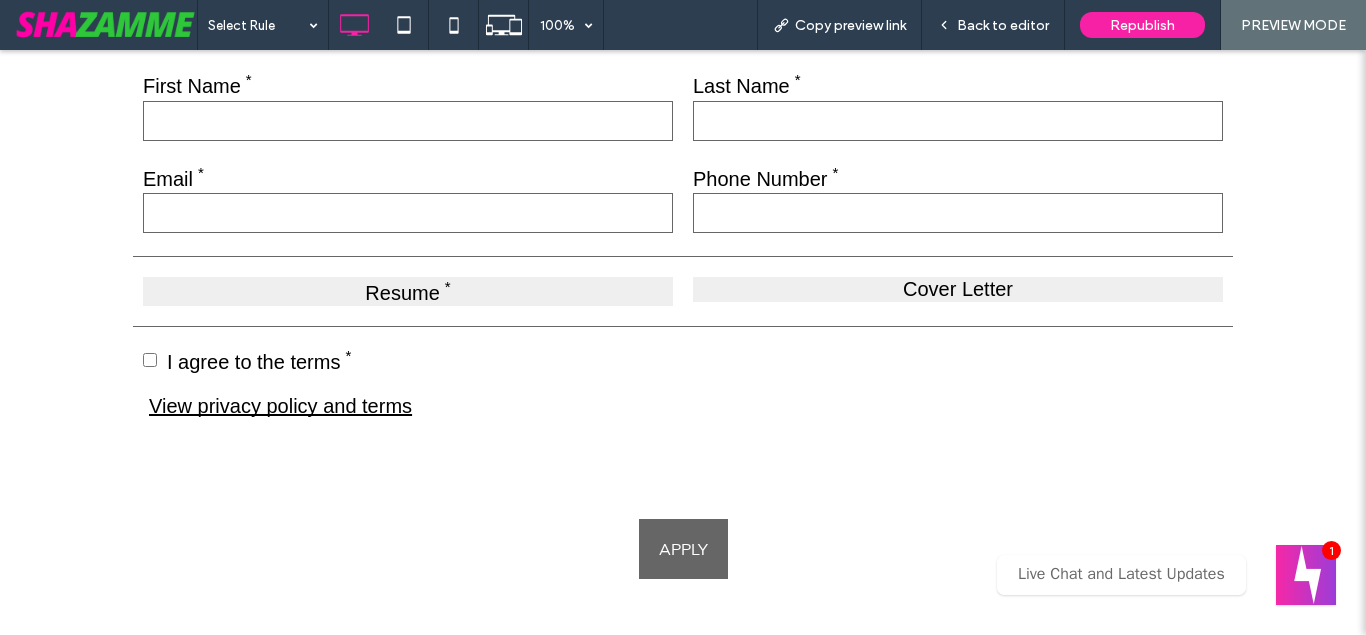 scroll, scrollTop: 650, scrollLeft: 0, axis: vertical 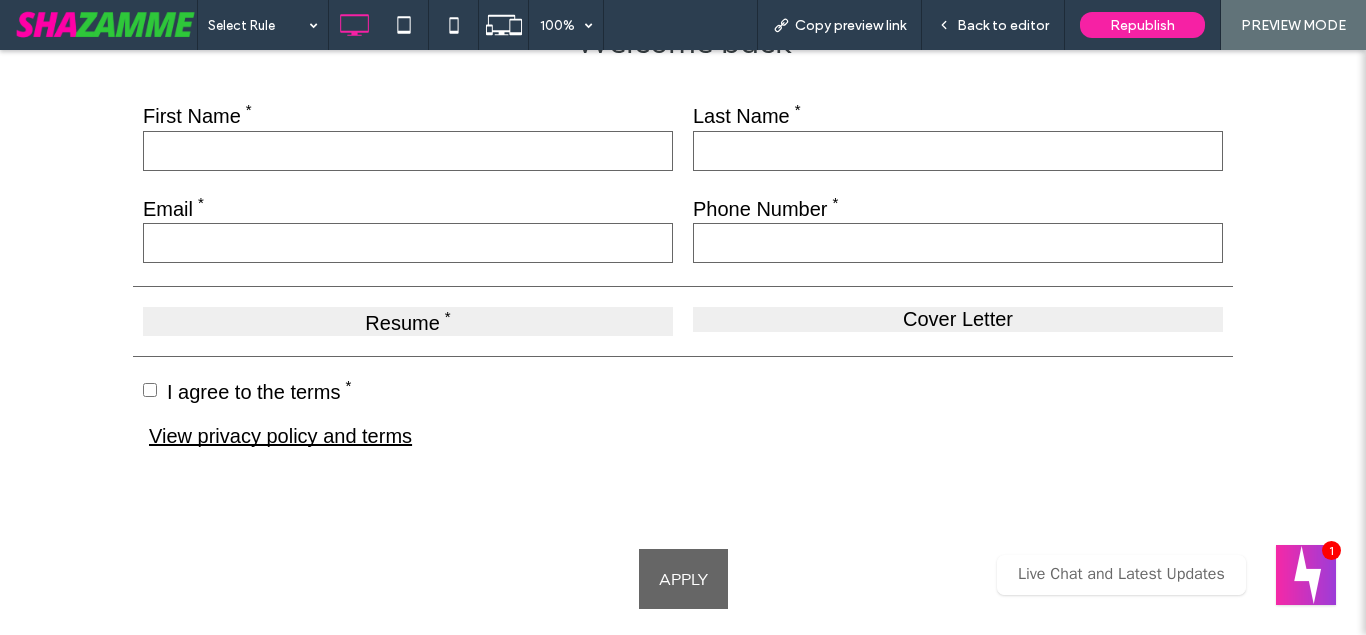 click on "Resume" at bounding box center (408, 321) 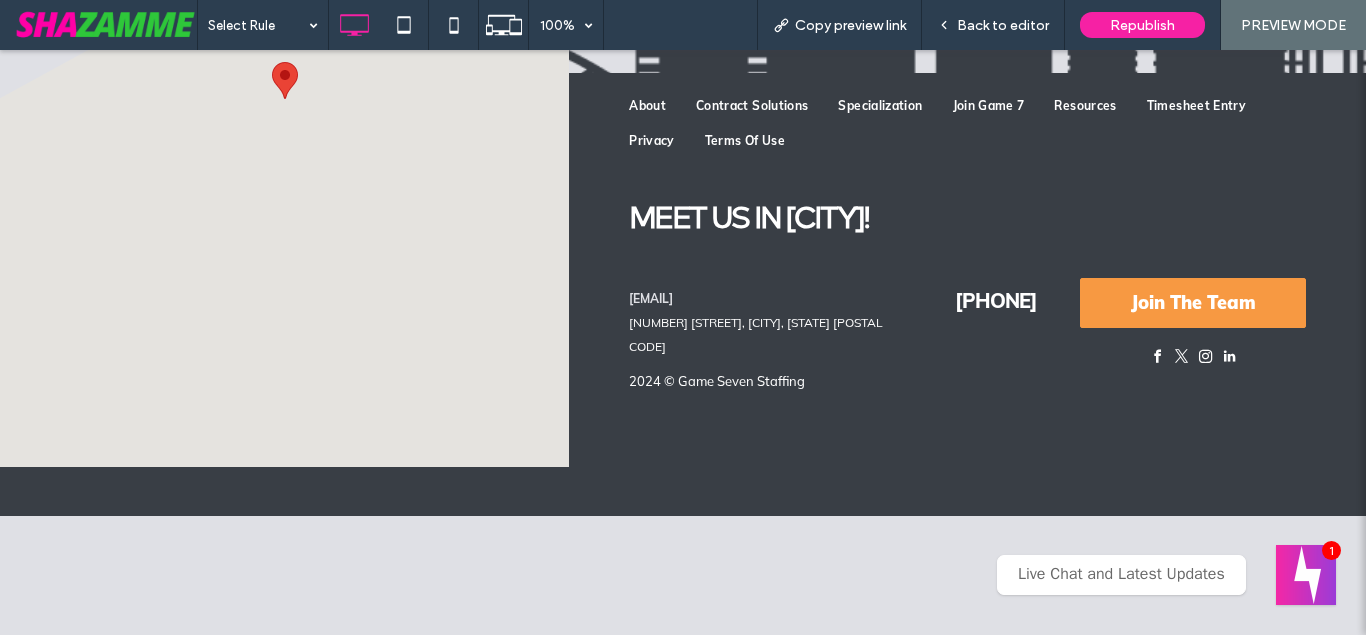 scroll, scrollTop: 2497, scrollLeft: 0, axis: vertical 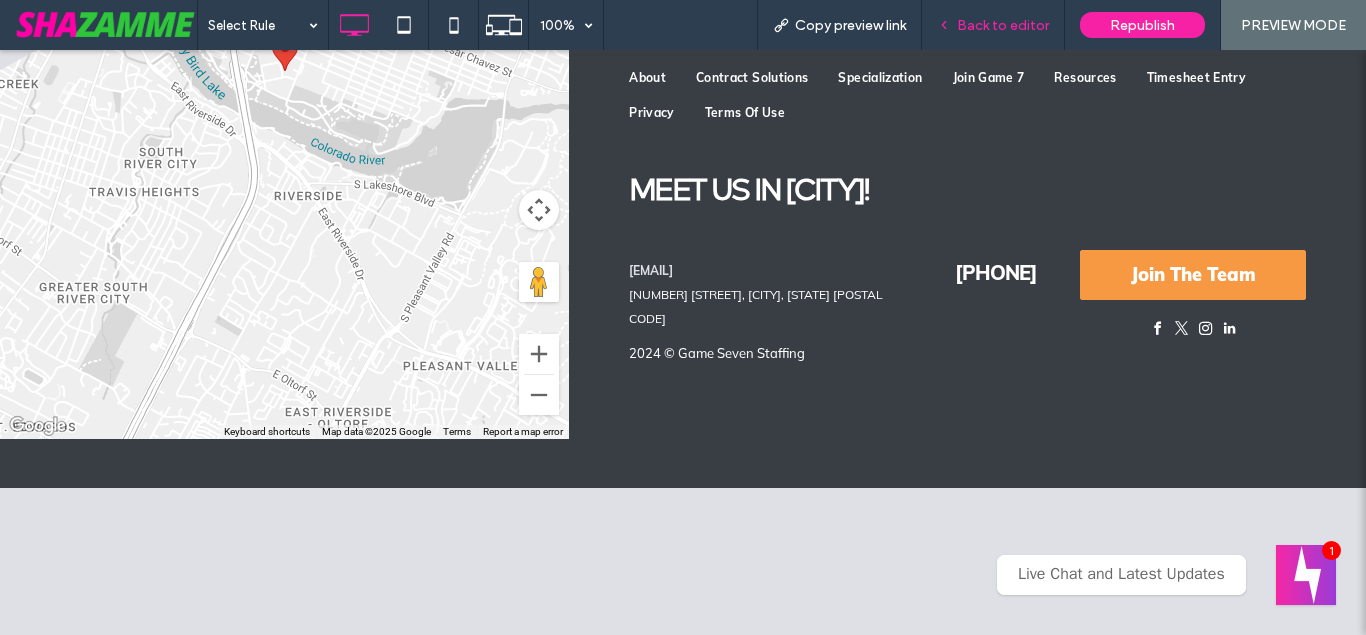 click on "Back to editor" at bounding box center [1003, 25] 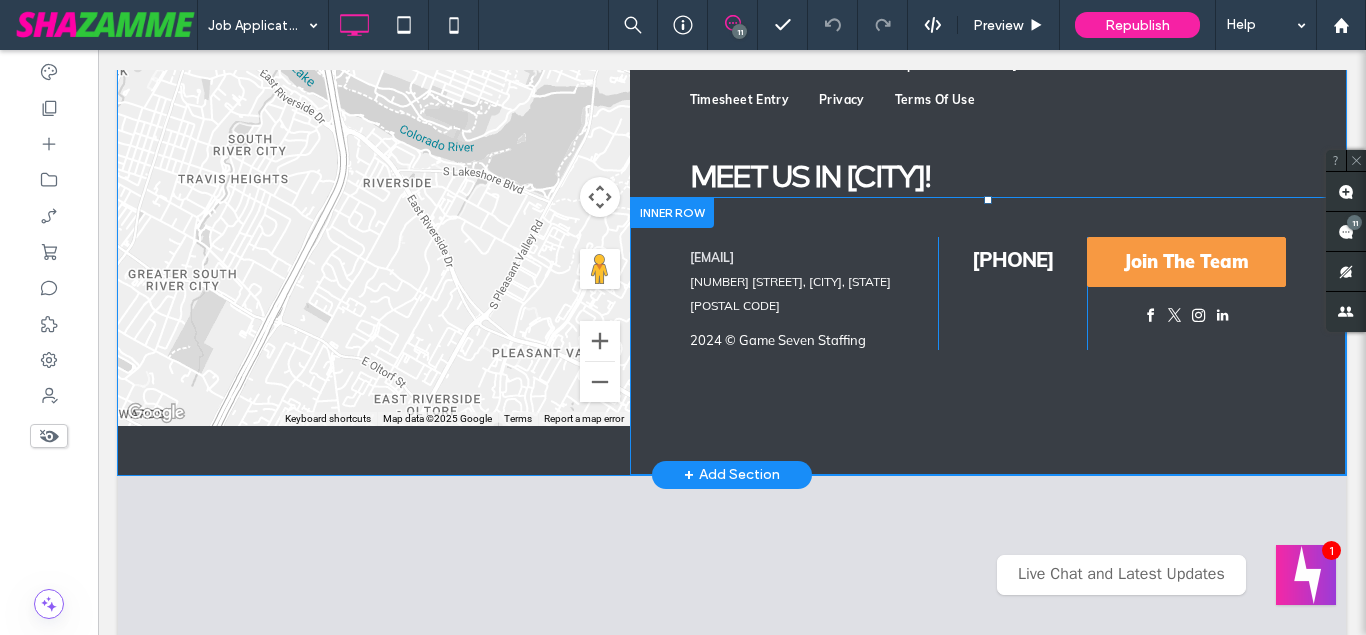 scroll, scrollTop: 2557, scrollLeft: 0, axis: vertical 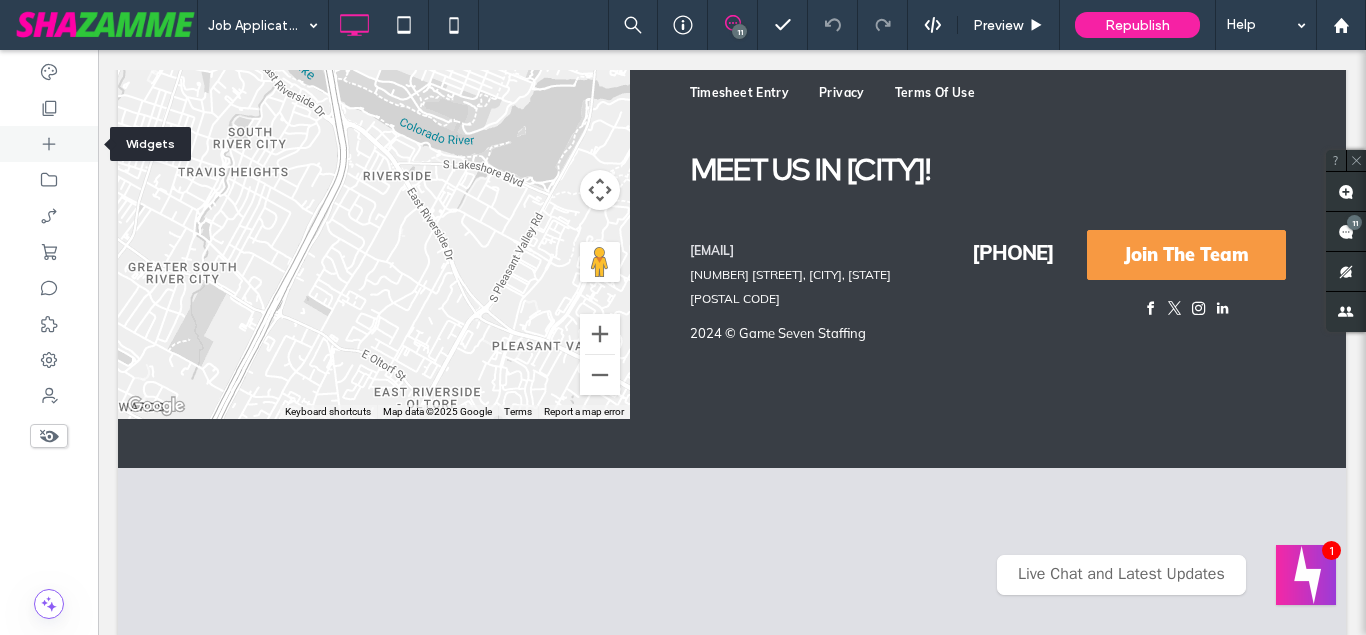 click 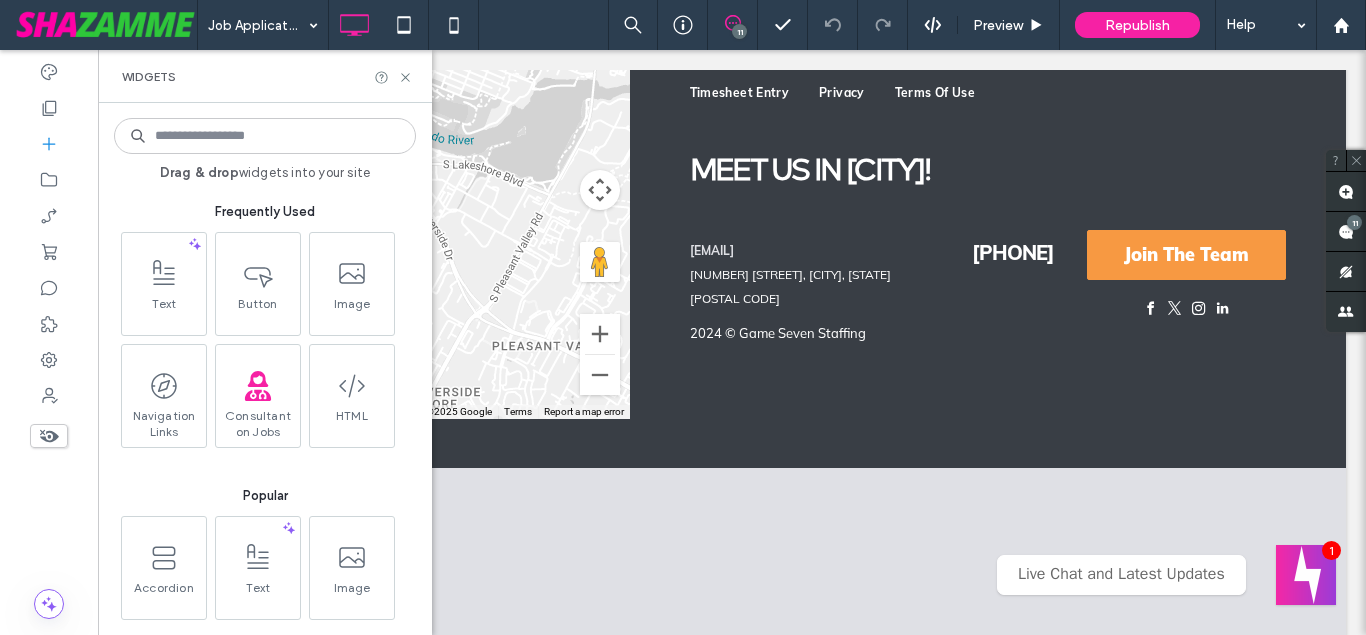 click on "Drag & drop  widgets into your site Frequently Used Text Button Image Navigation Links Consultant on Jobs HTML Popular Accordion Text Image Icon Click To Call Map Image Slider Media Slider Photo Gallery Button HTML Large Title (H1) Contact Form Basics Text Button Divider Spacer Large Title (H1) Small Title (H3) File List 1 Column 2 Columns 3 Columns 4 Columns Countdown Table Login Breadcrumbs Accordion Jobs Button #2 Dynamic Application button Job Slide Now Signage Consultant #3 Document Viewer Image Tooltip Candidate Form - Beta 3D Image Overlay Client User Login Testimonials #2 Lead Form Job Feed 2025 Beta
Tabs Comparative Table Image Slider Client Screening Ans Video/Image Slider Blockquote Job Summary on Application Testimonial Beta Site Configuration Testimonial Animated Testimonials #3 Button 2D effect Talent Feed Job Feed - Beta Widget Styling Test Email Verification Client Quick Nav
Text & Image Consultant #2 Able Greeting Client Candidate Documents Client Candidate Job Notes Upload Dialog" at bounding box center [265, 369] 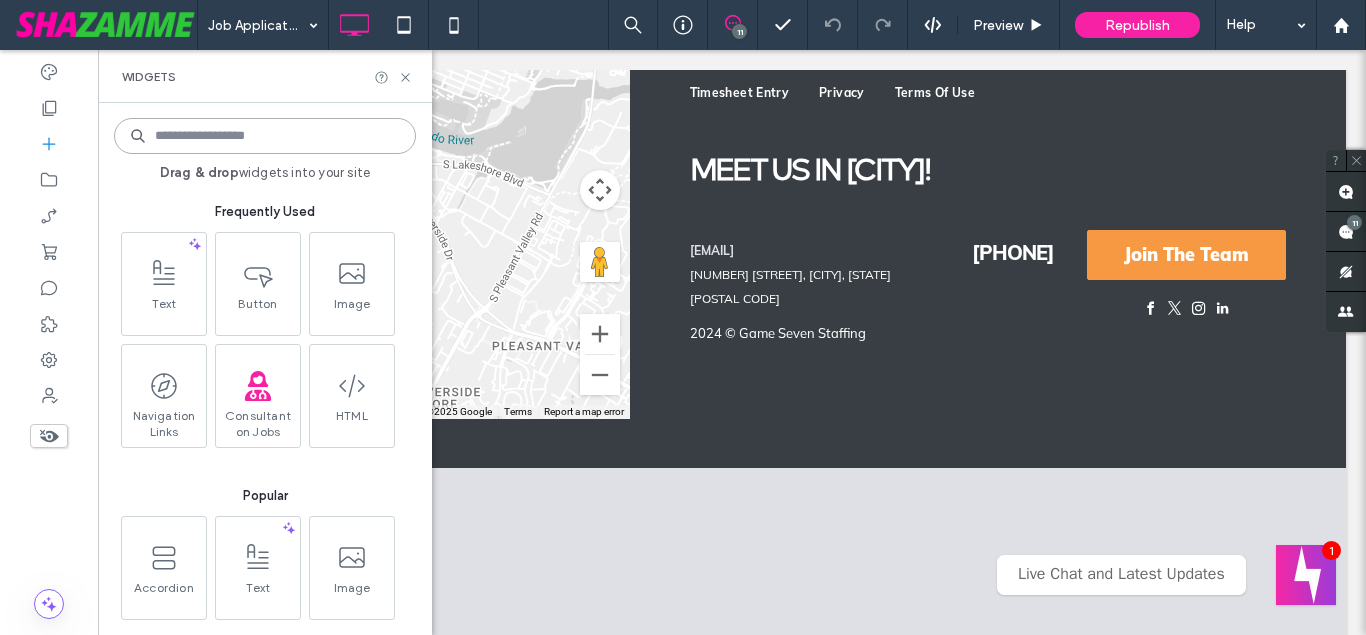 click at bounding box center [265, 136] 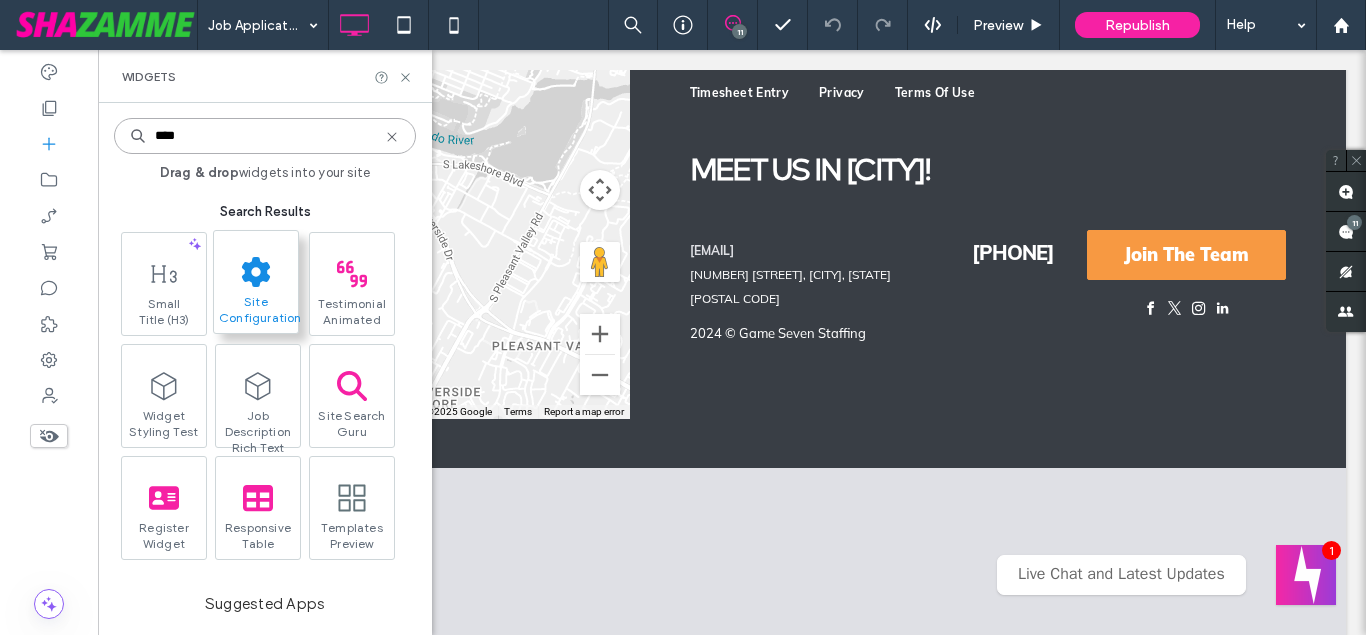 type on "****" 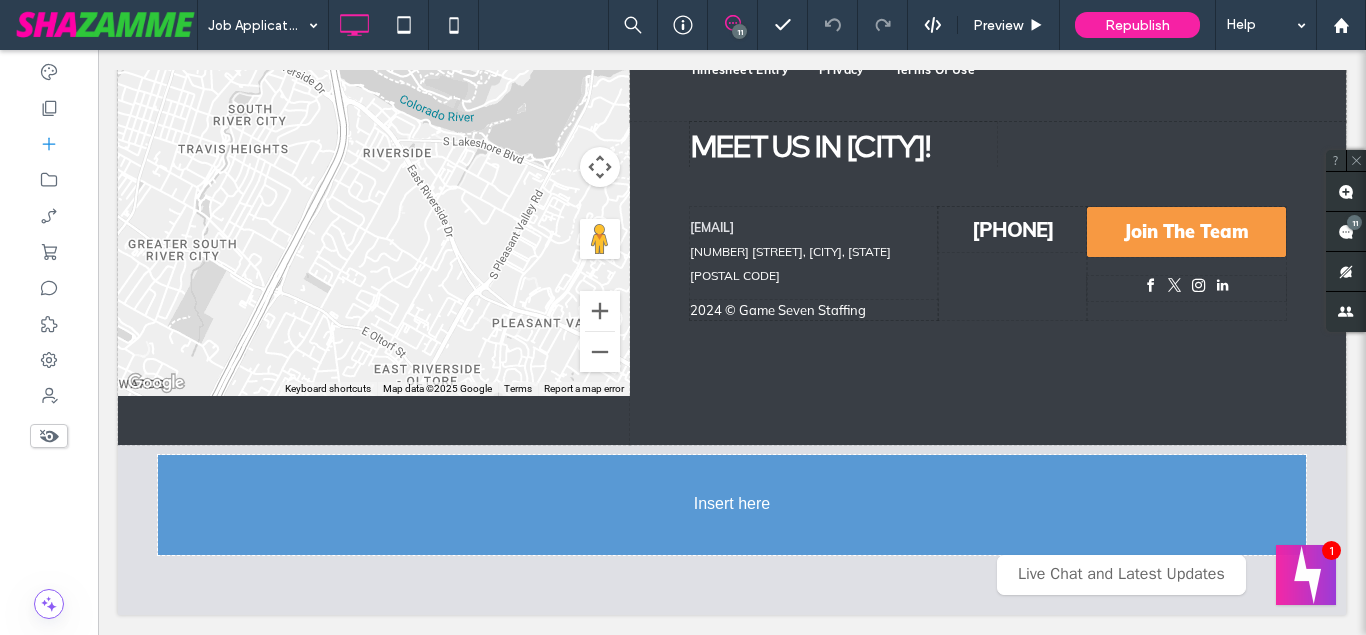 scroll, scrollTop: 2557, scrollLeft: 0, axis: vertical 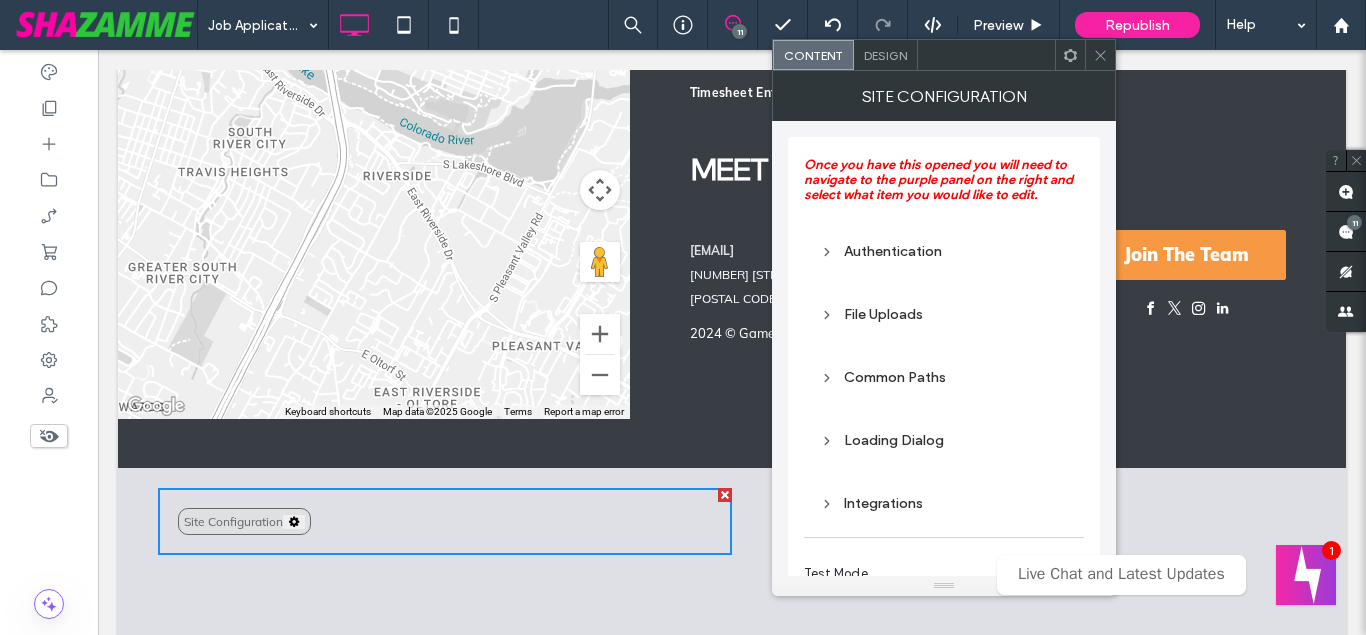 click on "File Uploads" at bounding box center [944, 314] 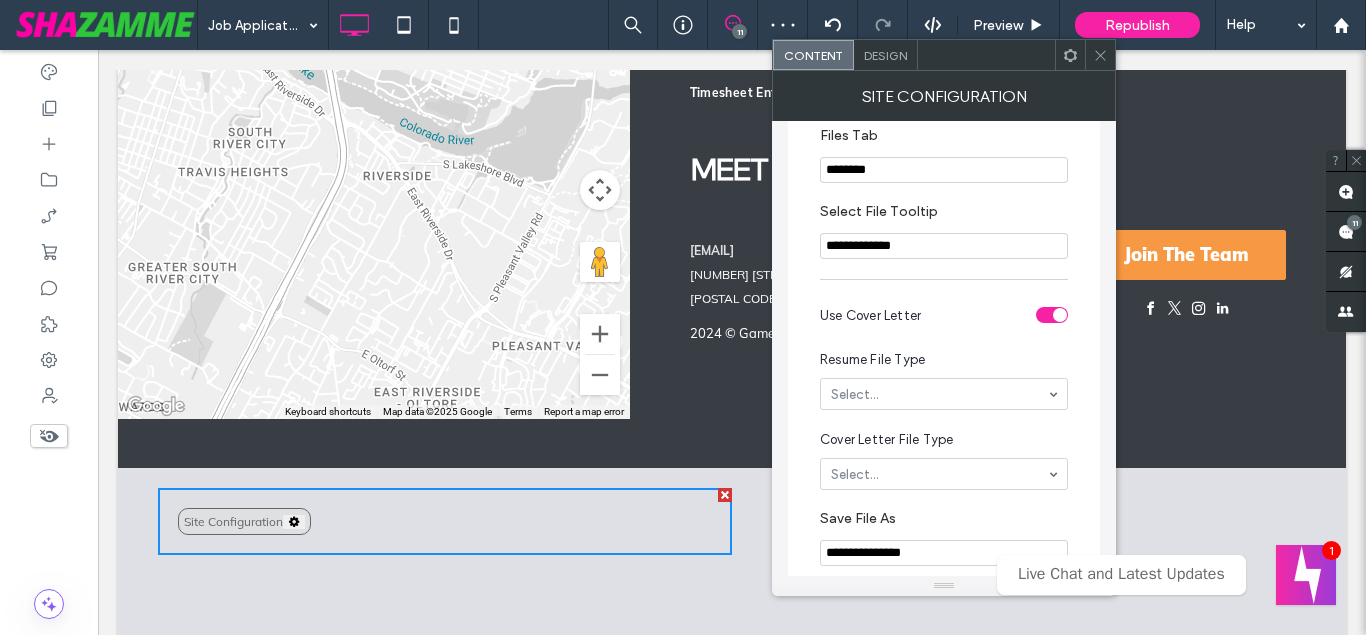 scroll, scrollTop: 798, scrollLeft: 0, axis: vertical 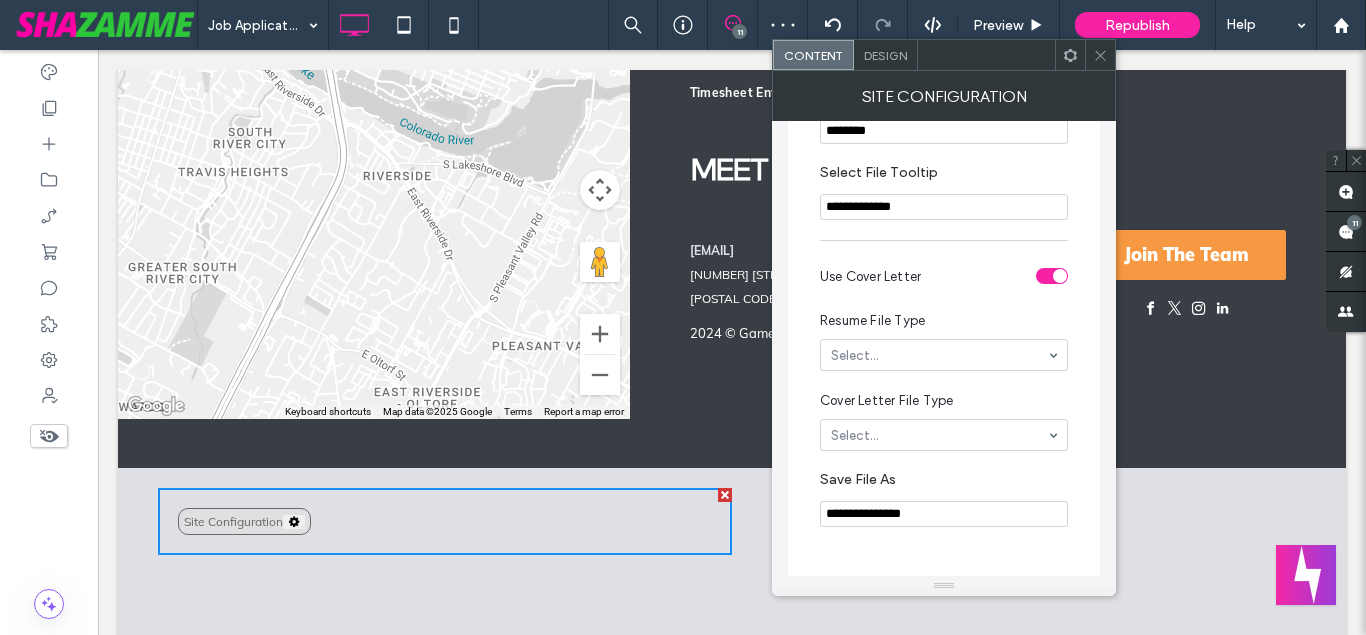 click on "Select..." at bounding box center (944, 355) 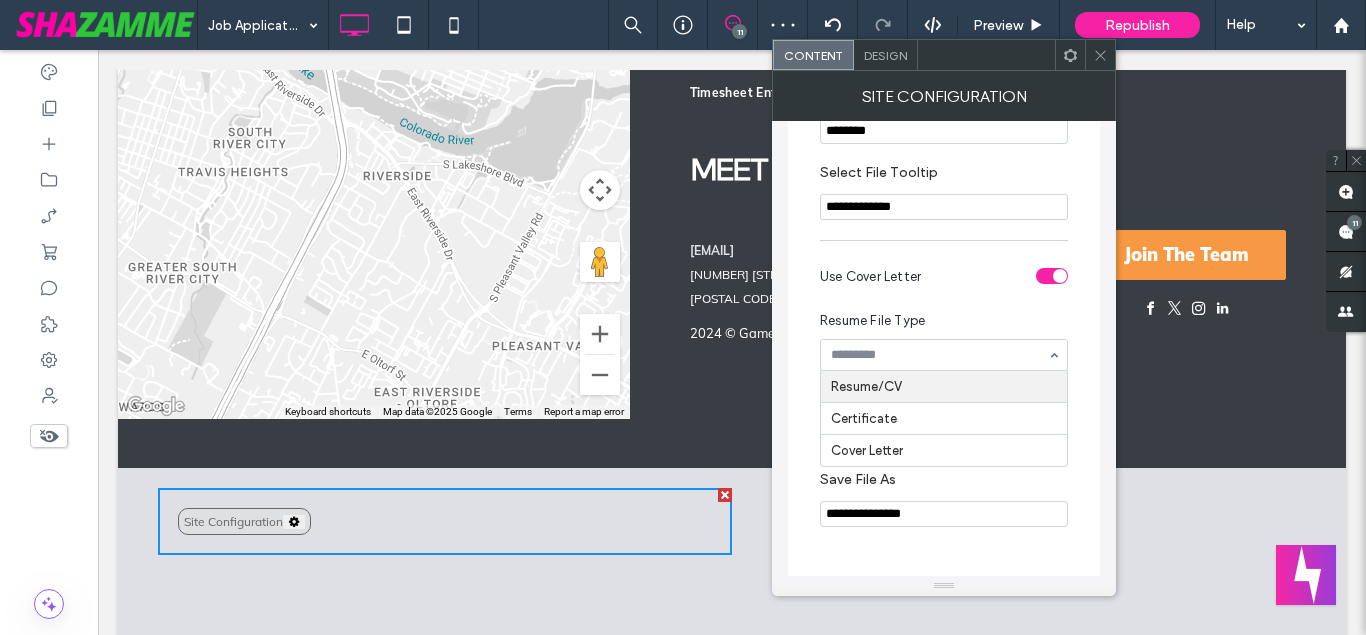 click on "Resume/CV Certificate Cover Letter" at bounding box center [944, 355] 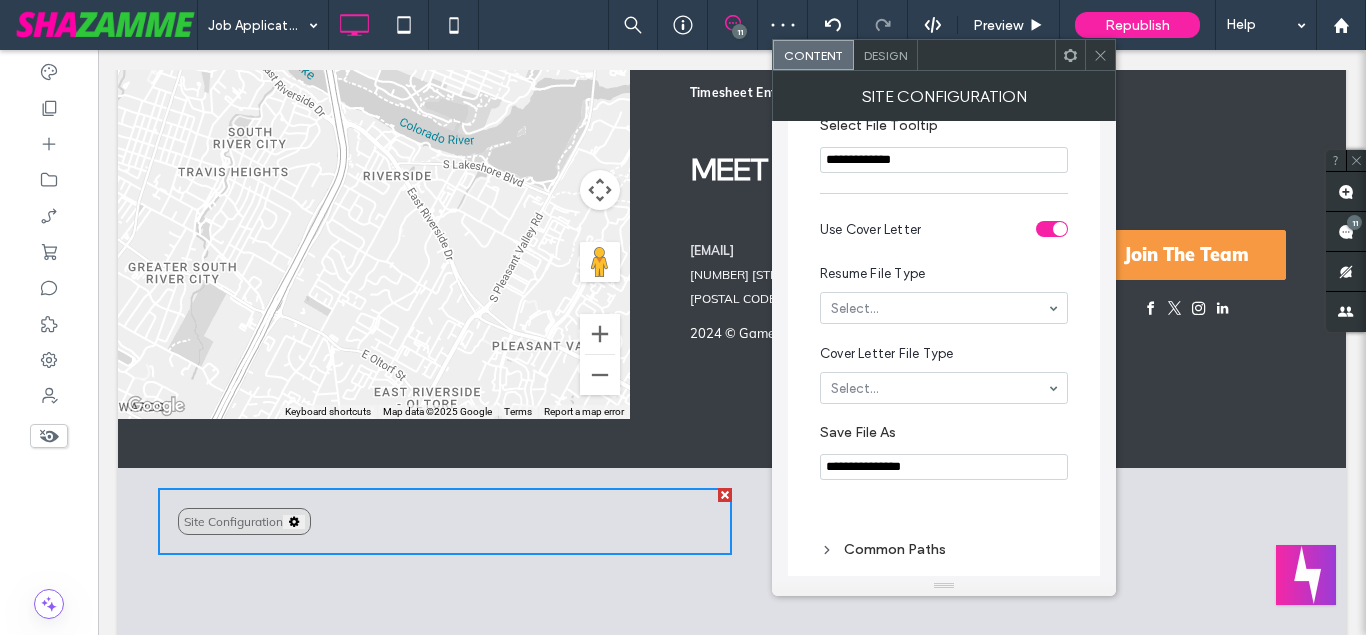scroll, scrollTop: 912, scrollLeft: 0, axis: vertical 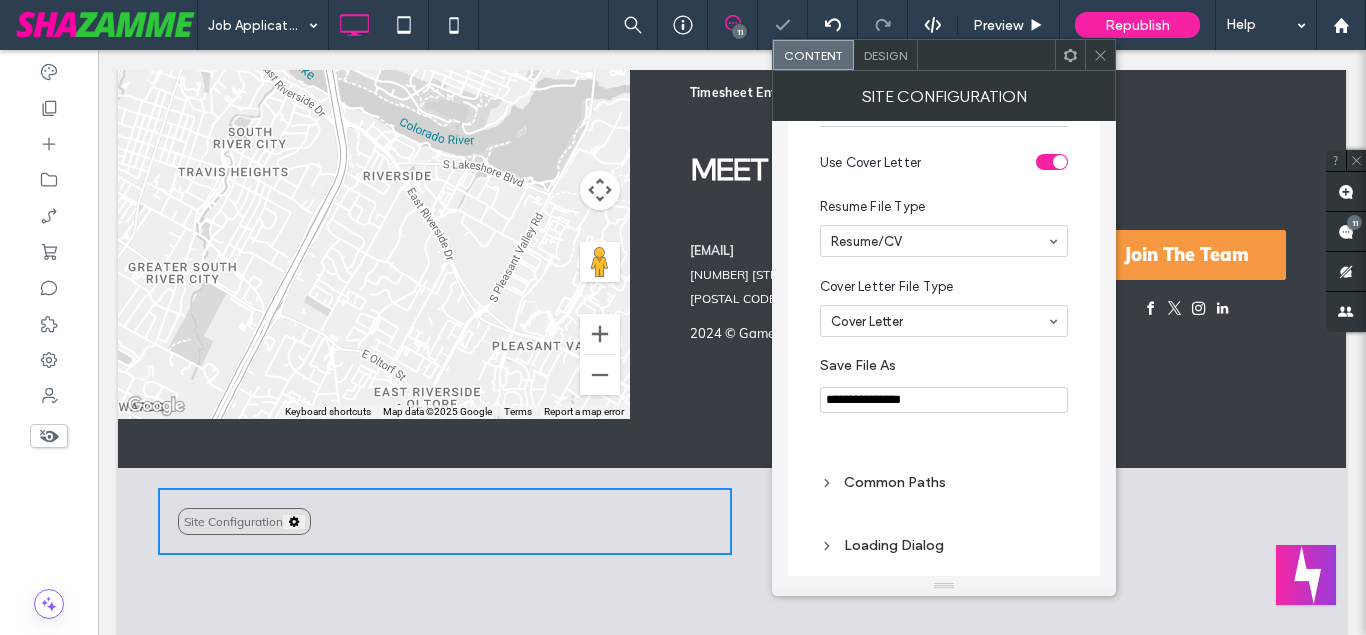 click on "**********" at bounding box center (944, 400) 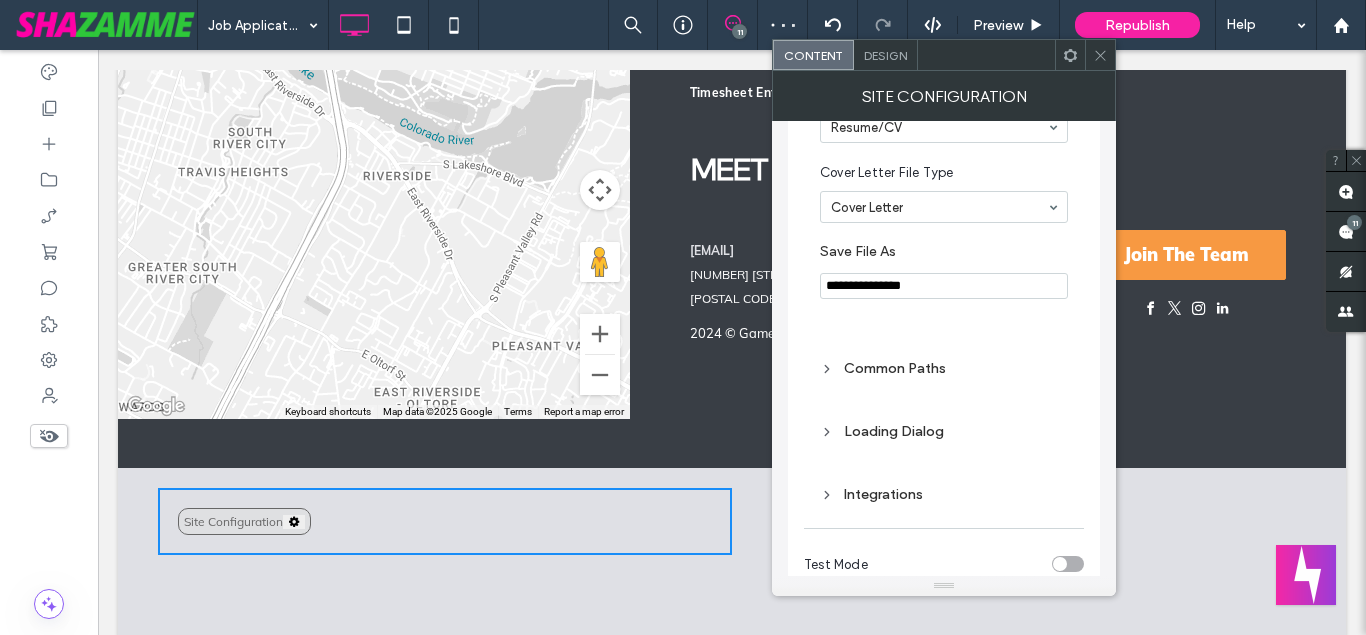 click on "Common Paths" at bounding box center [944, 368] 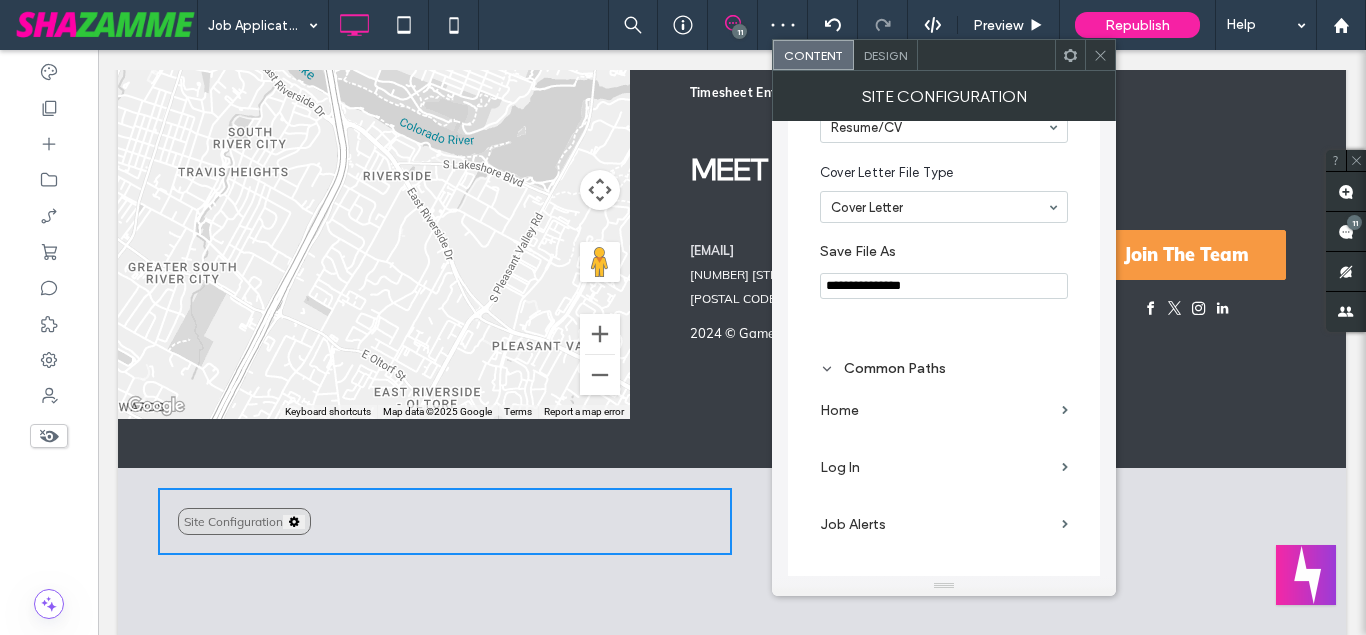 click on "Common Paths" at bounding box center [944, 368] 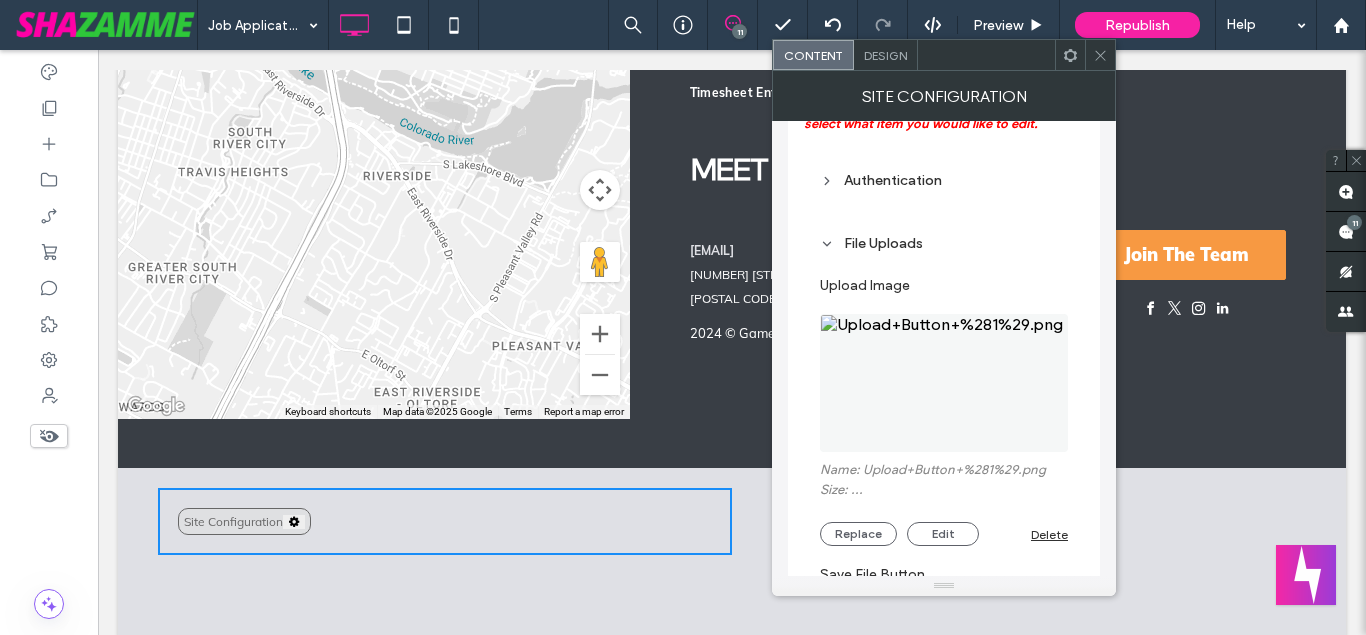 scroll, scrollTop: 0, scrollLeft: 0, axis: both 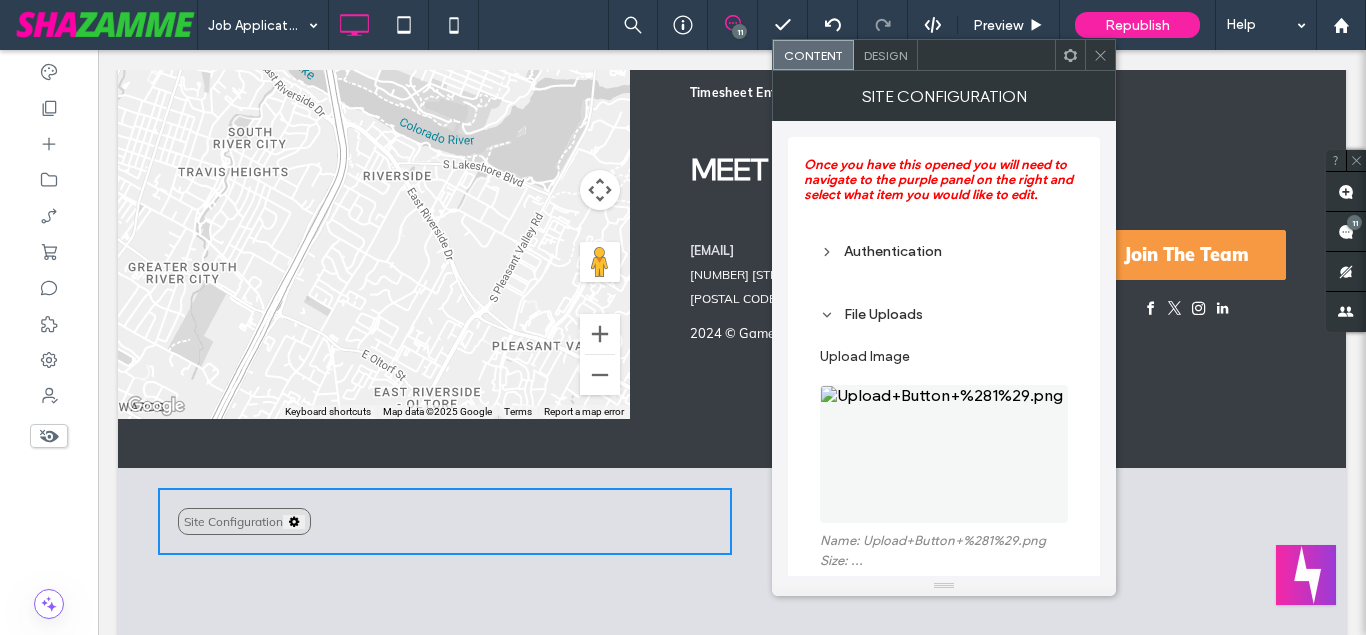click on "File Uploads" at bounding box center (944, 314) 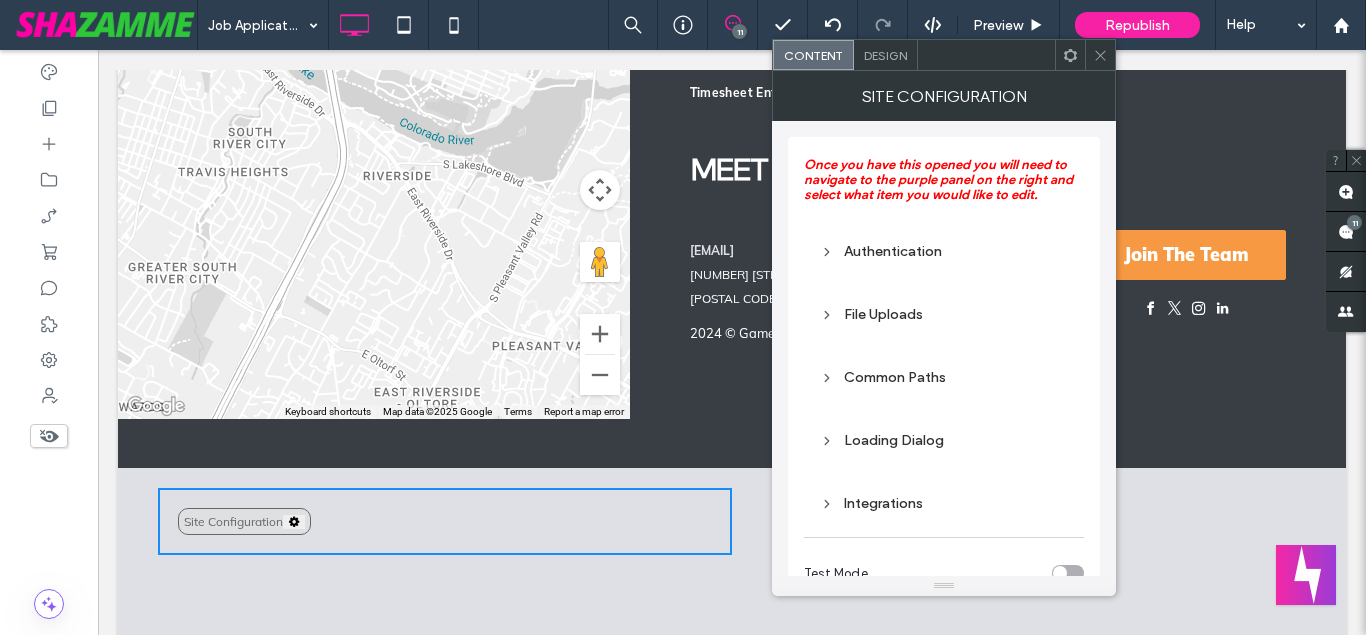 click on "Authentication" at bounding box center [944, 251] 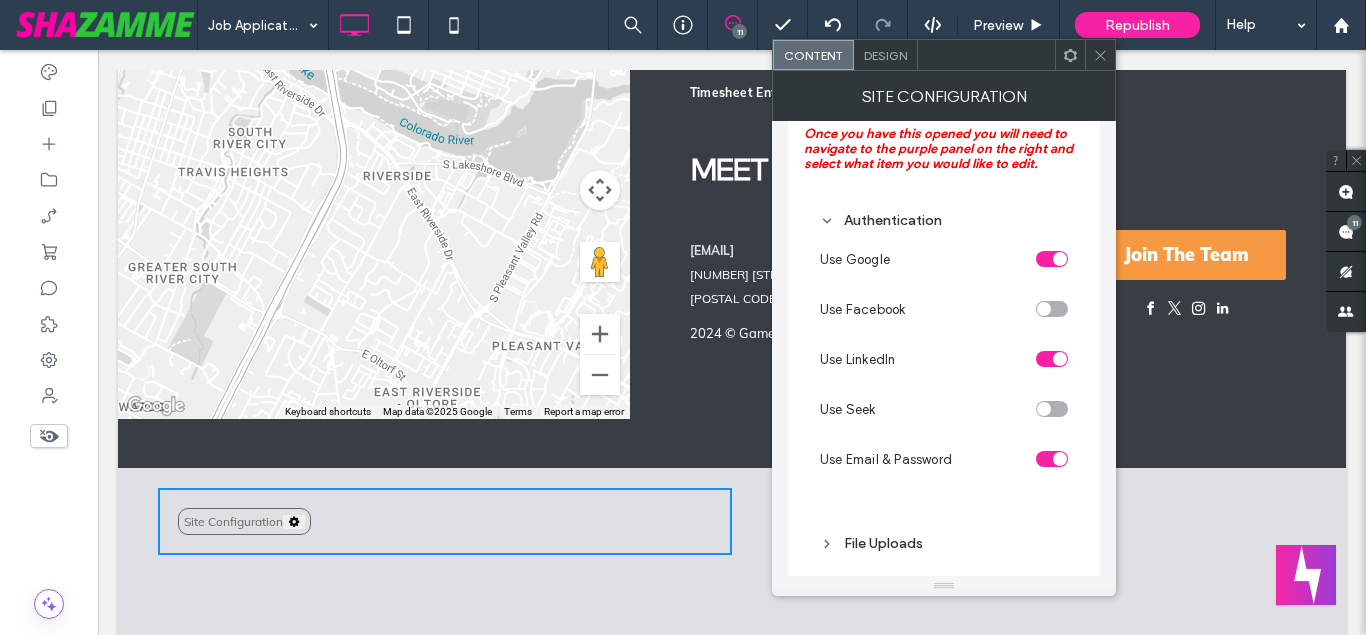 scroll, scrollTop: 0, scrollLeft: 0, axis: both 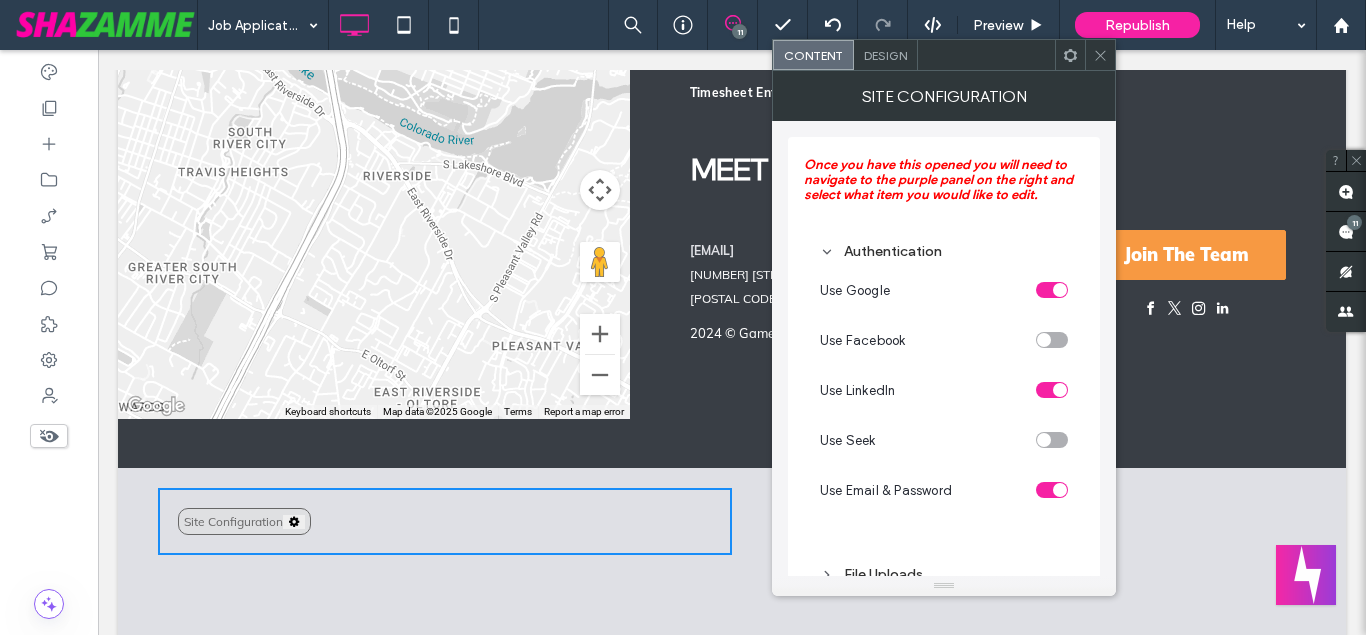 click on "Authentication" at bounding box center [944, 251] 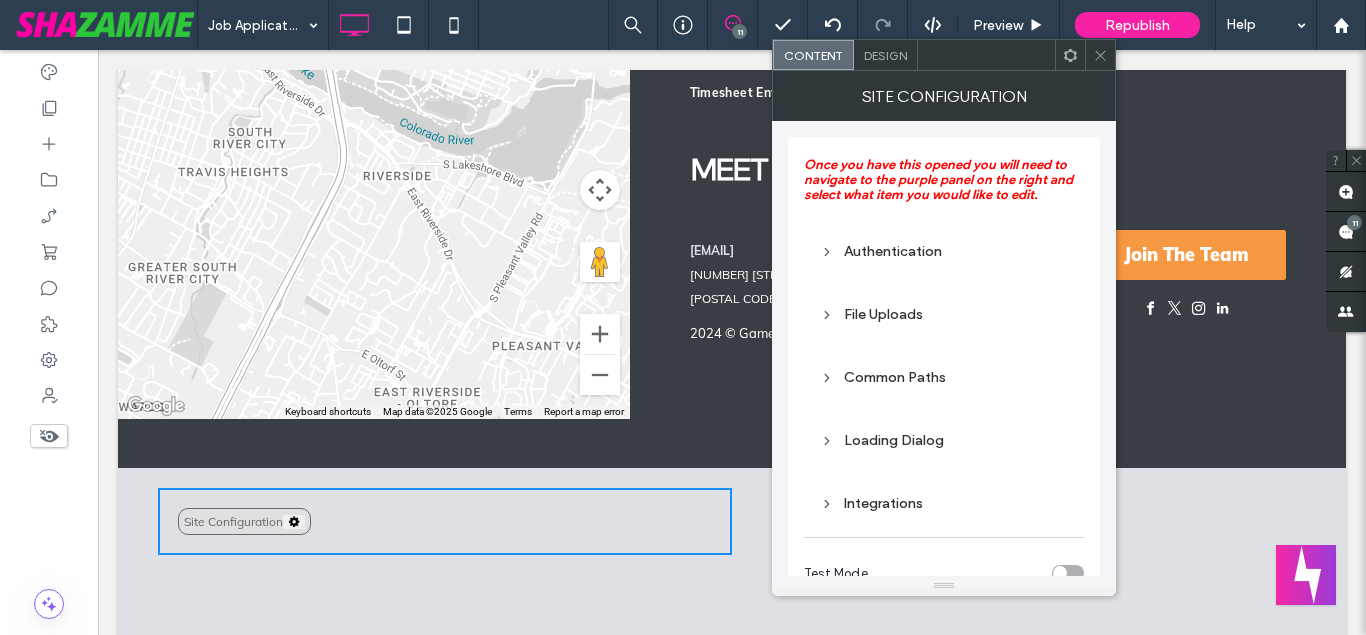 click 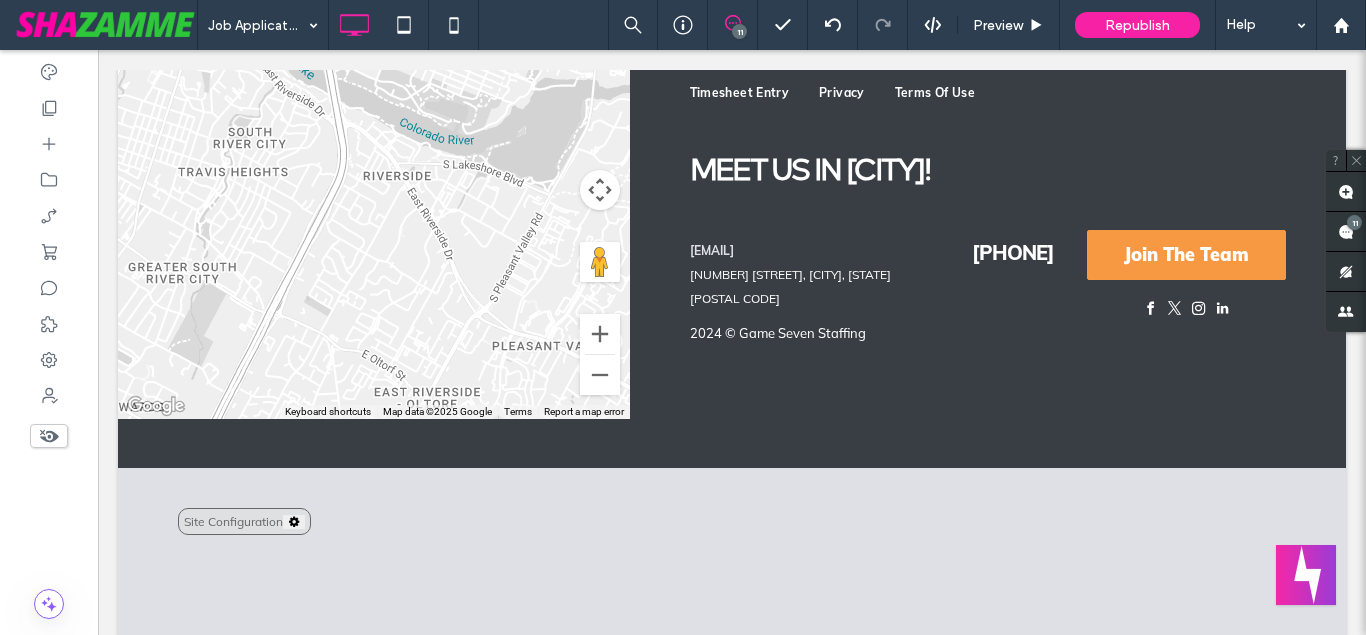 click on "Click To Paste
Row
About
Contract Solutions
Specialization
Join Game 7
Resources
Timesheet Entry
Current Opportunities
Candidate Portal
512-592-3900
Join The Game →
Click To Paste
Row
Click To Paste
Row
Menu
Click To Paste
Click To Paste
512-592-3900
Click To Paste
Click To Paste
Header
Click To Paste
About
Why Game 7
Consultants
Leadership Team
Back Office Team
Sales Team
Recruiter Team" at bounding box center [732, -925] 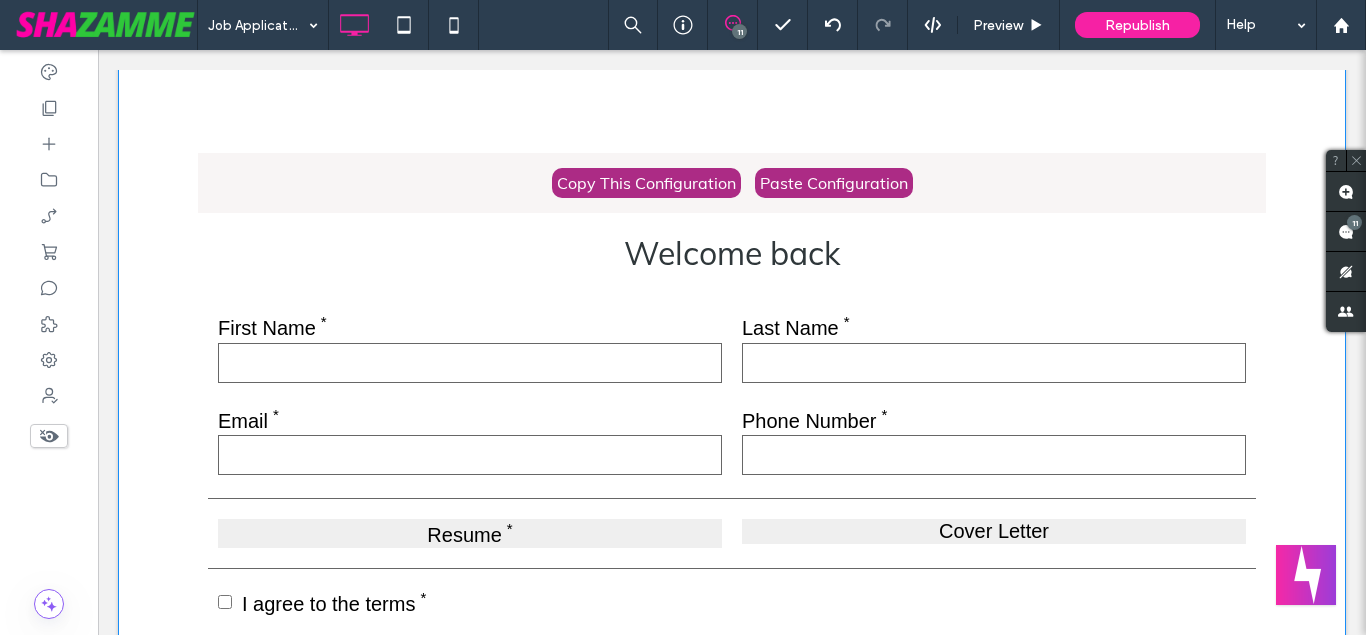 scroll, scrollTop: 517, scrollLeft: 0, axis: vertical 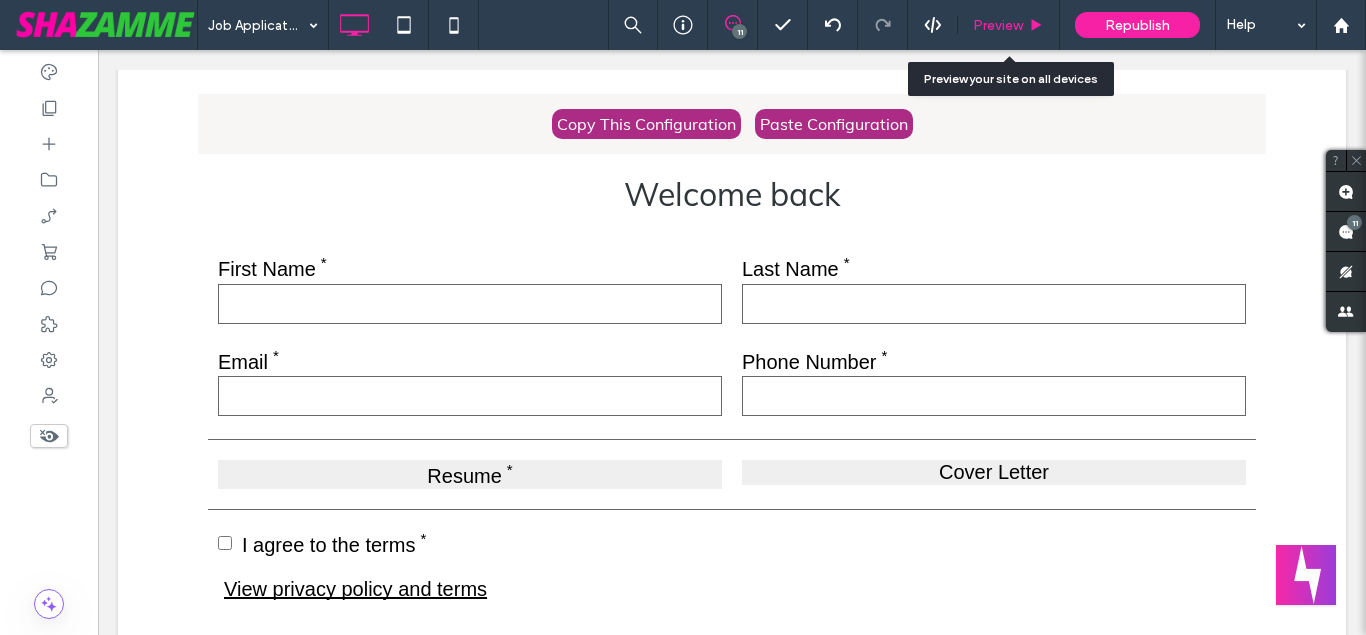 click on "Preview" at bounding box center (1009, 25) 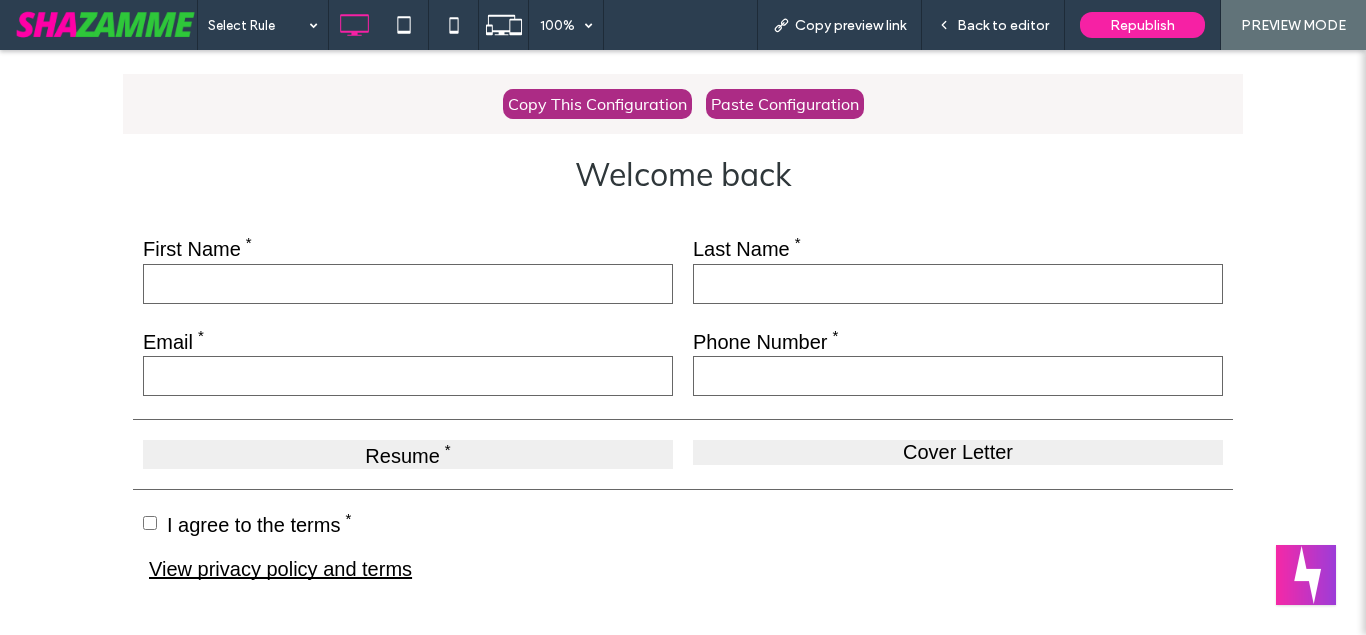 click on "Resume" at bounding box center (408, 454) 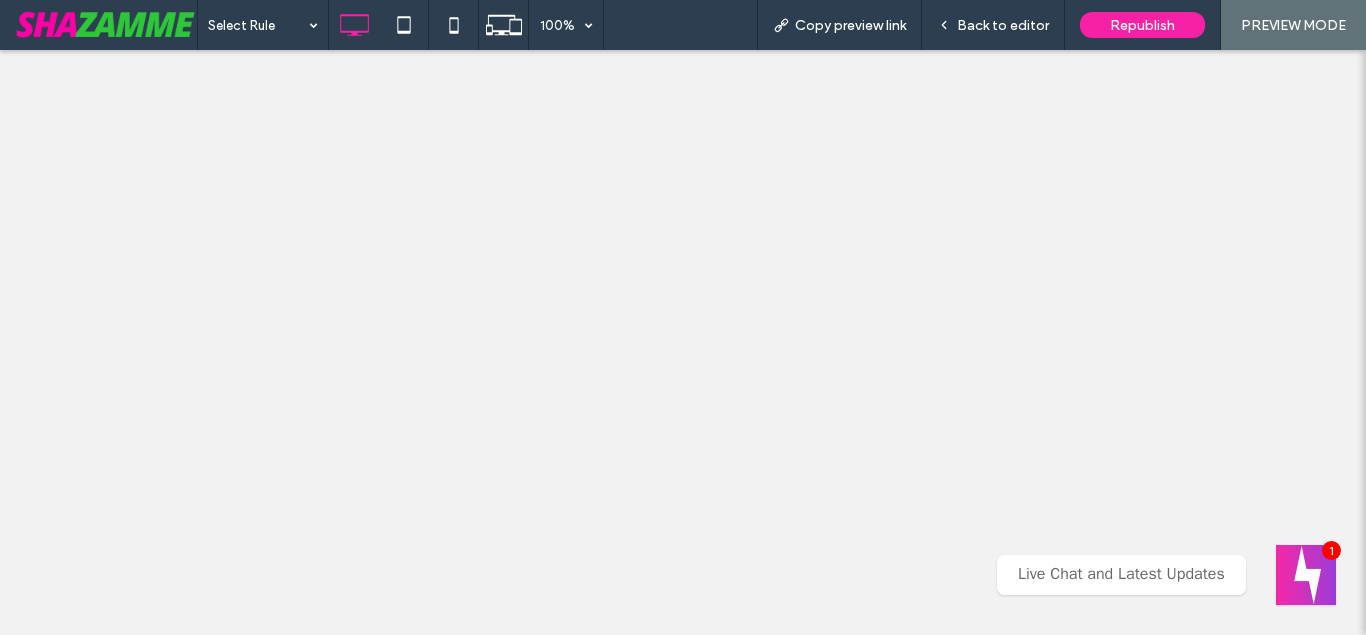 click on "Back to editor" at bounding box center [1003, 25] 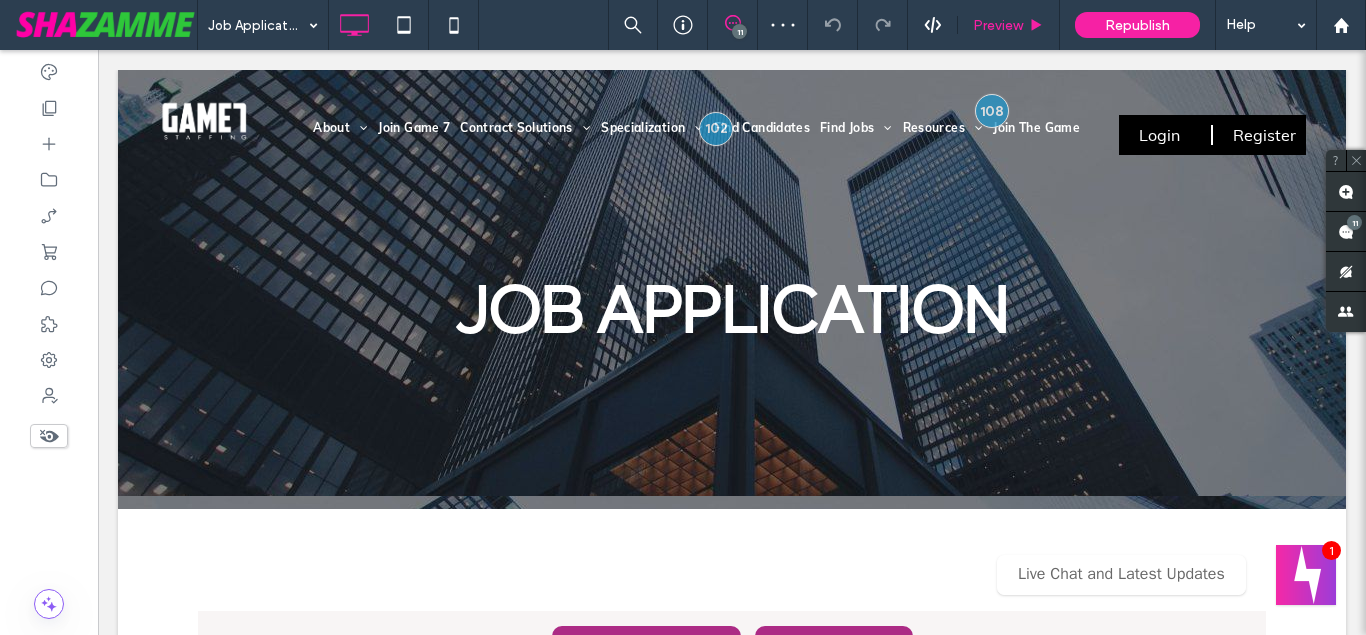 scroll, scrollTop: 612, scrollLeft: 0, axis: vertical 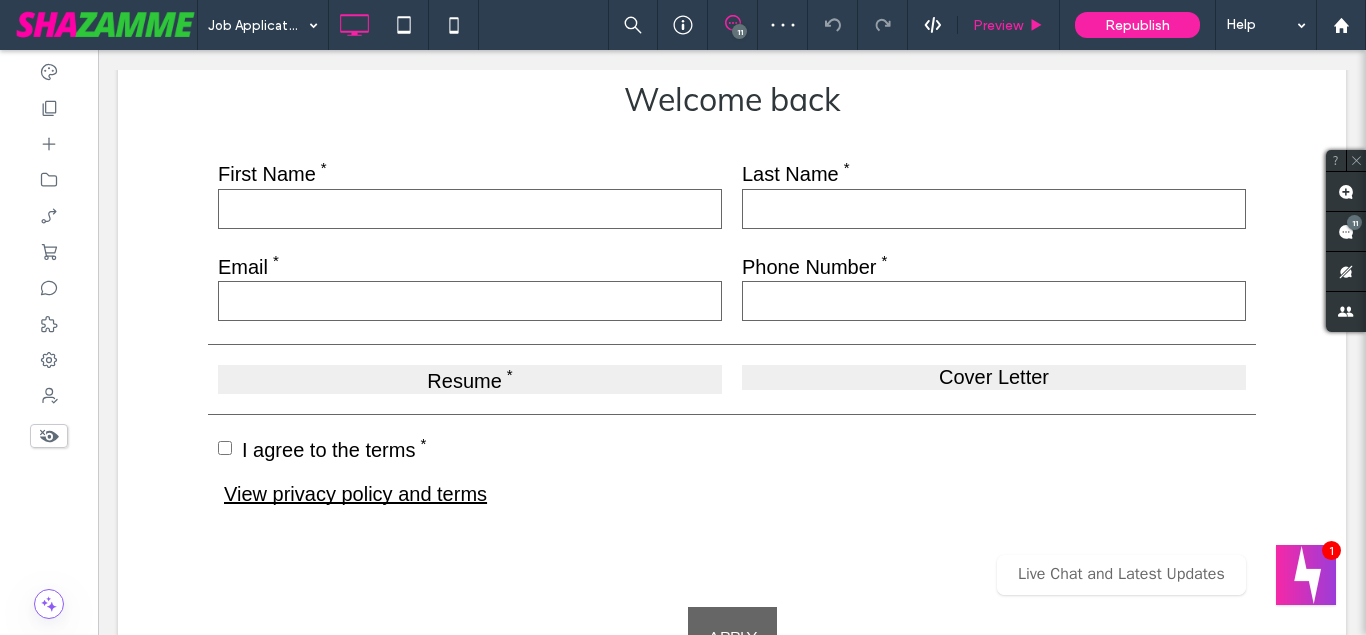 click on "Preview" at bounding box center [998, 25] 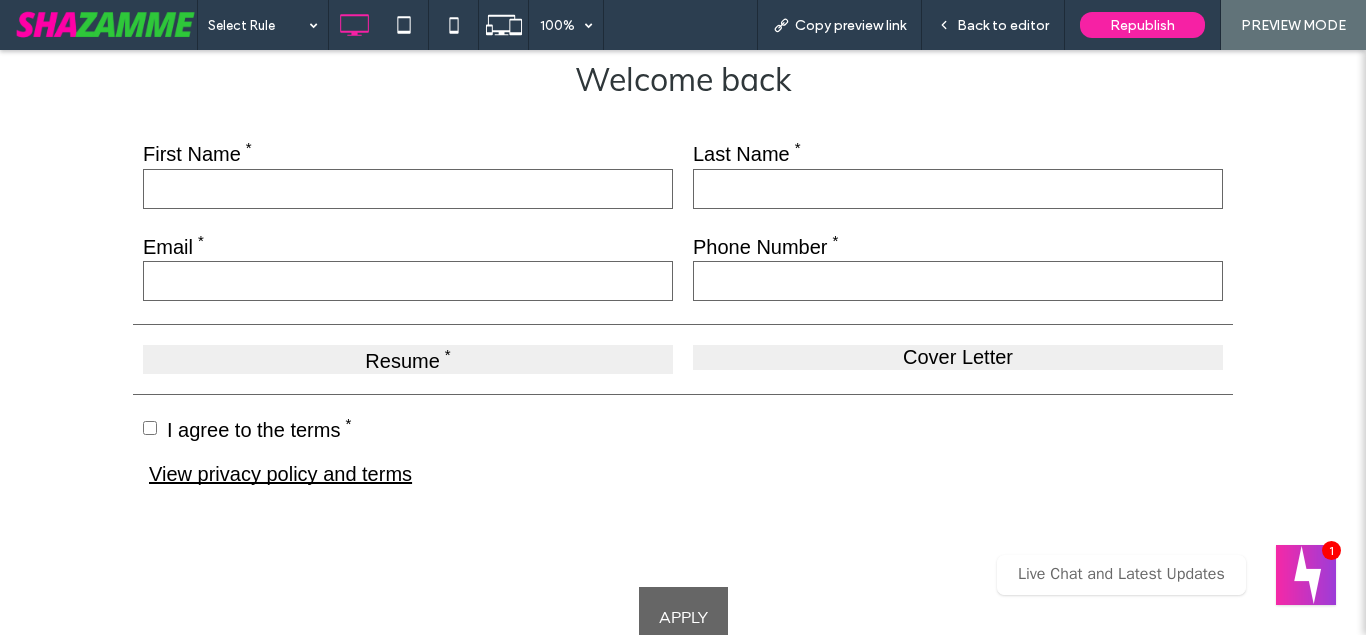 click on "Resume" at bounding box center (408, 359) 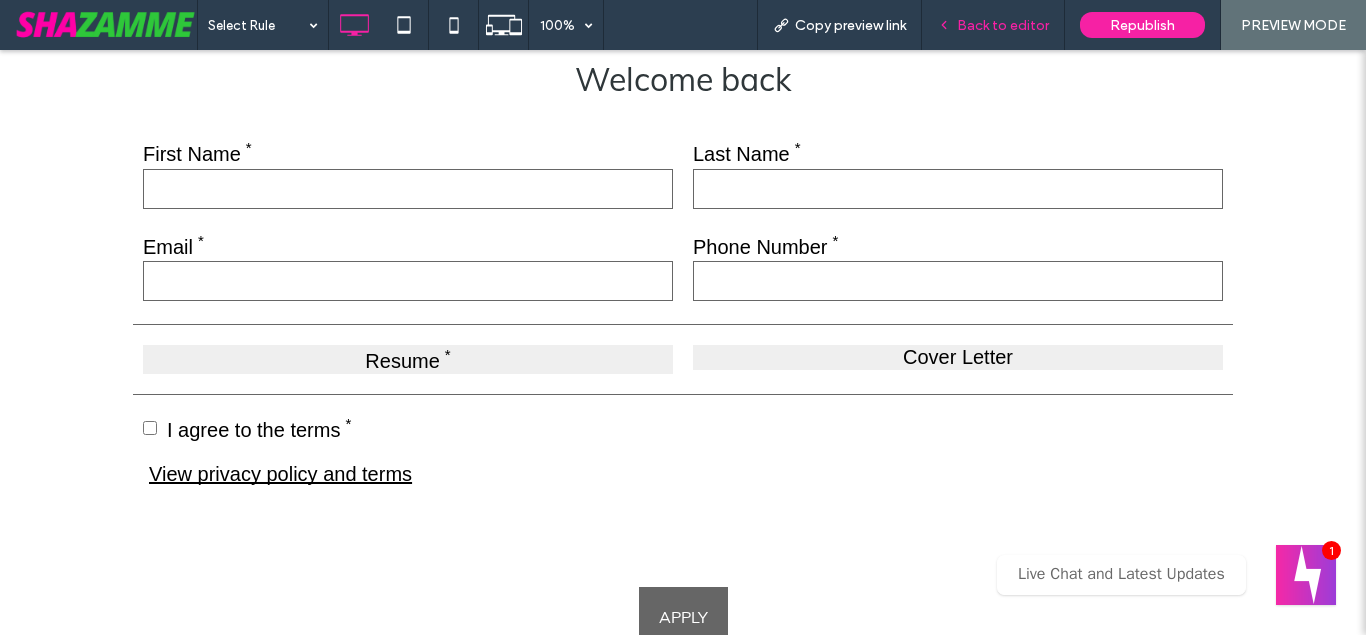click on "Back to editor" at bounding box center (1003, 25) 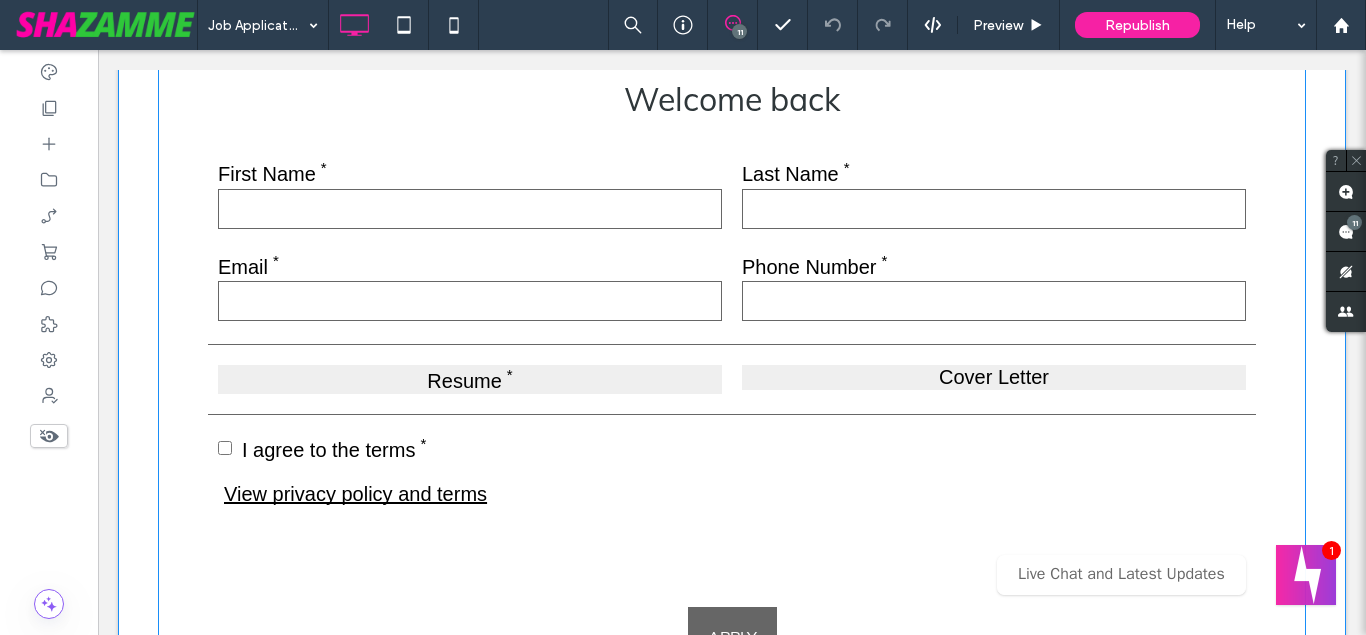 click at bounding box center (732, 323) 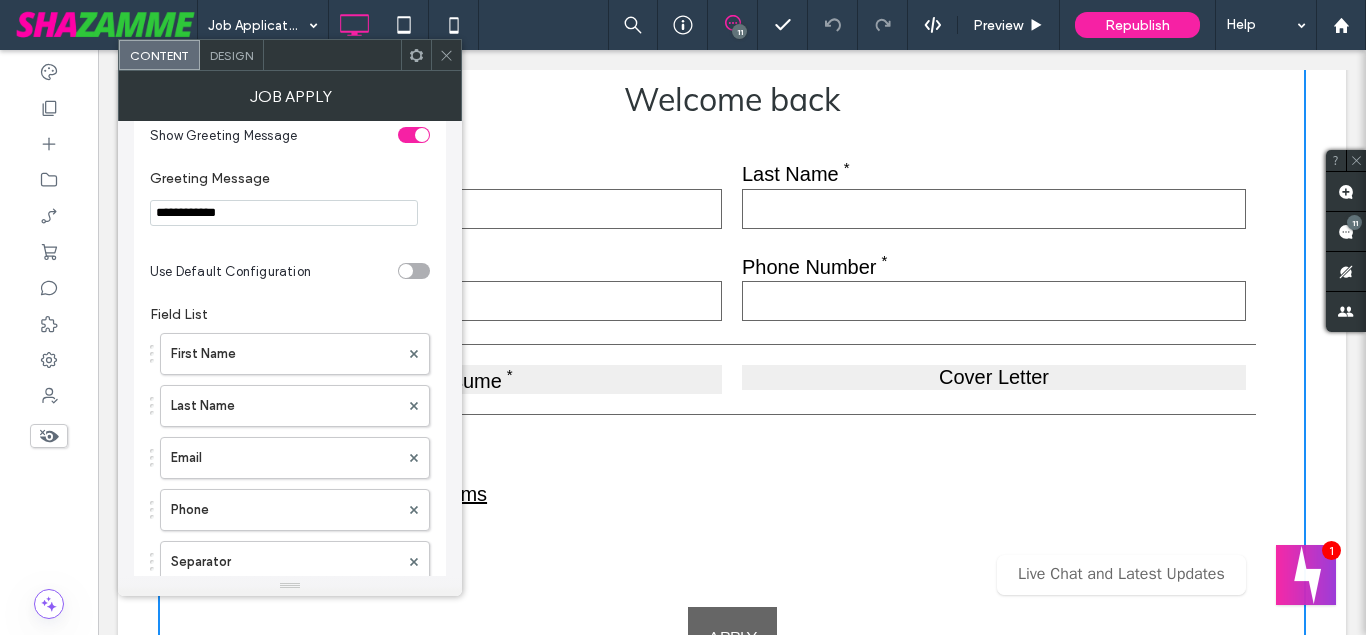 scroll, scrollTop: 0, scrollLeft: 0, axis: both 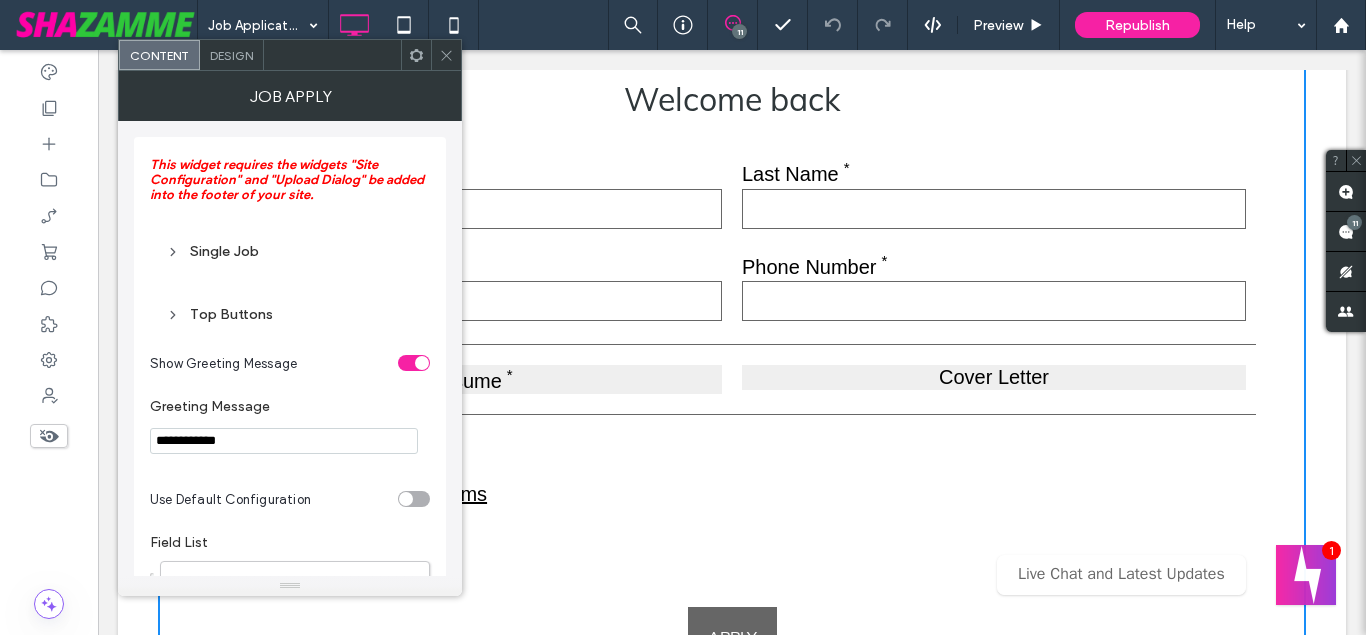 click at bounding box center (446, 55) 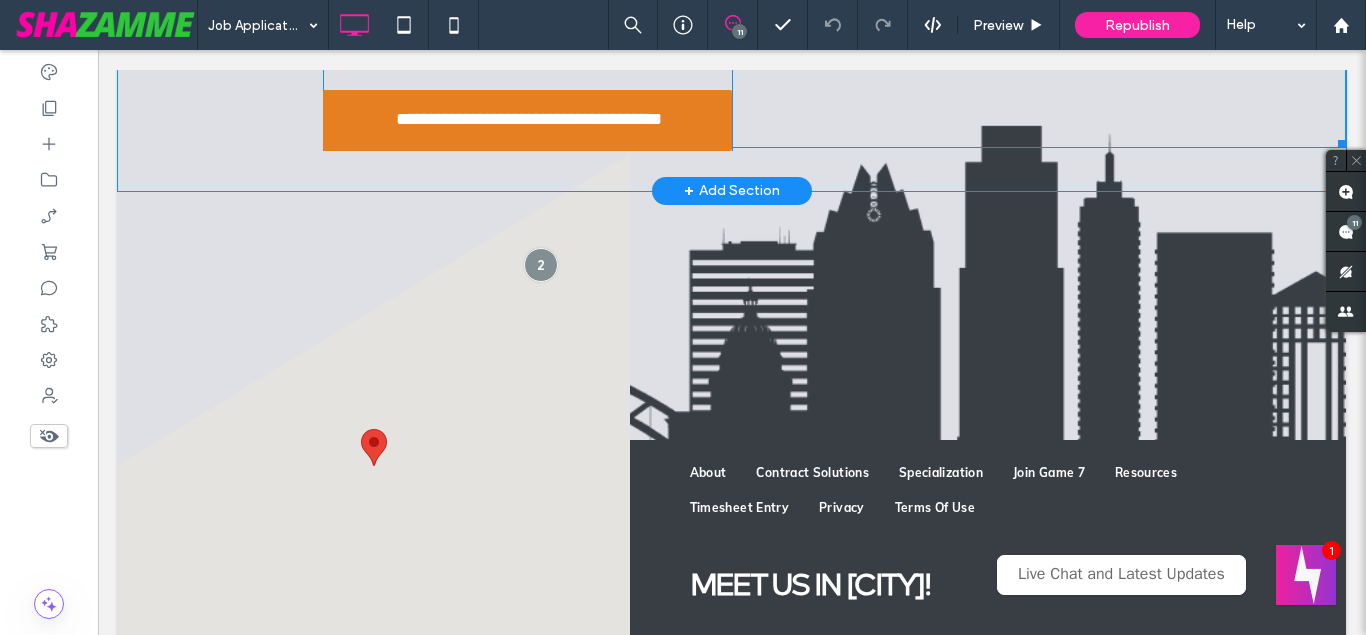 scroll, scrollTop: 2557, scrollLeft: 0, axis: vertical 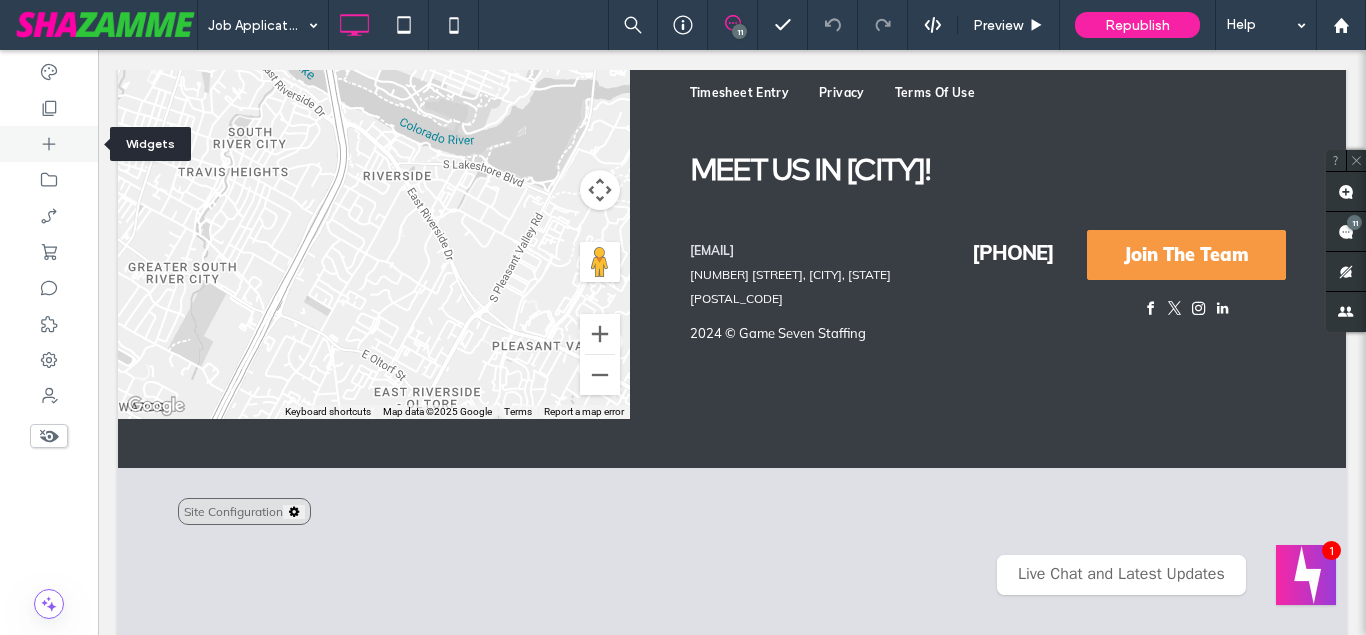 click at bounding box center [49, 144] 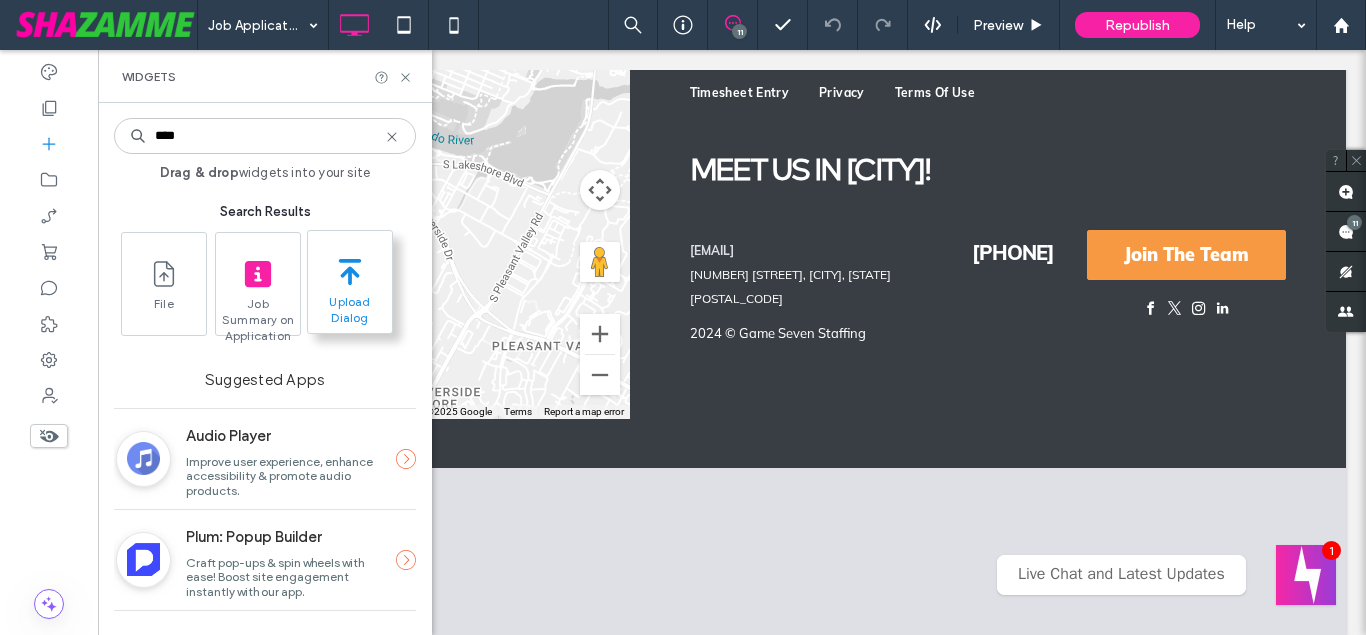 type on "****" 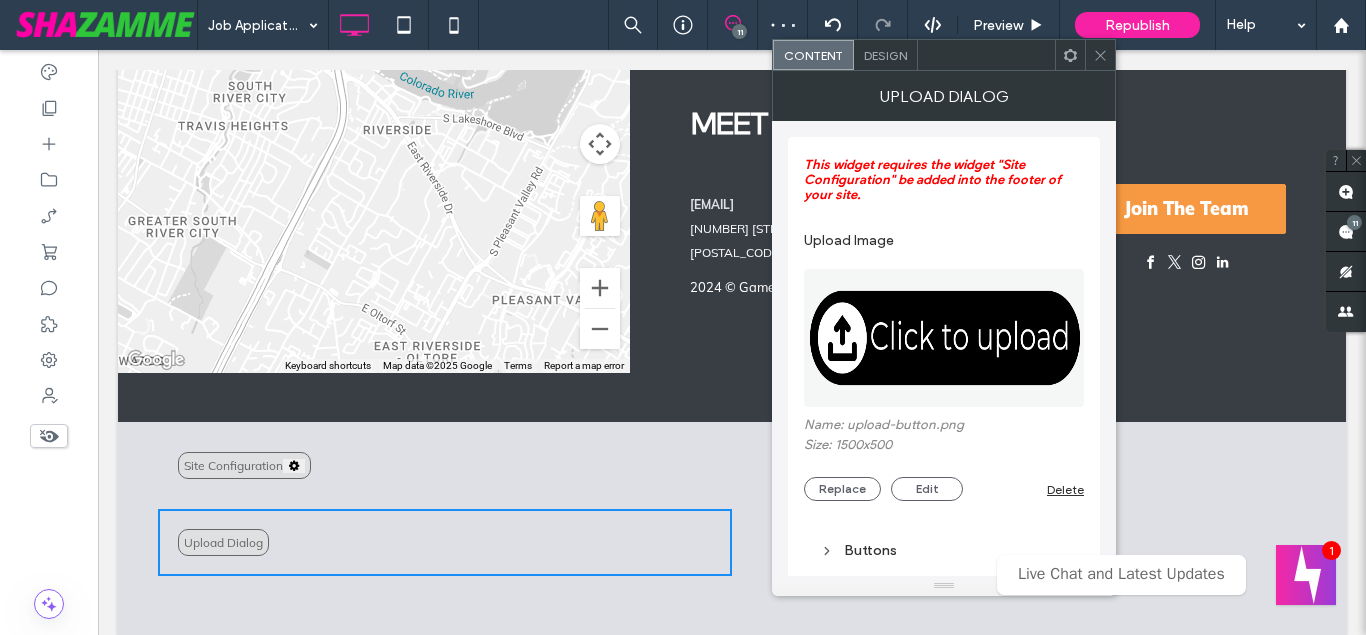 scroll, scrollTop: 2501, scrollLeft: 0, axis: vertical 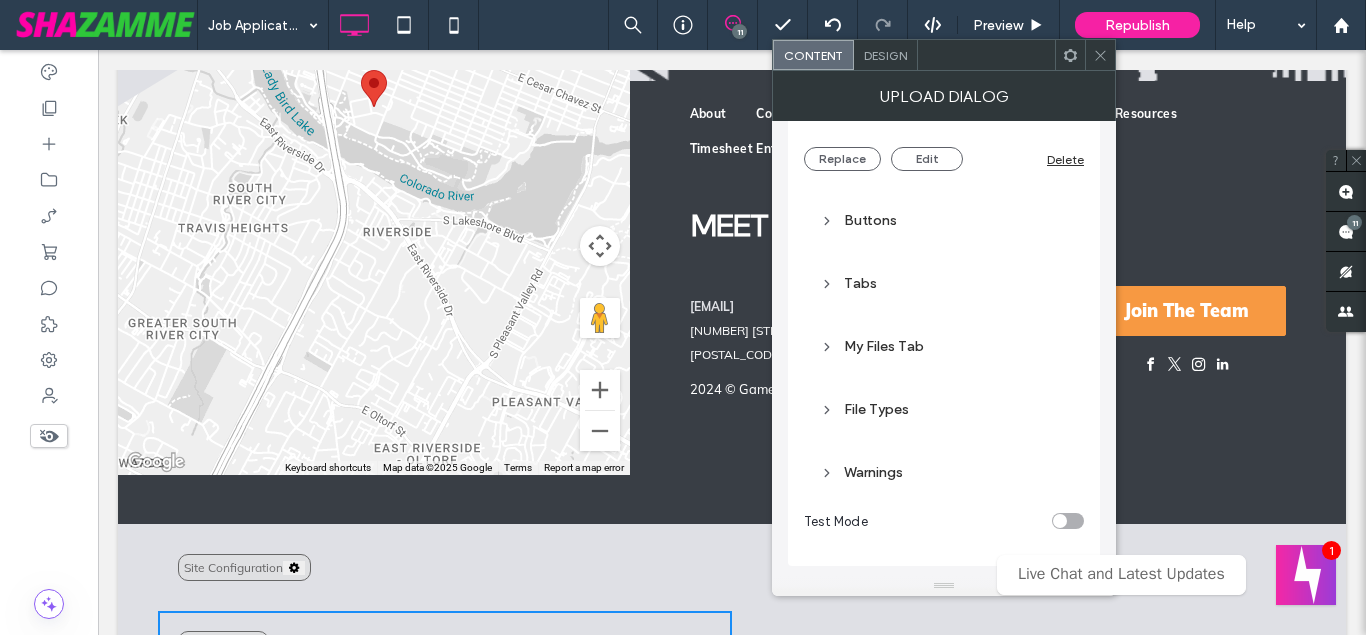 click on "Buttons" at bounding box center (944, 220) 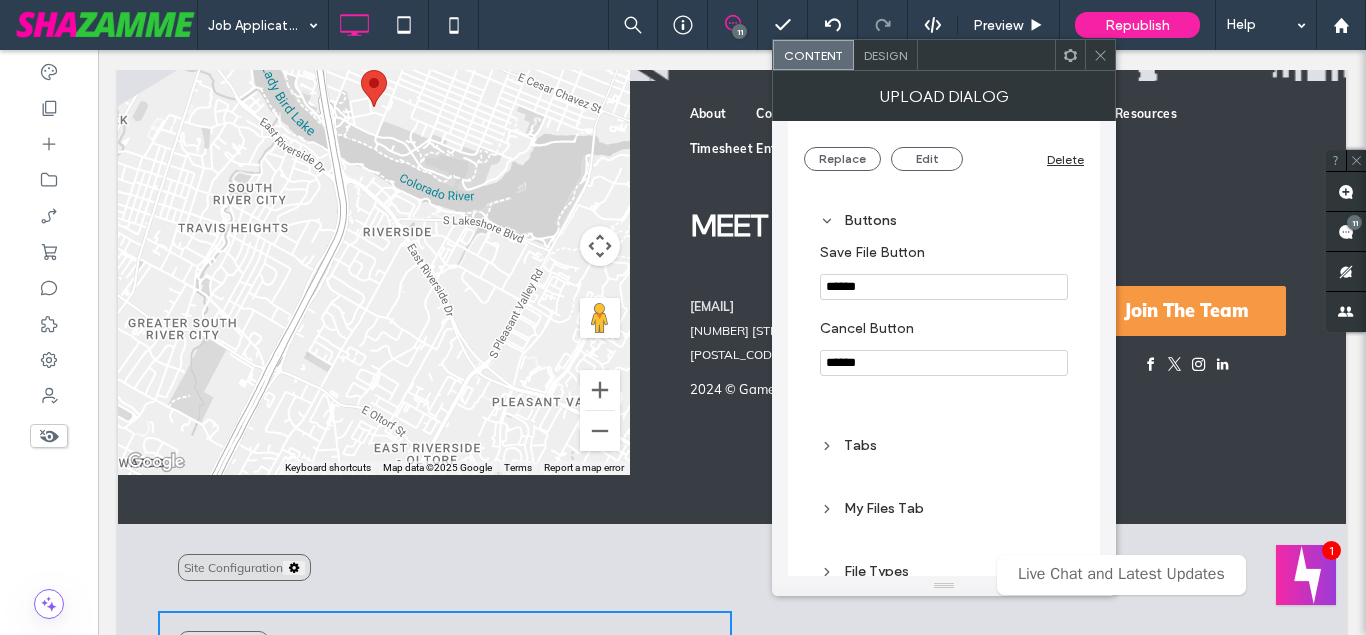 click on "Buttons" at bounding box center (944, 220) 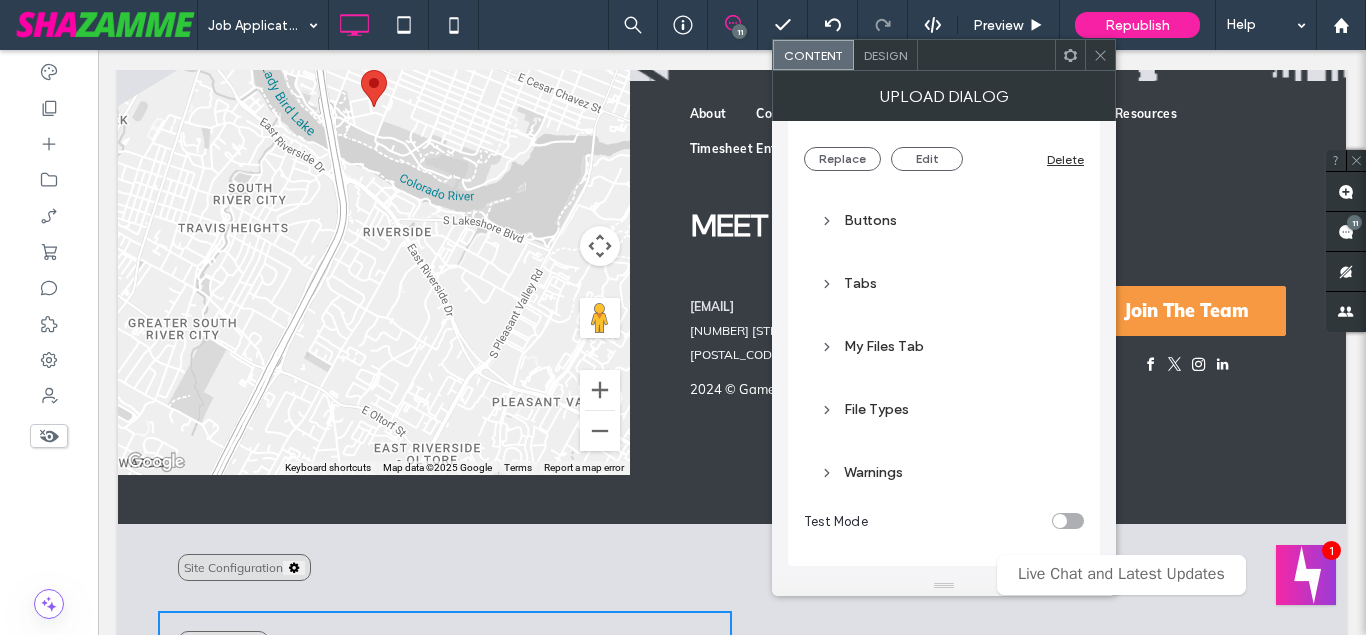 click on "Tabs" at bounding box center [944, 283] 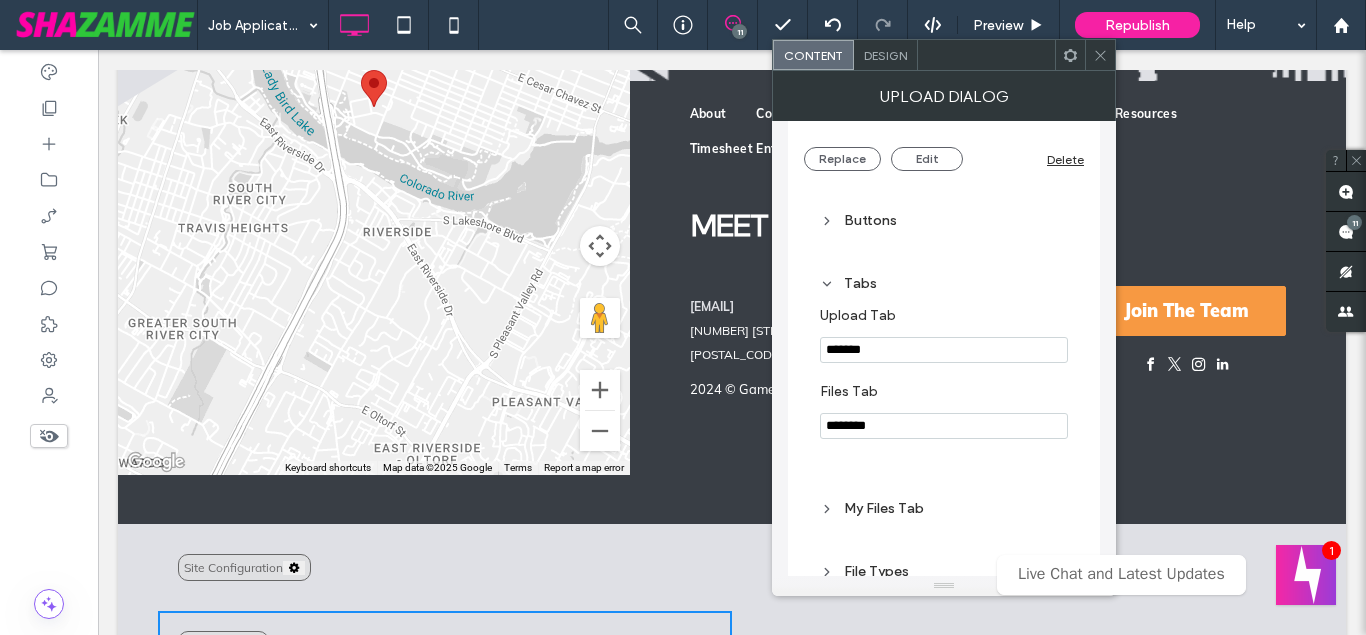 click on "Tabs" at bounding box center [944, 283] 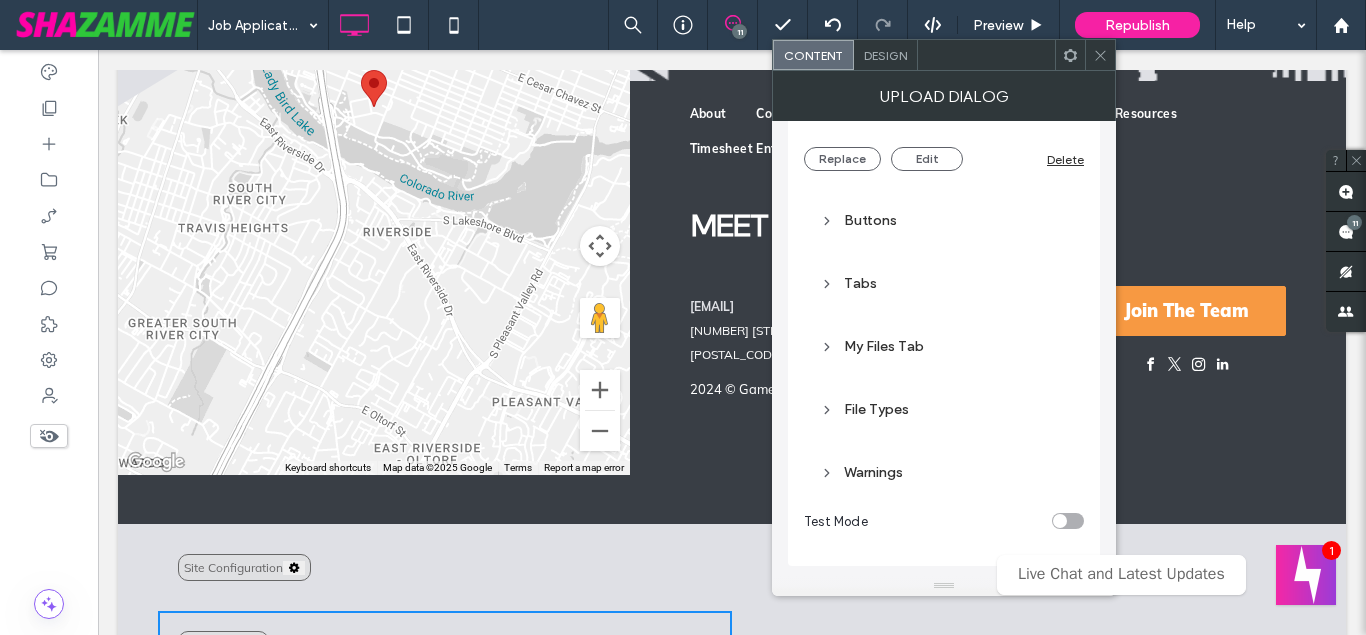 click on "My Files Tab" at bounding box center (944, 346) 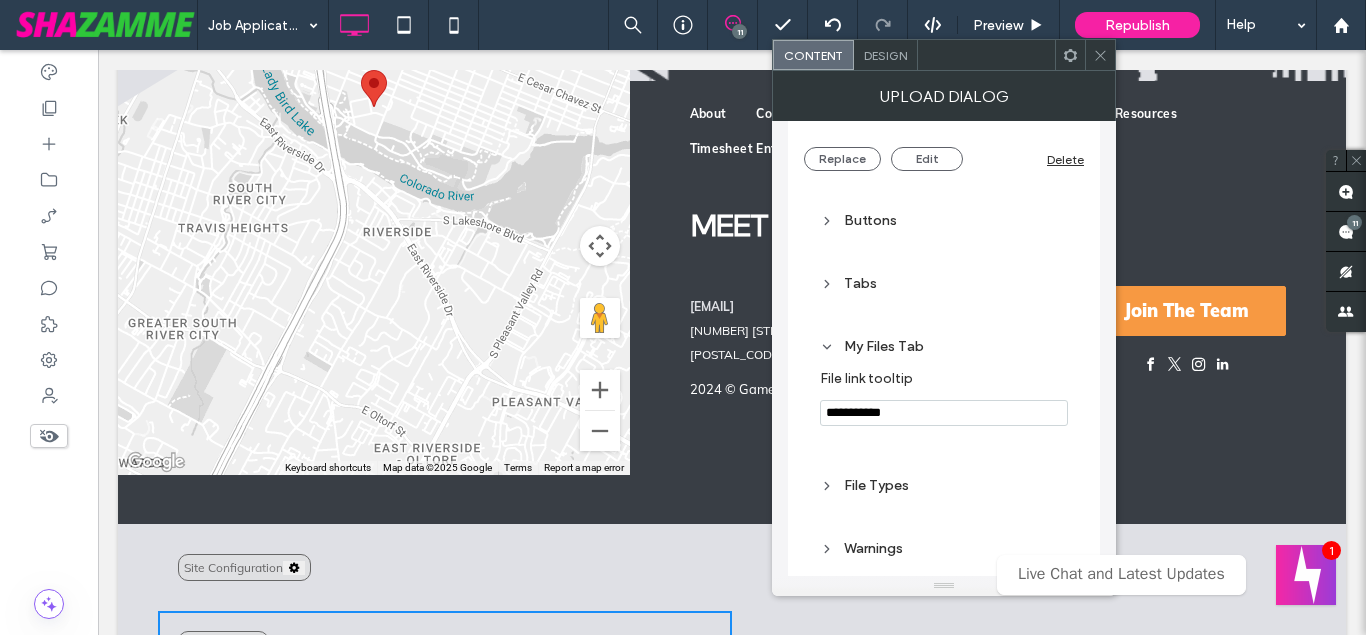 click on "My Files Tab" at bounding box center [944, 346] 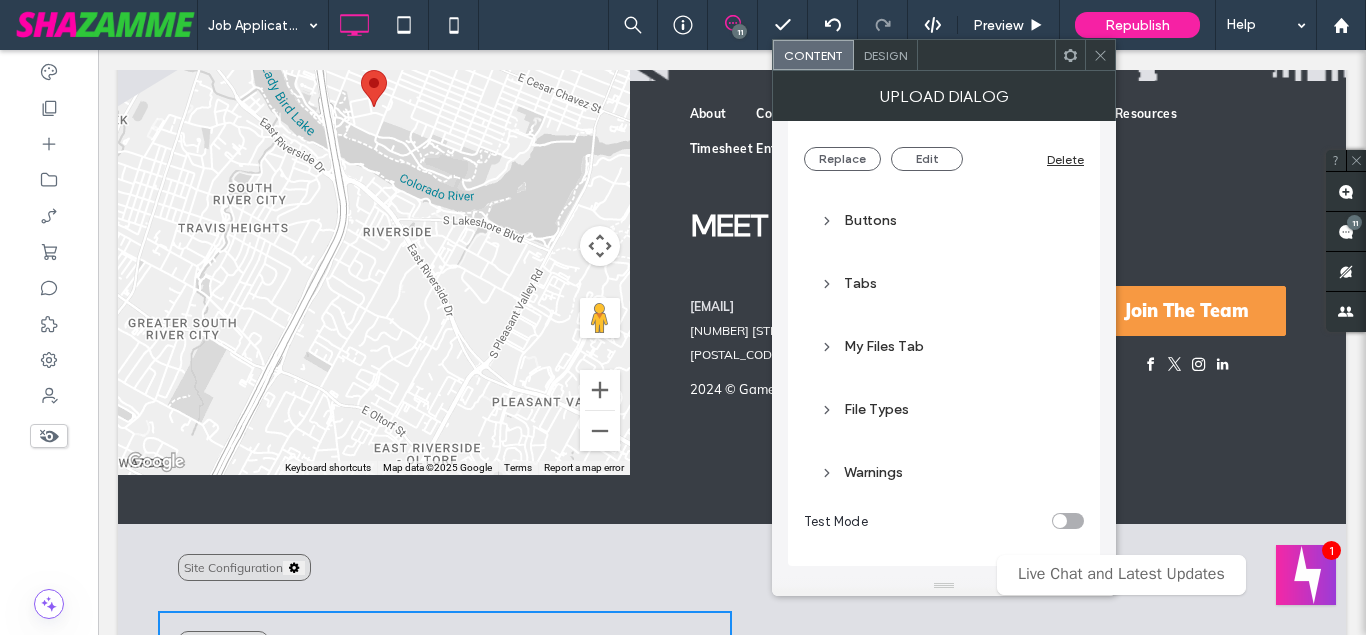 click on "File Types" at bounding box center [944, 409] 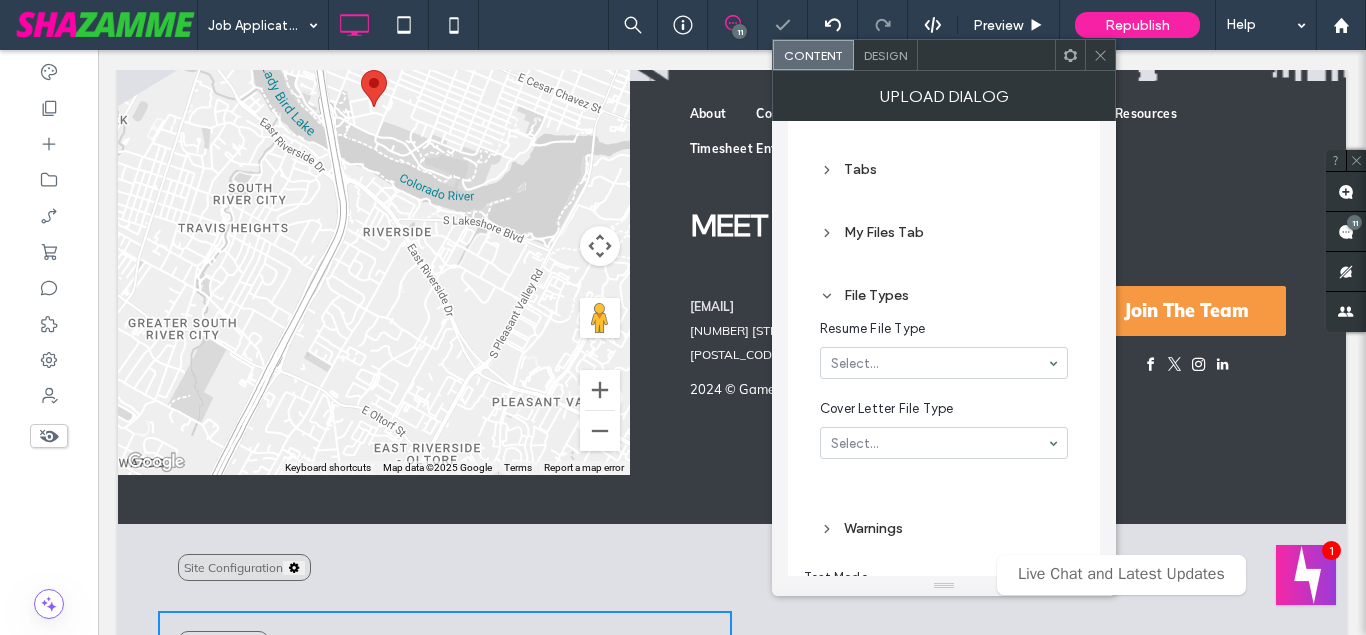 scroll, scrollTop: 500, scrollLeft: 0, axis: vertical 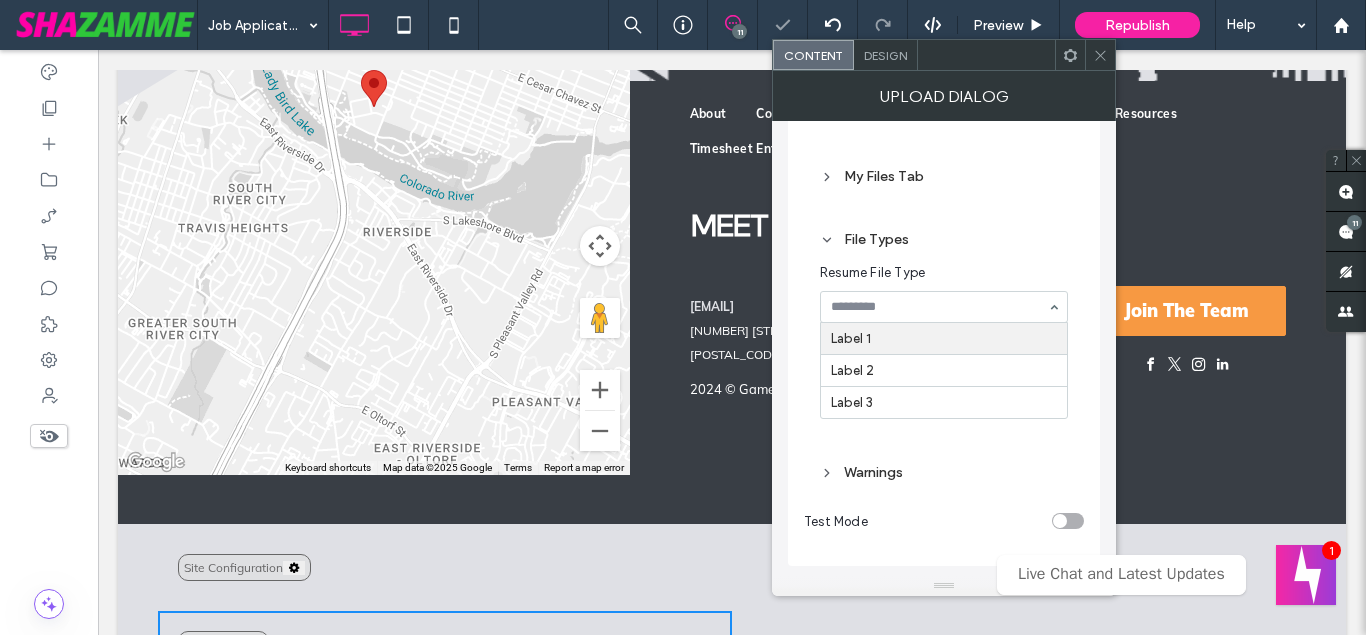 click at bounding box center [939, 307] 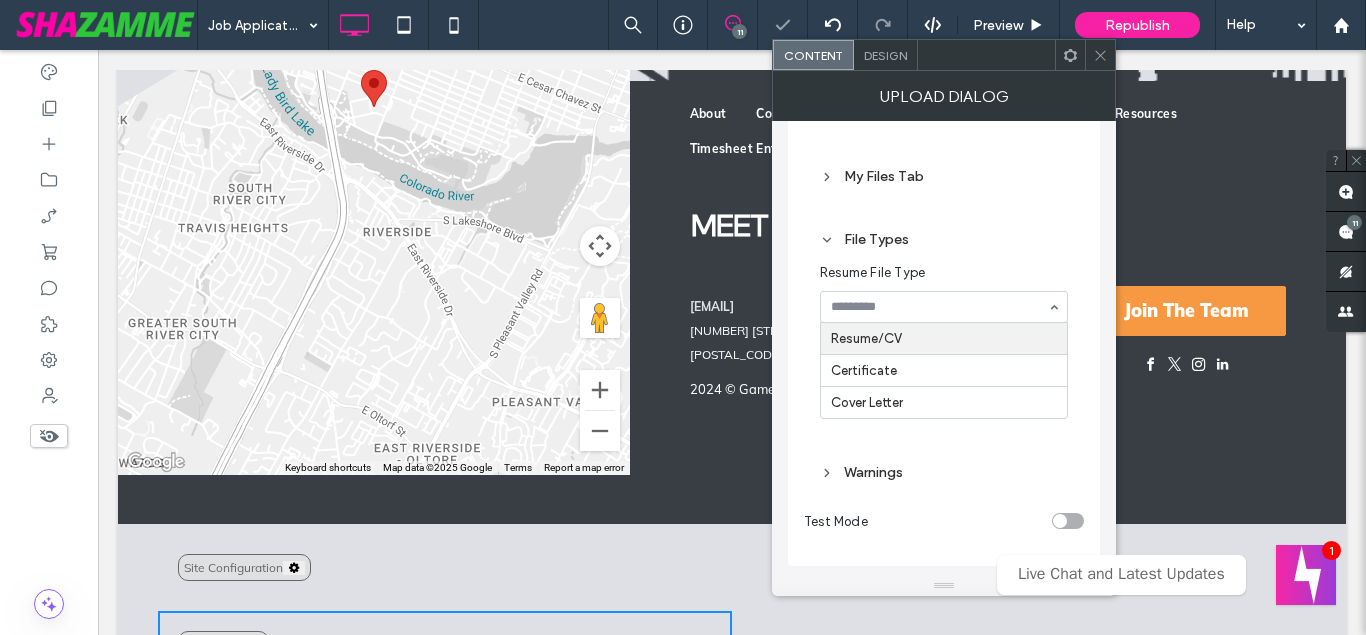 click on "Resume/CV Certificate Cover Letter" at bounding box center (944, 307) 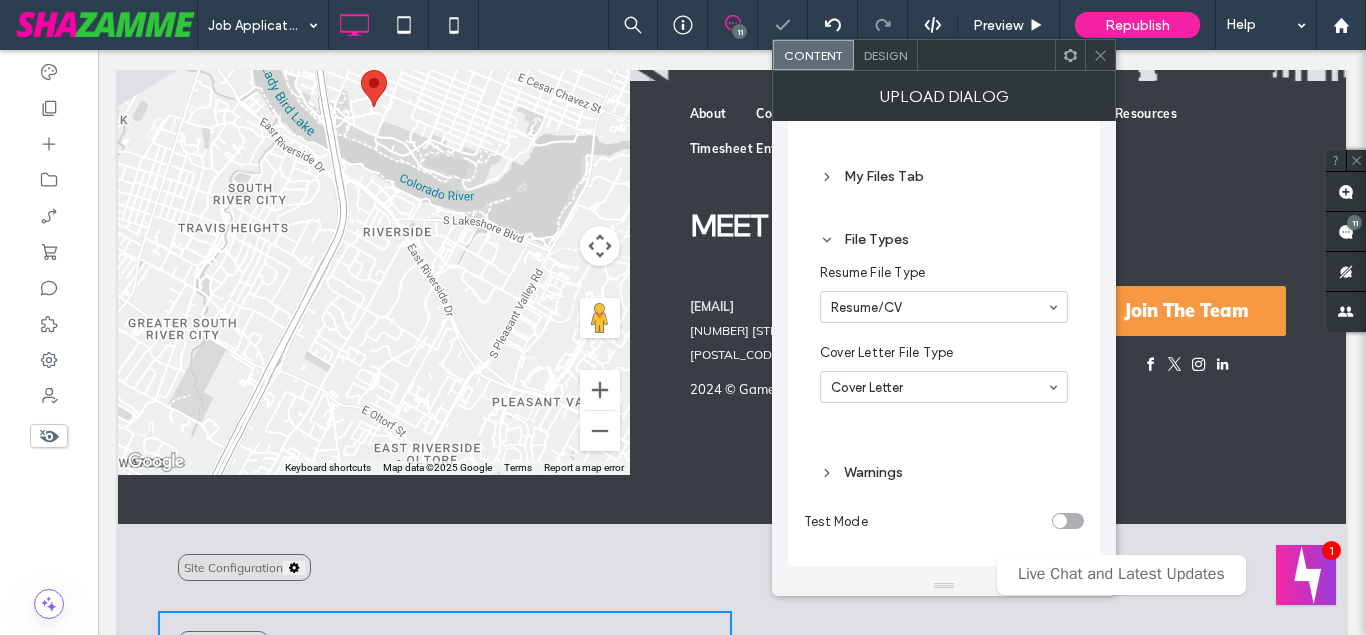 click at bounding box center [1100, 55] 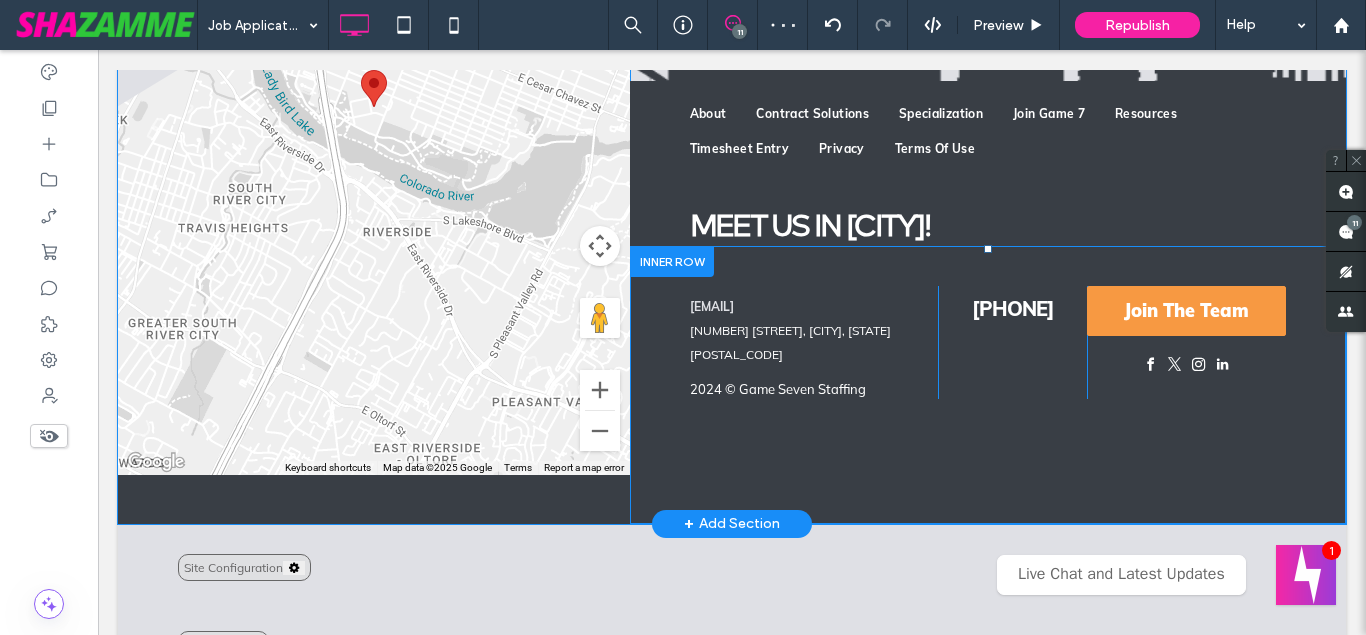 scroll, scrollTop: 2603, scrollLeft: 0, axis: vertical 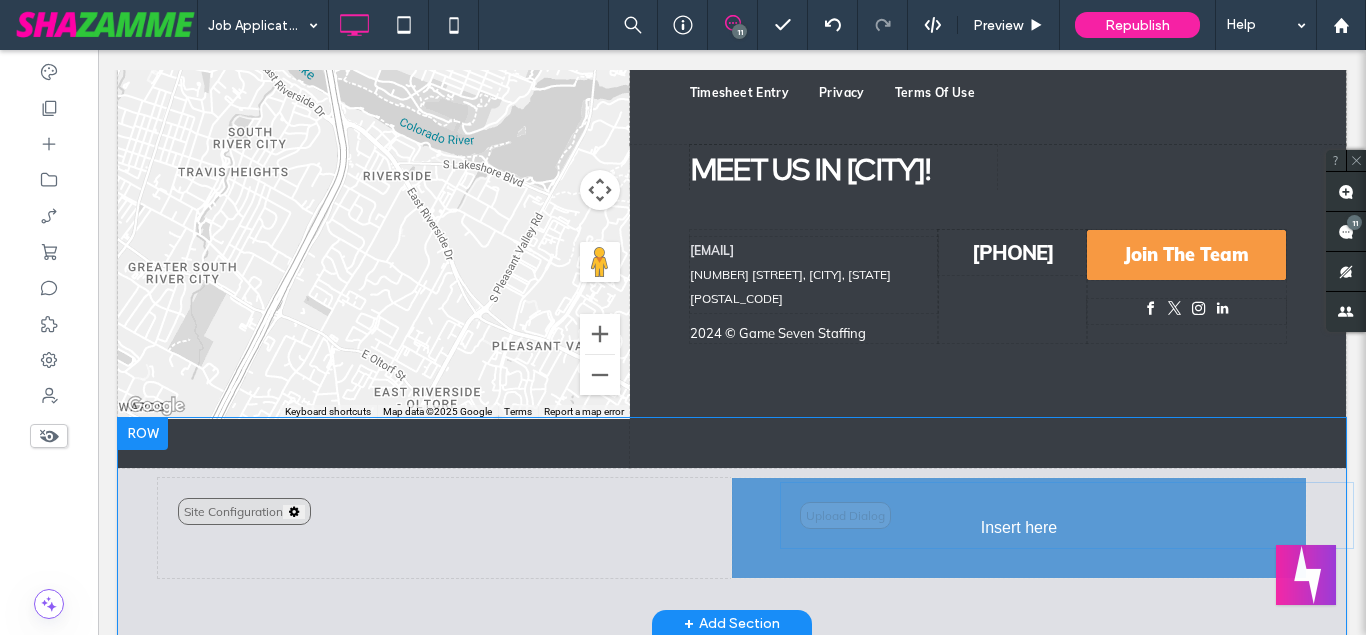 drag, startPoint x: 367, startPoint y: 515, endPoint x: 884, endPoint y: 487, distance: 517.7577 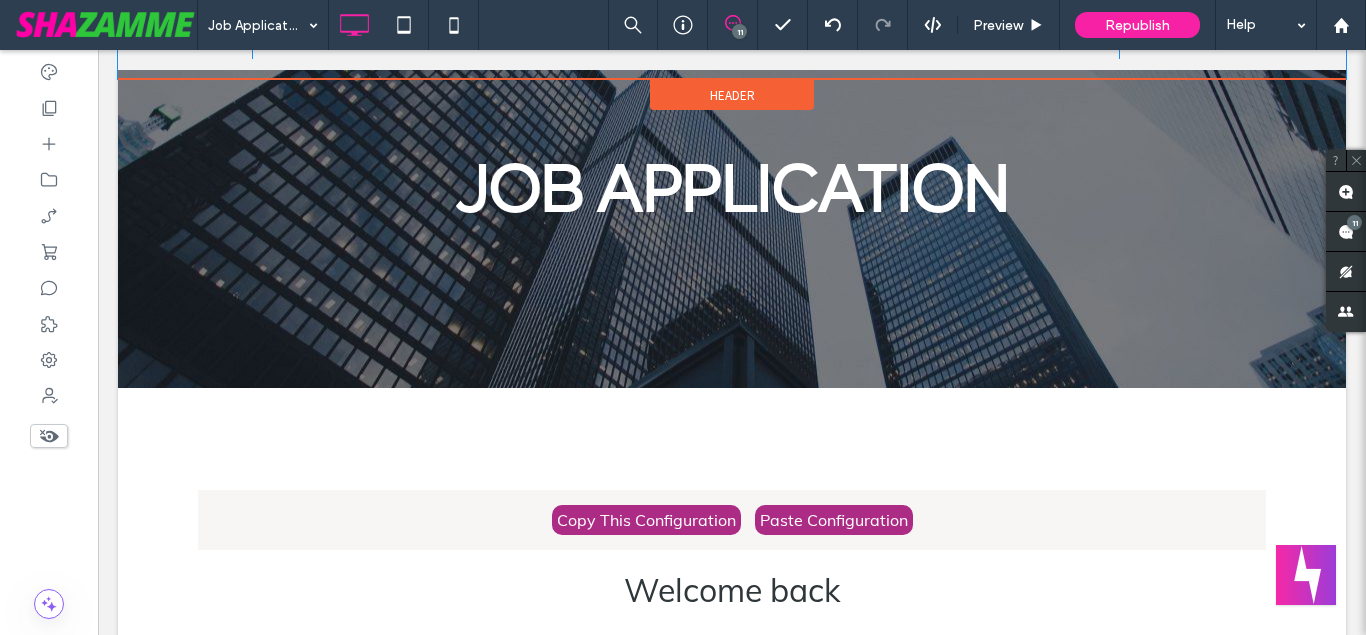 scroll, scrollTop: 510, scrollLeft: 0, axis: vertical 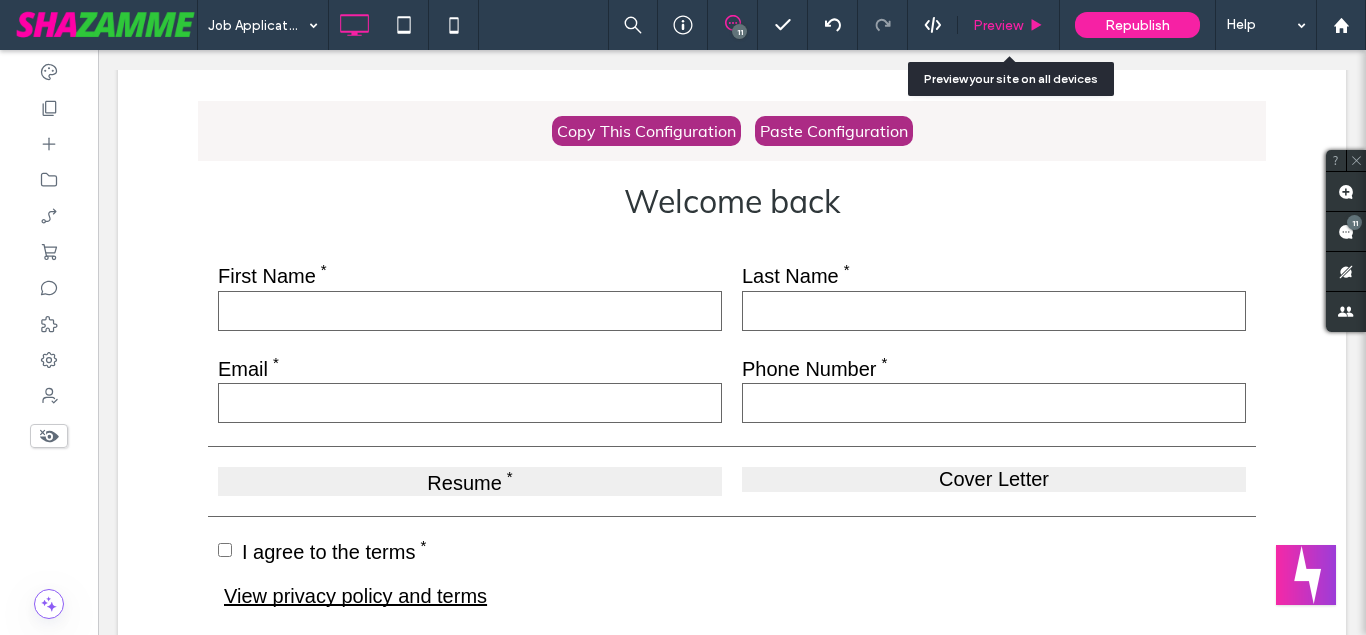 click 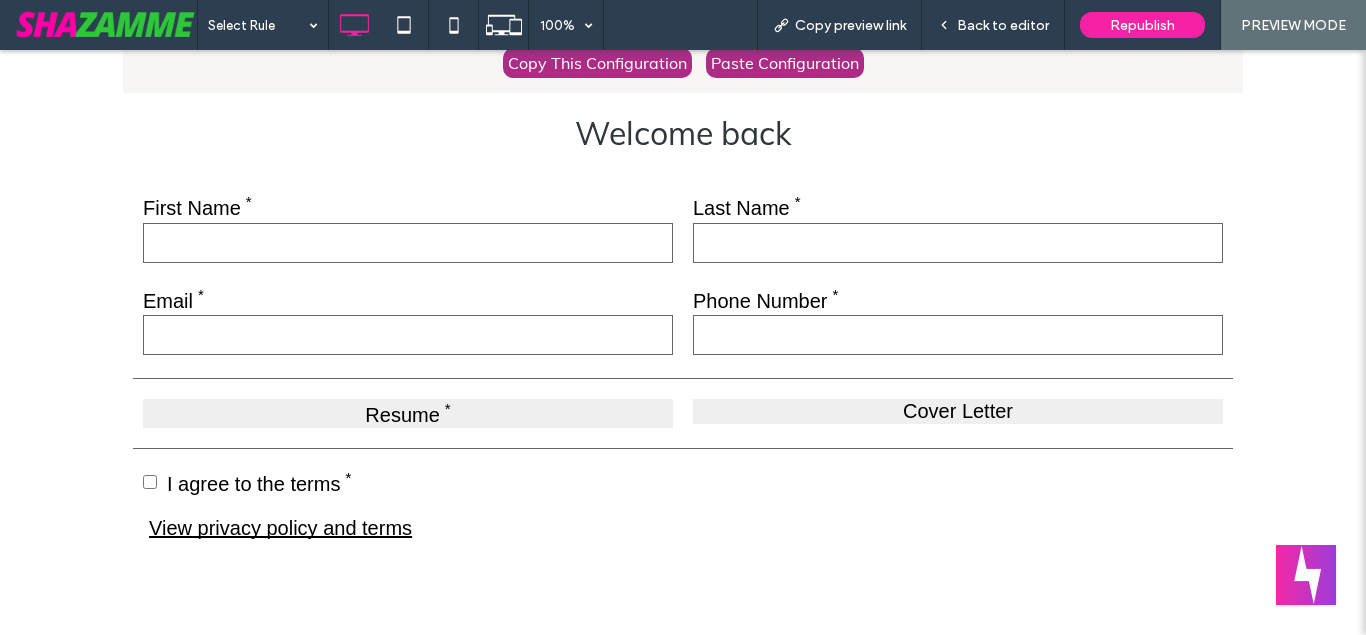 scroll, scrollTop: 612, scrollLeft: 0, axis: vertical 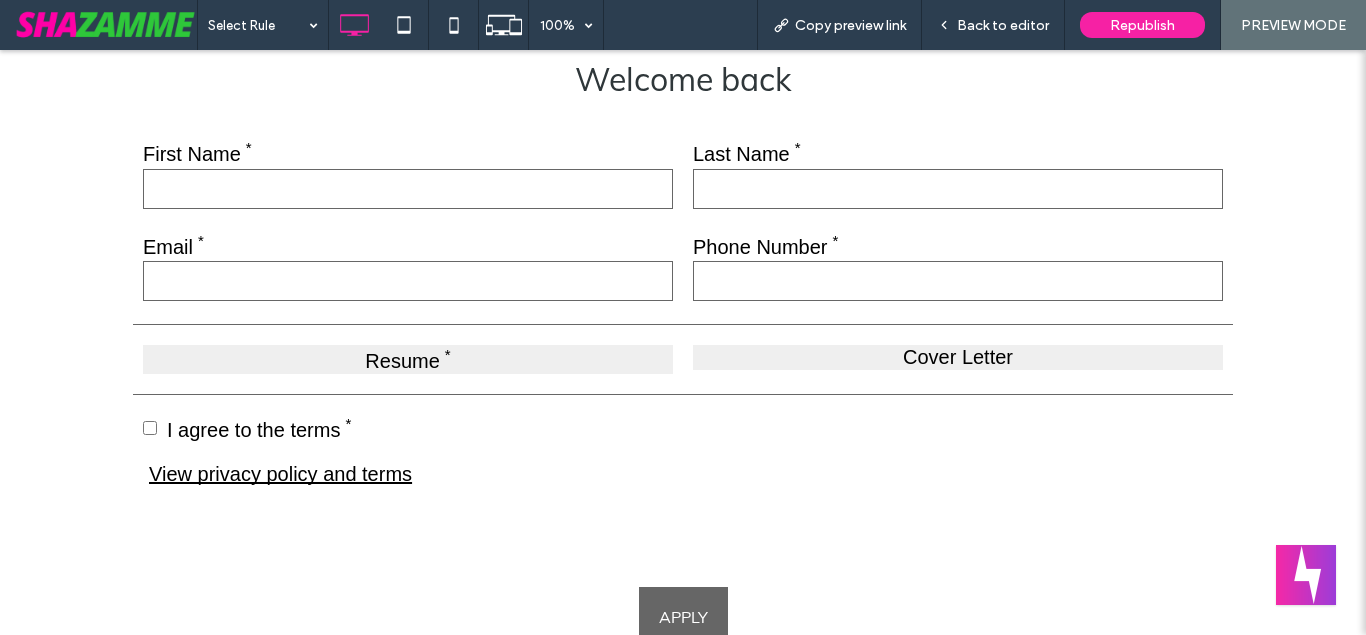 click on "Resume" at bounding box center (408, 359) 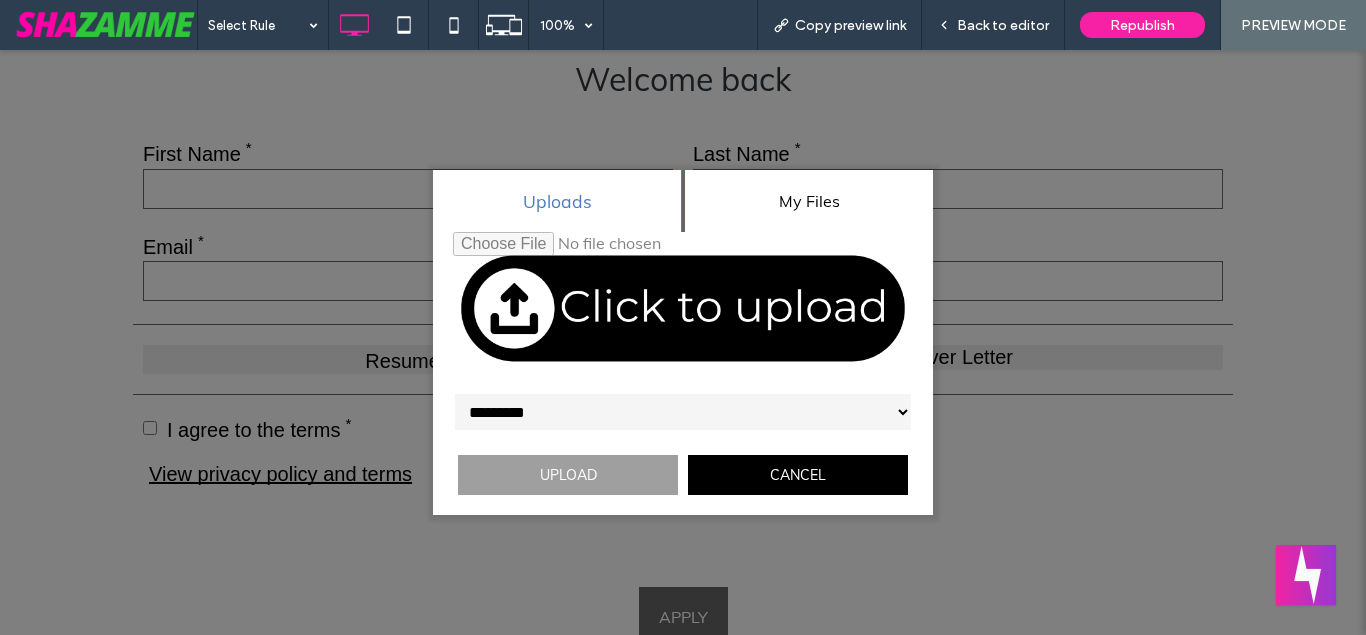 click at bounding box center [683, 308] 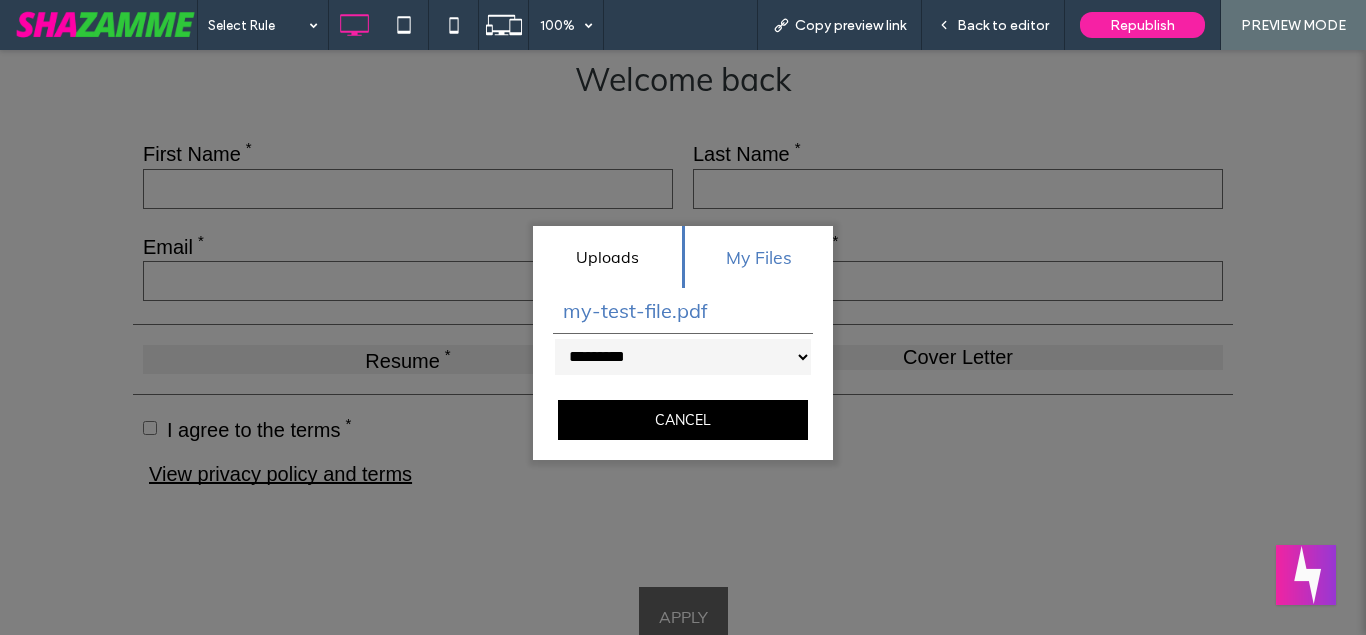 click on "**********" at bounding box center [683, 357] 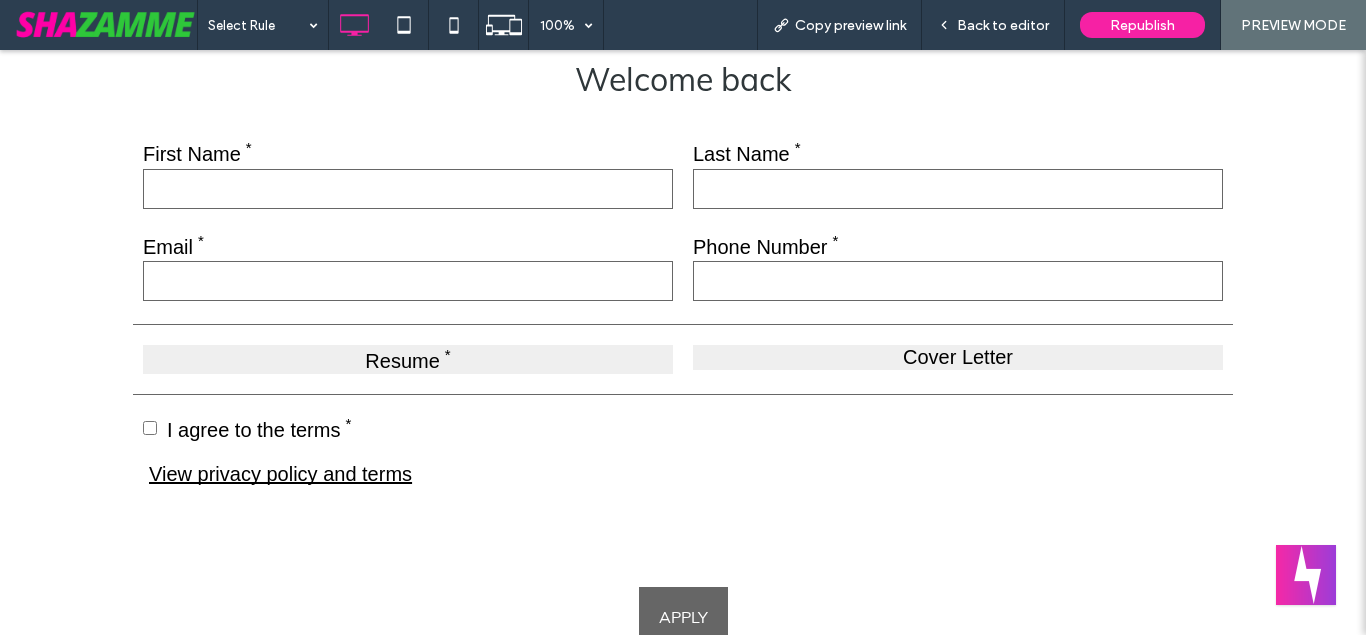 click on "Resume" at bounding box center (408, 359) 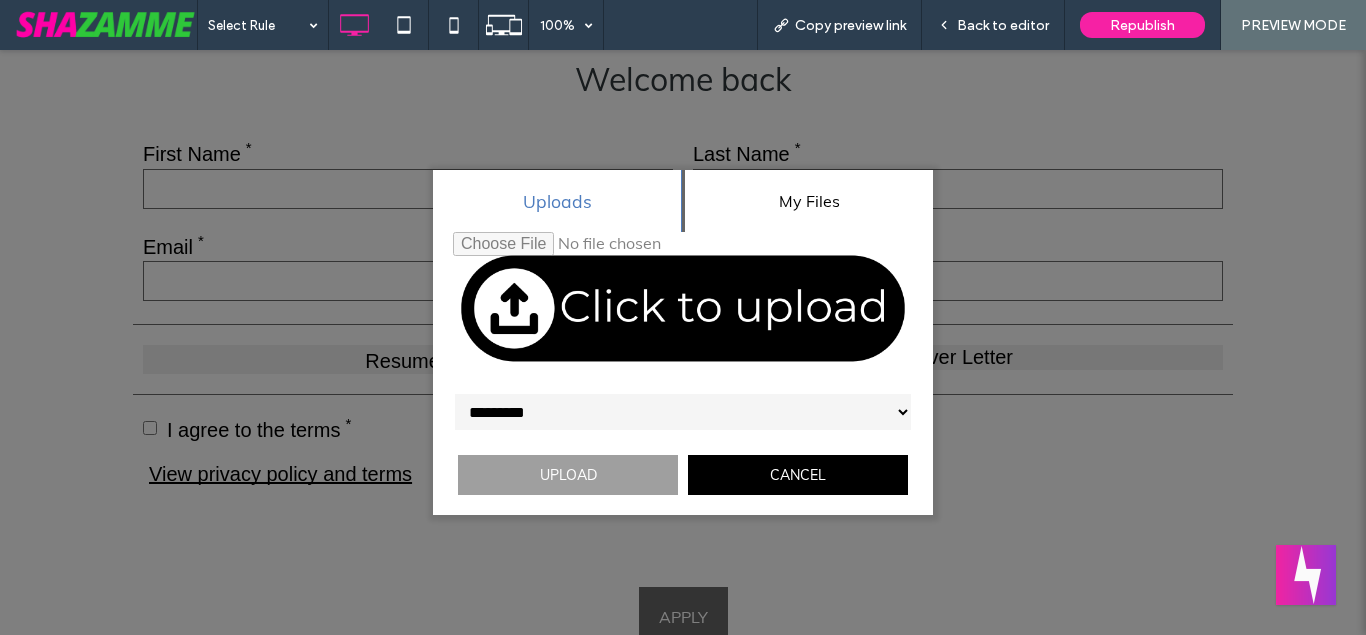 click at bounding box center [683, 308] 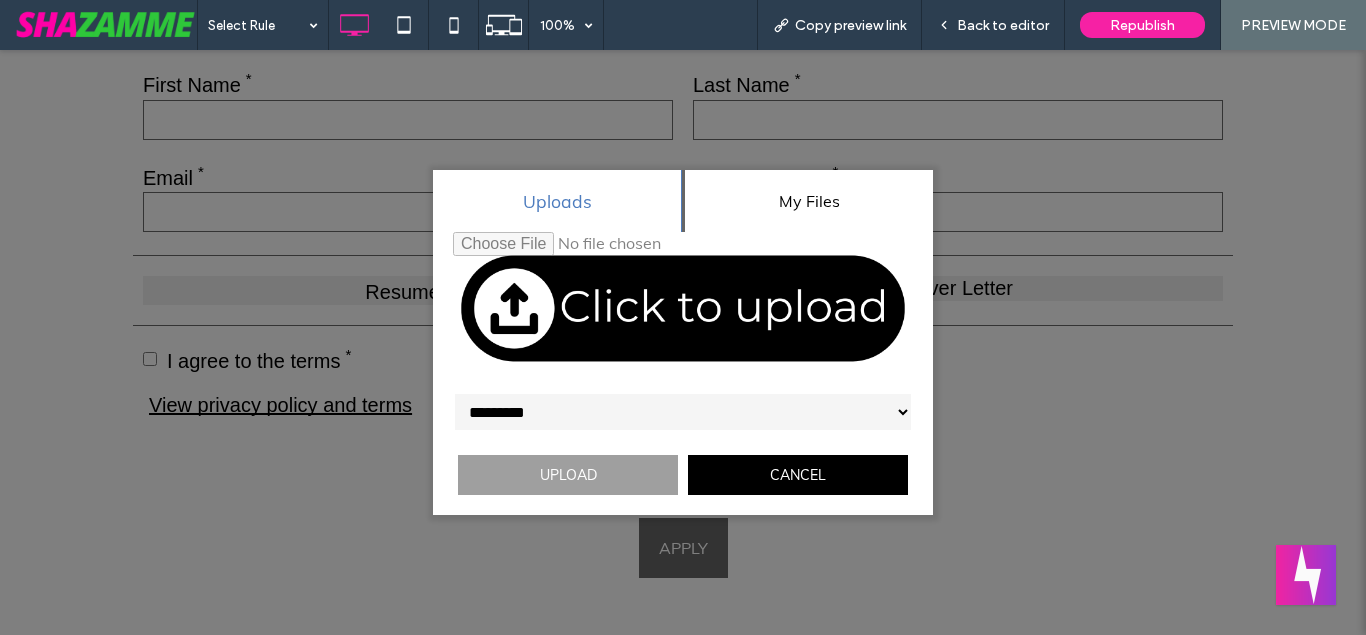 scroll, scrollTop: 714, scrollLeft: 0, axis: vertical 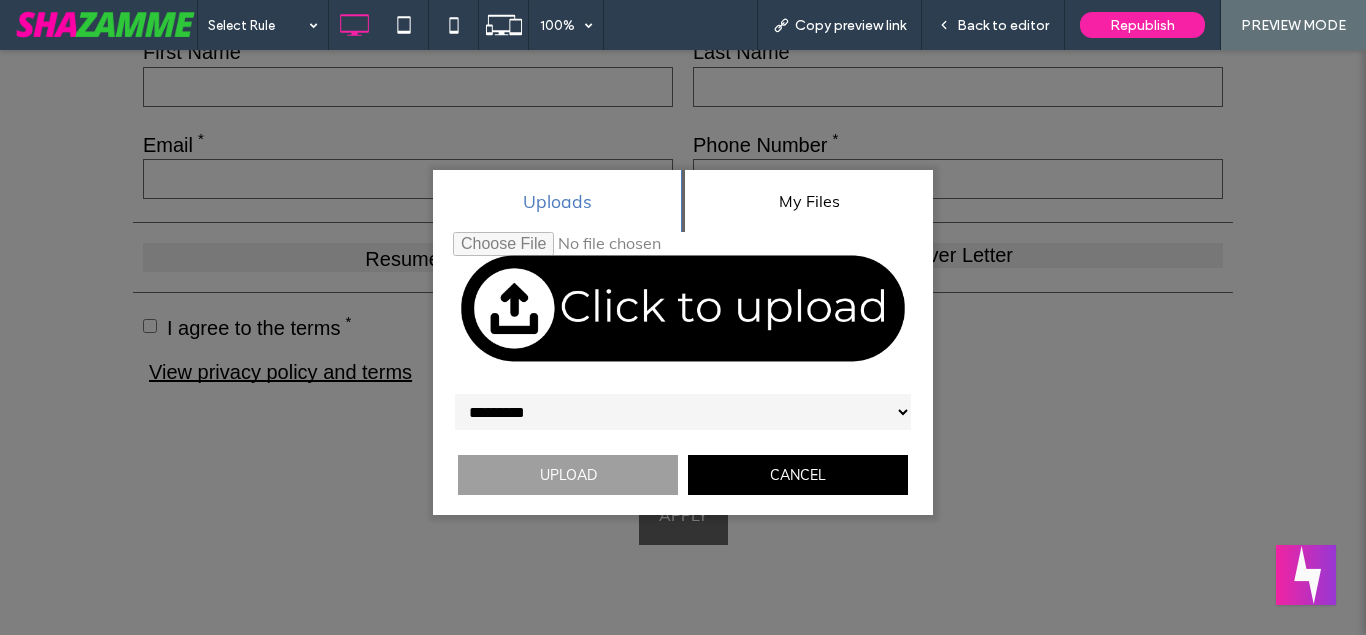 click on "**********" at bounding box center [683, 342] 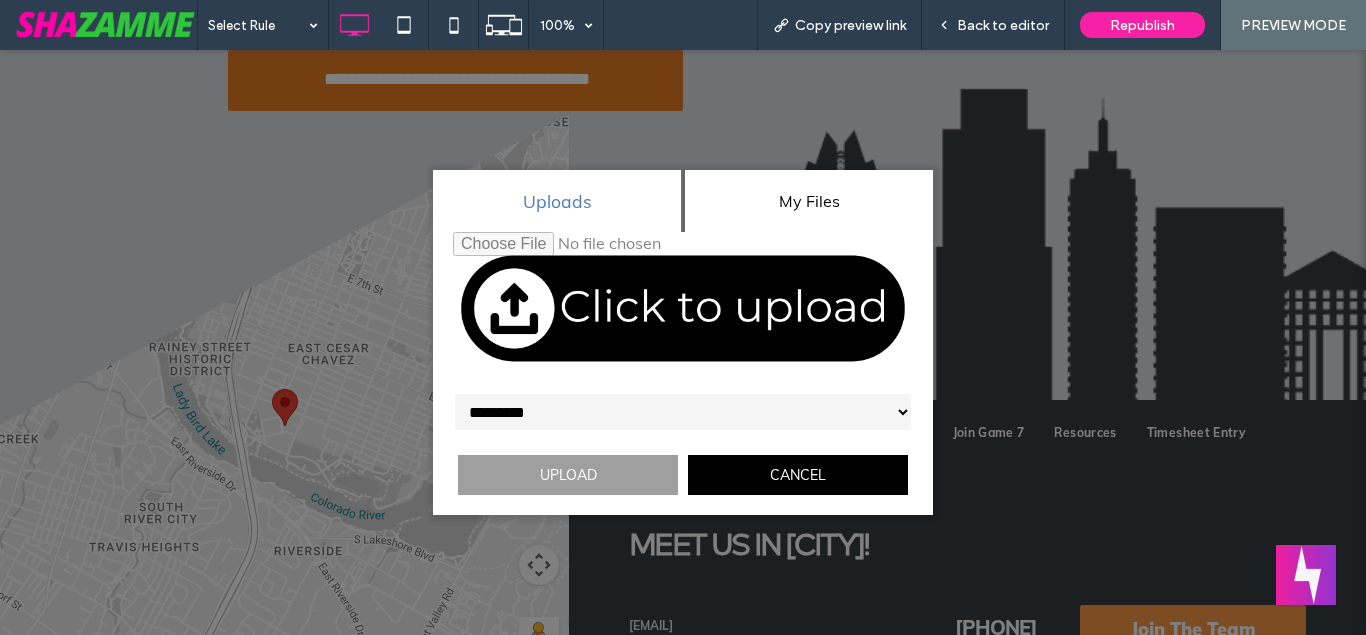 scroll, scrollTop: 2466, scrollLeft: 0, axis: vertical 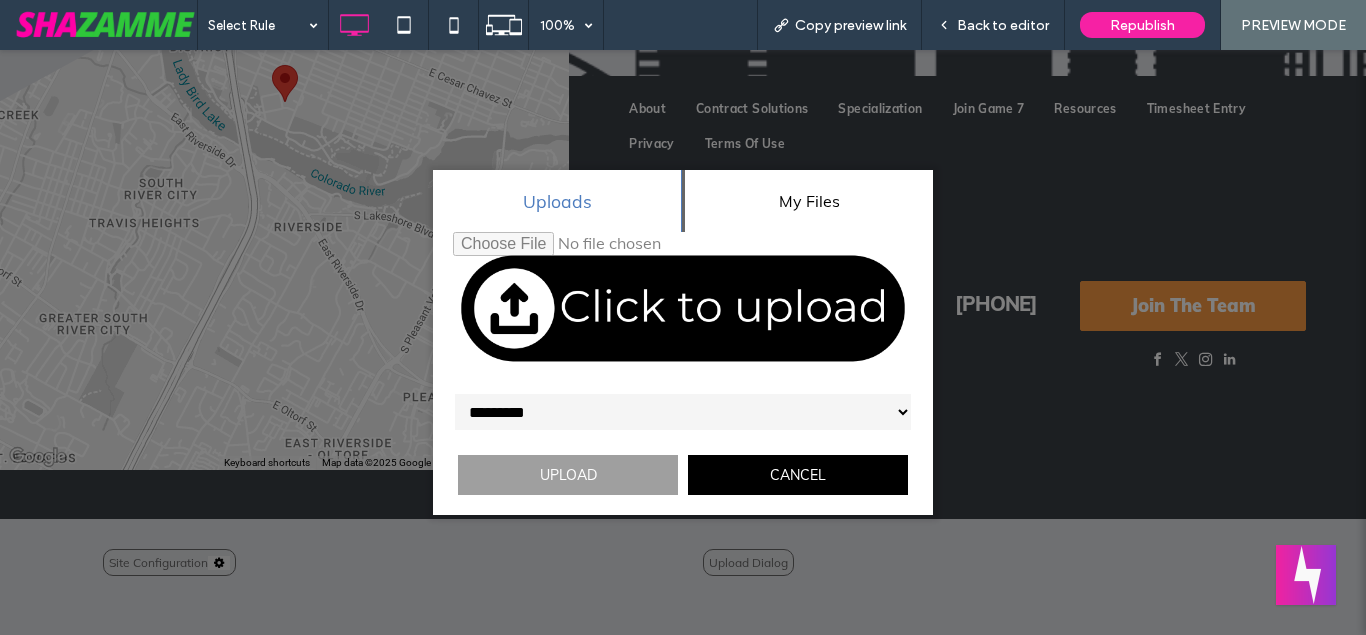 click on "Cancel" at bounding box center (798, 475) 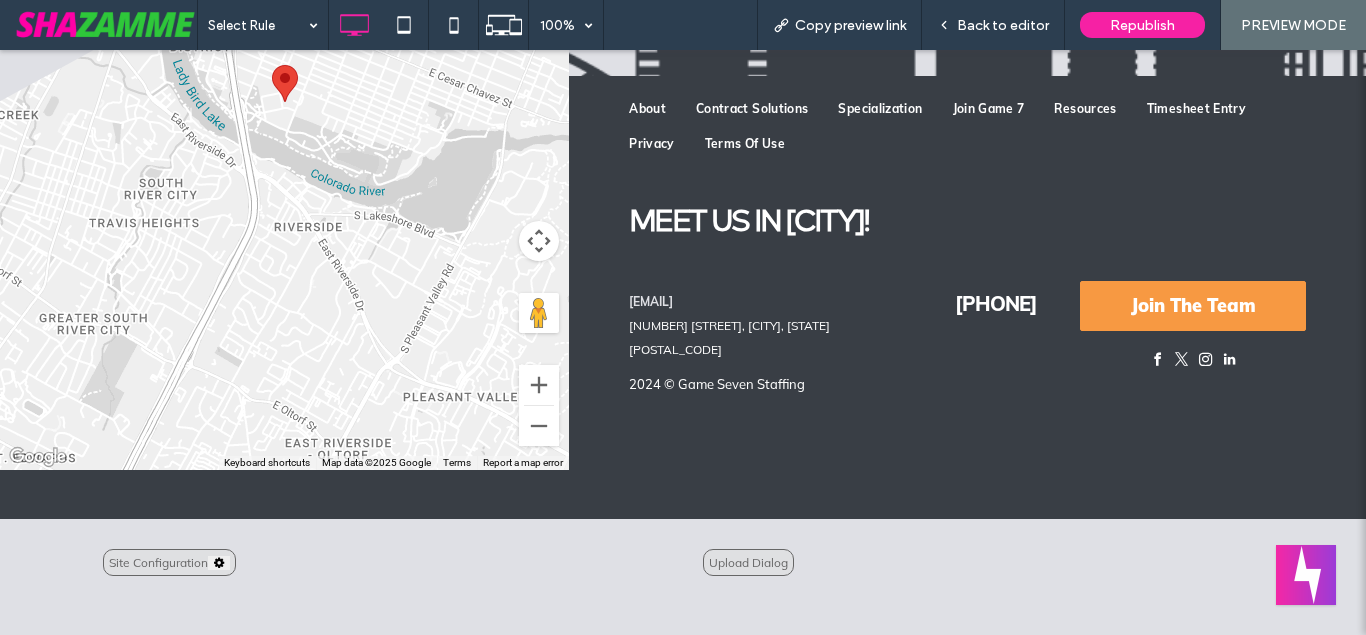 click on "Upload Dialog" at bounding box center [748, 562] 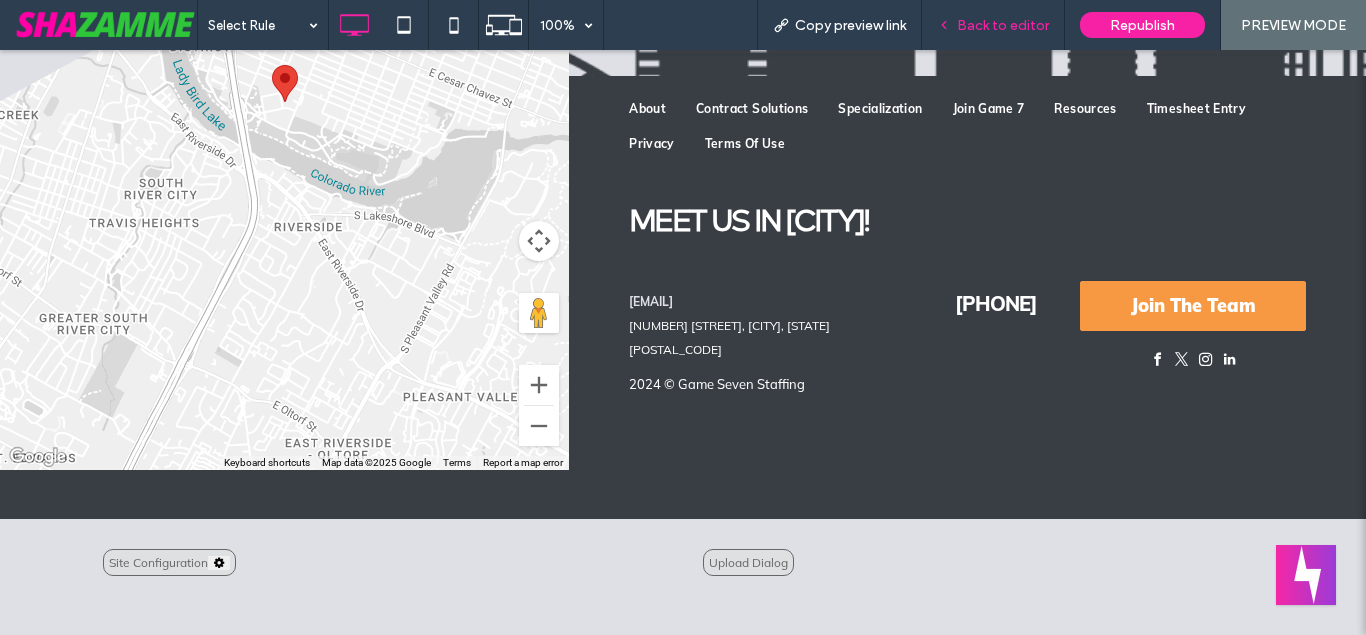click on "Back to editor" at bounding box center [993, 25] 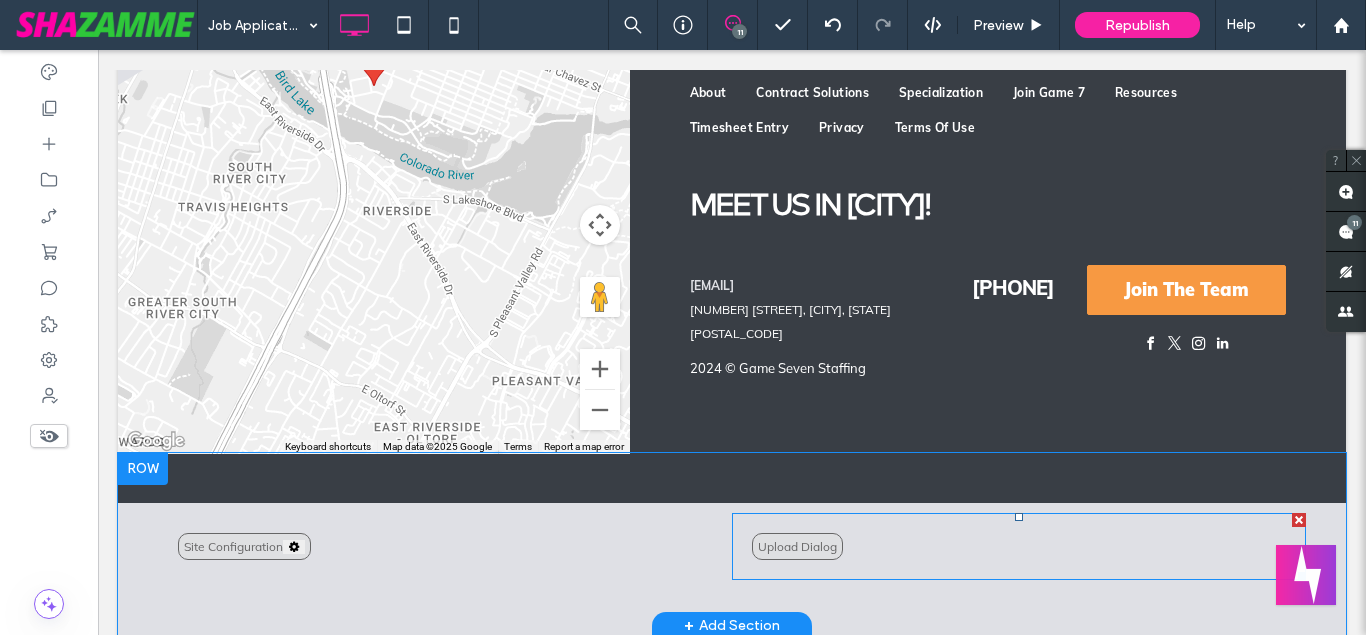 scroll, scrollTop: 2526, scrollLeft: 0, axis: vertical 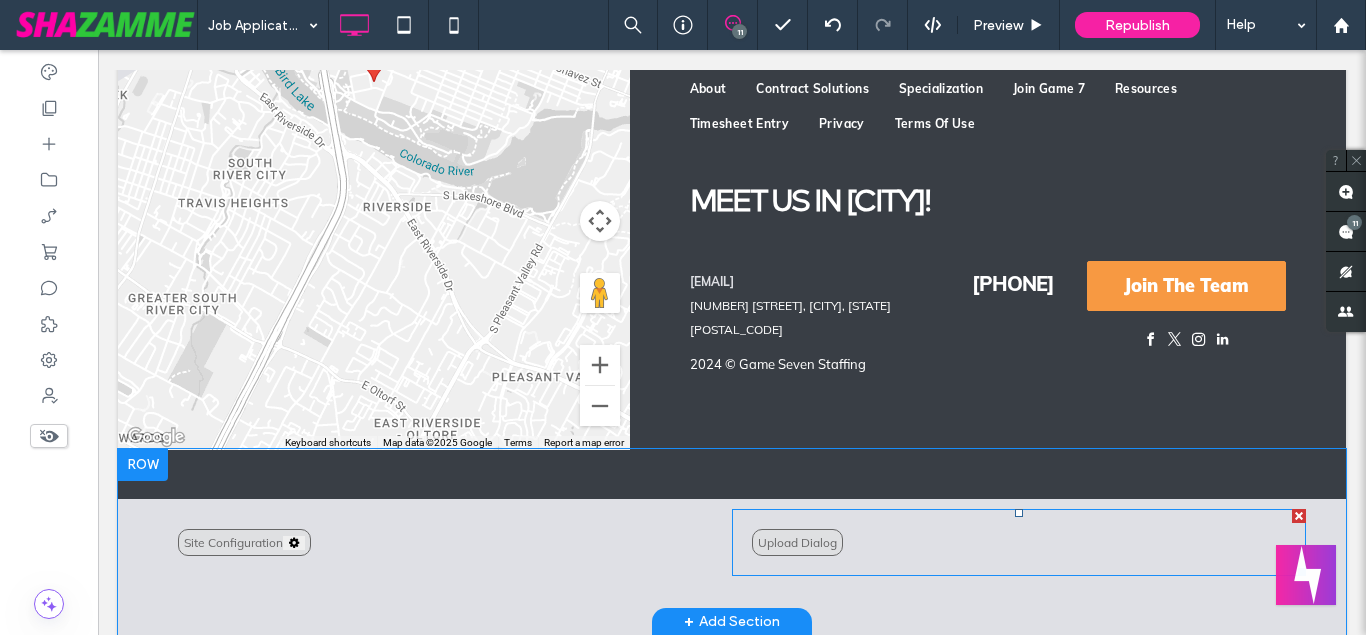 click at bounding box center [1019, 542] 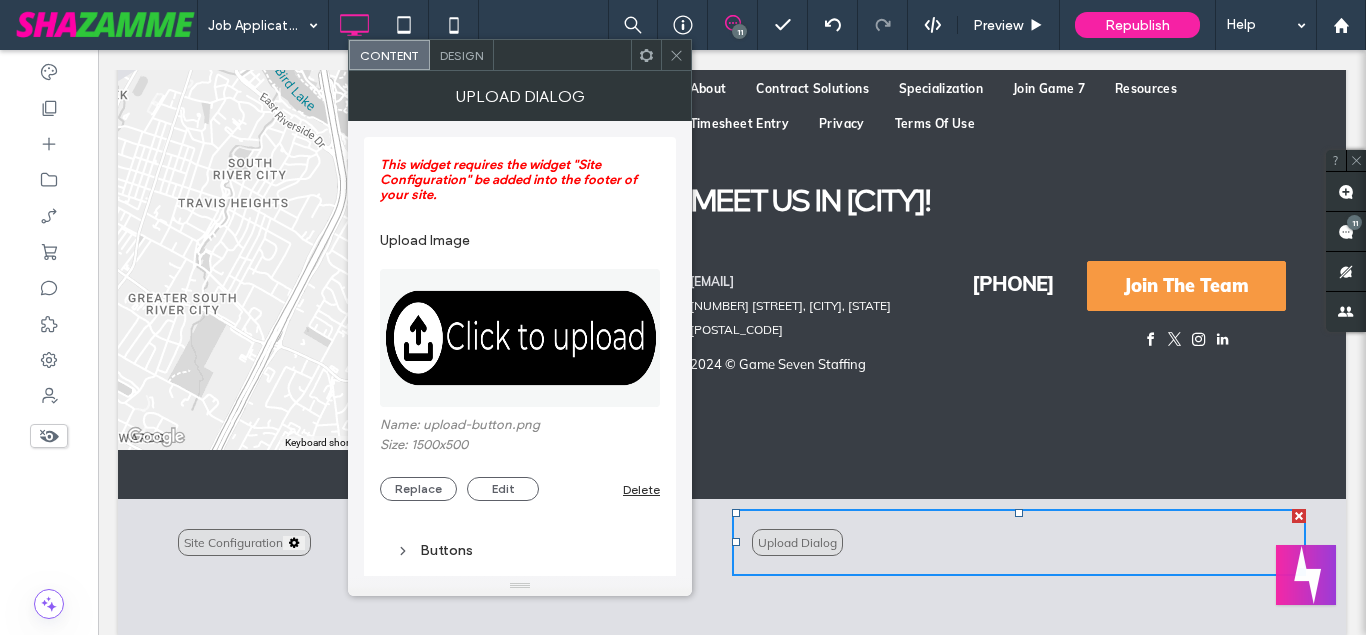 click on "Design" at bounding box center [461, 55] 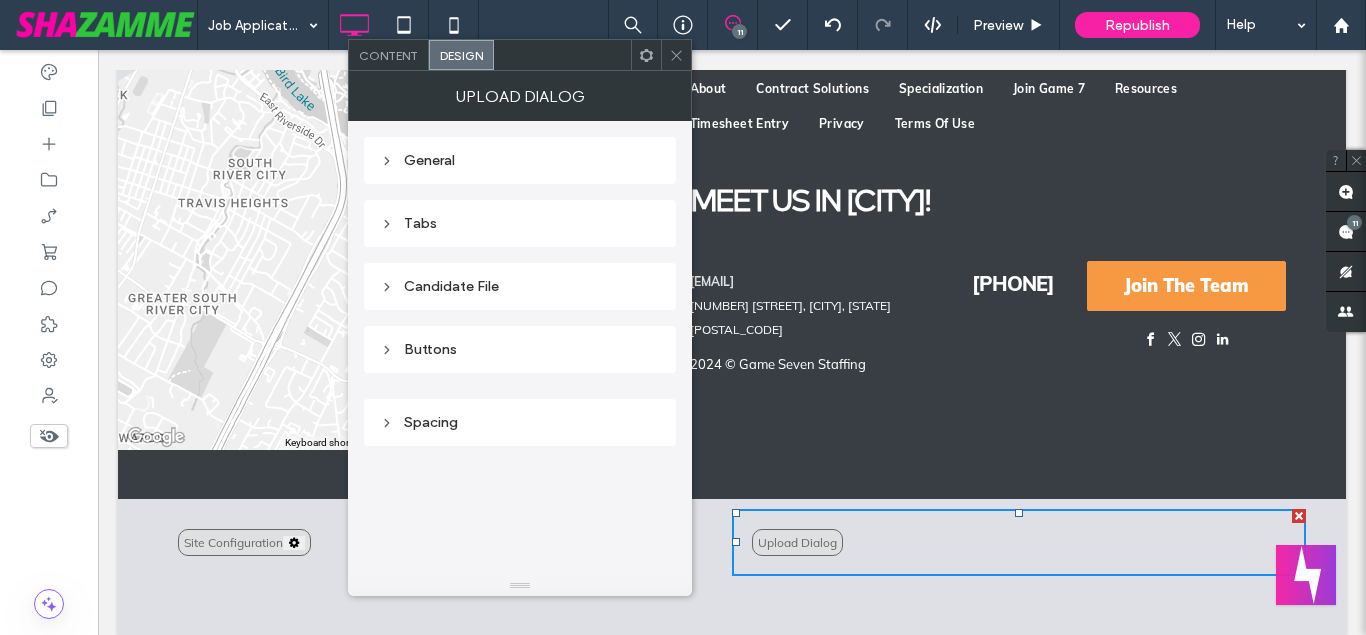 click on "General" at bounding box center (520, 160) 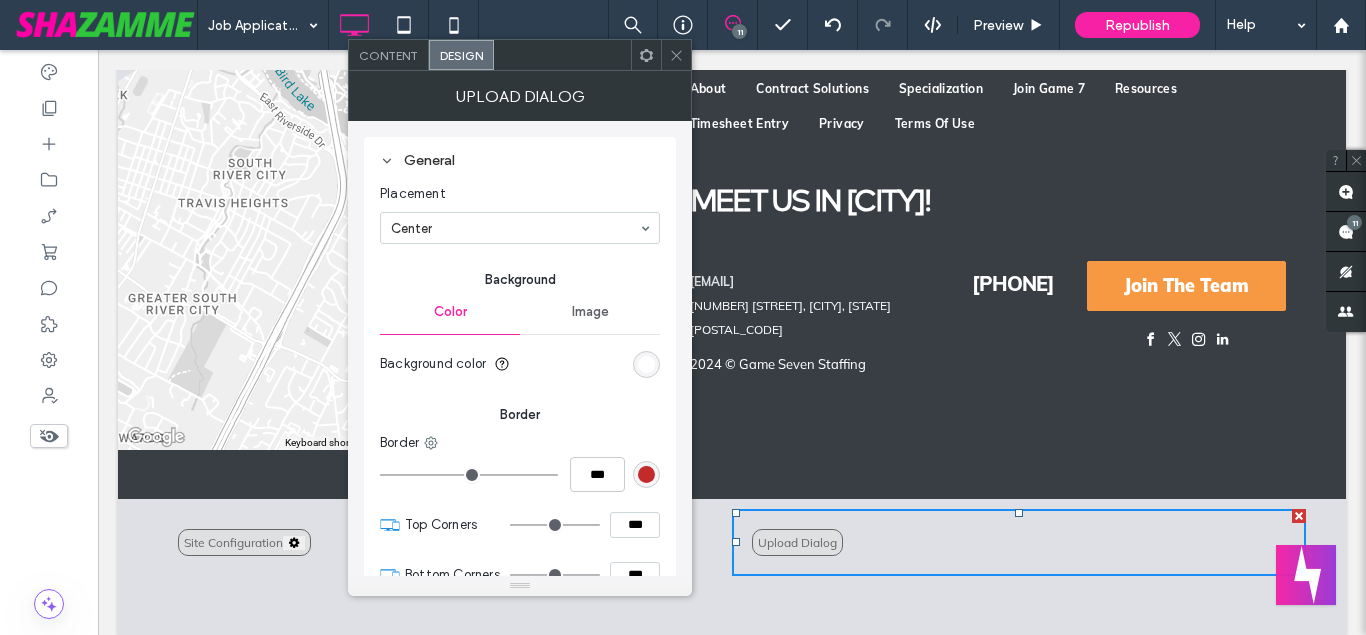 click on "General" at bounding box center [520, 160] 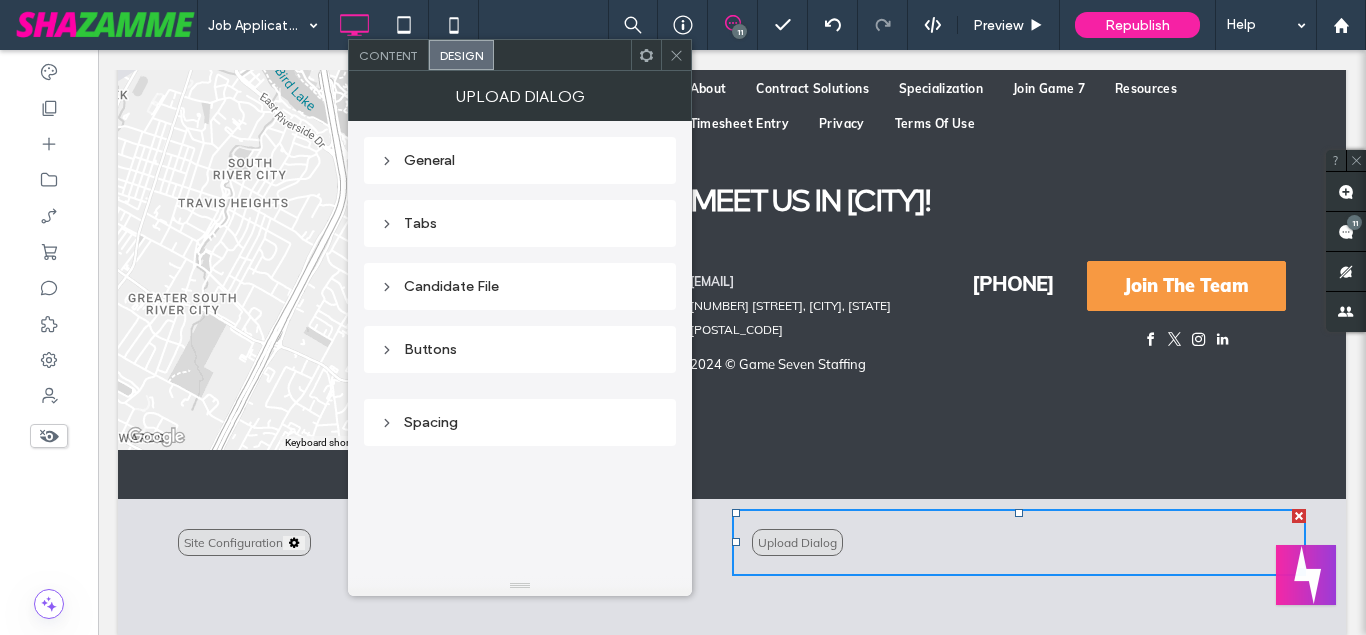 click on "General" at bounding box center [520, 160] 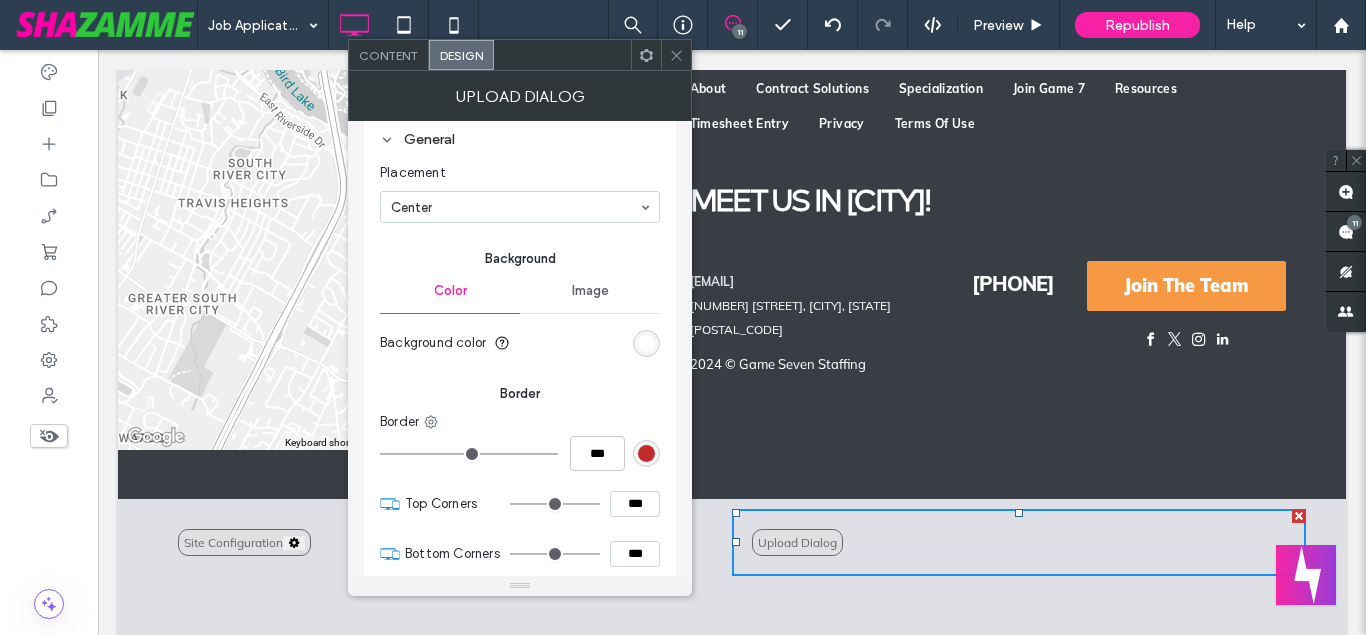 scroll, scrollTop: 0, scrollLeft: 0, axis: both 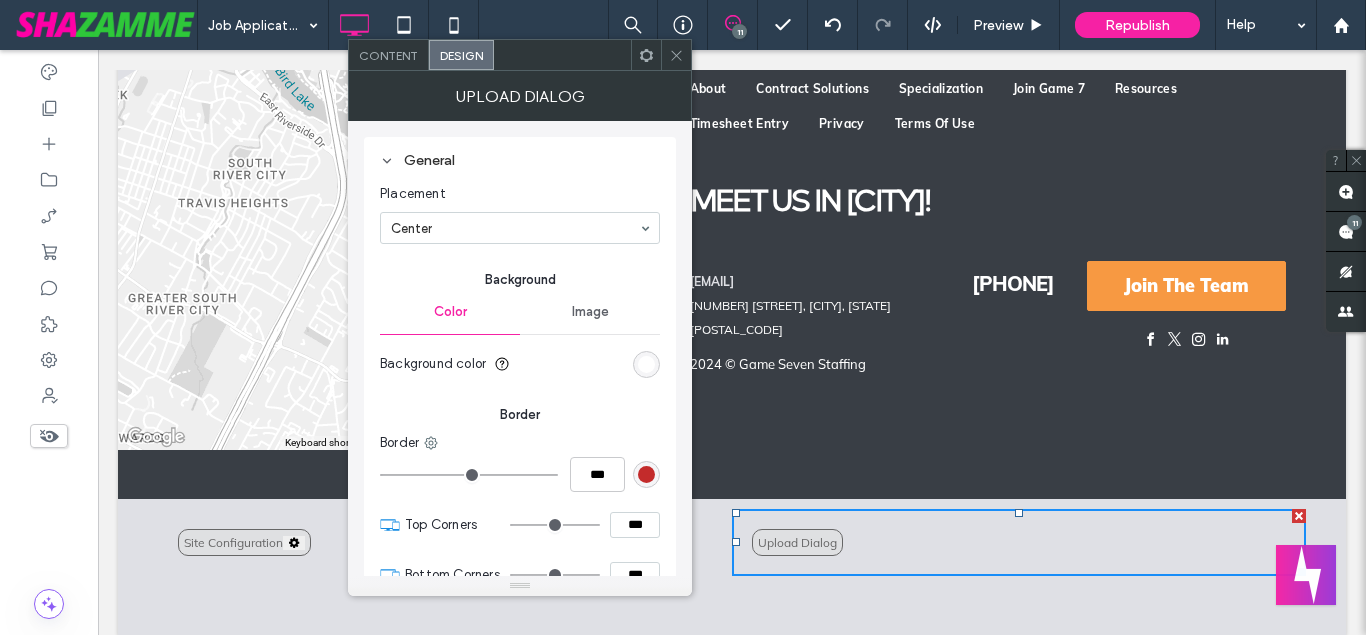 click on "General" at bounding box center [520, 160] 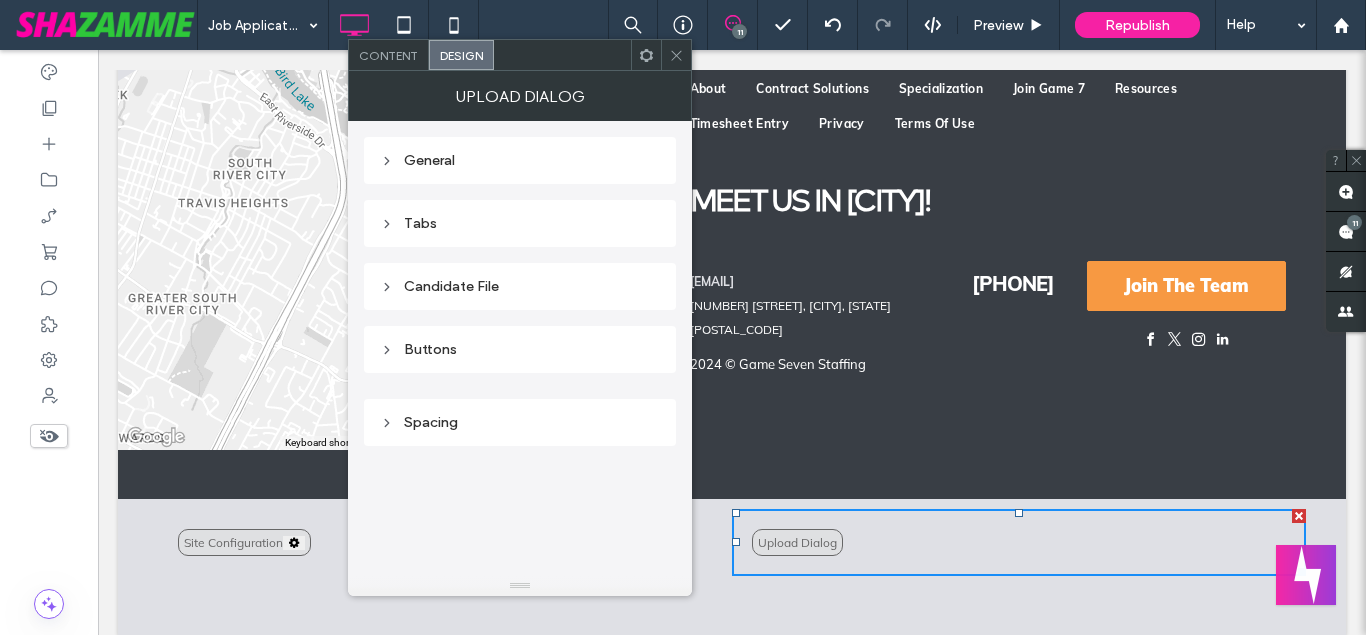 click on "Buttons" at bounding box center (520, 349) 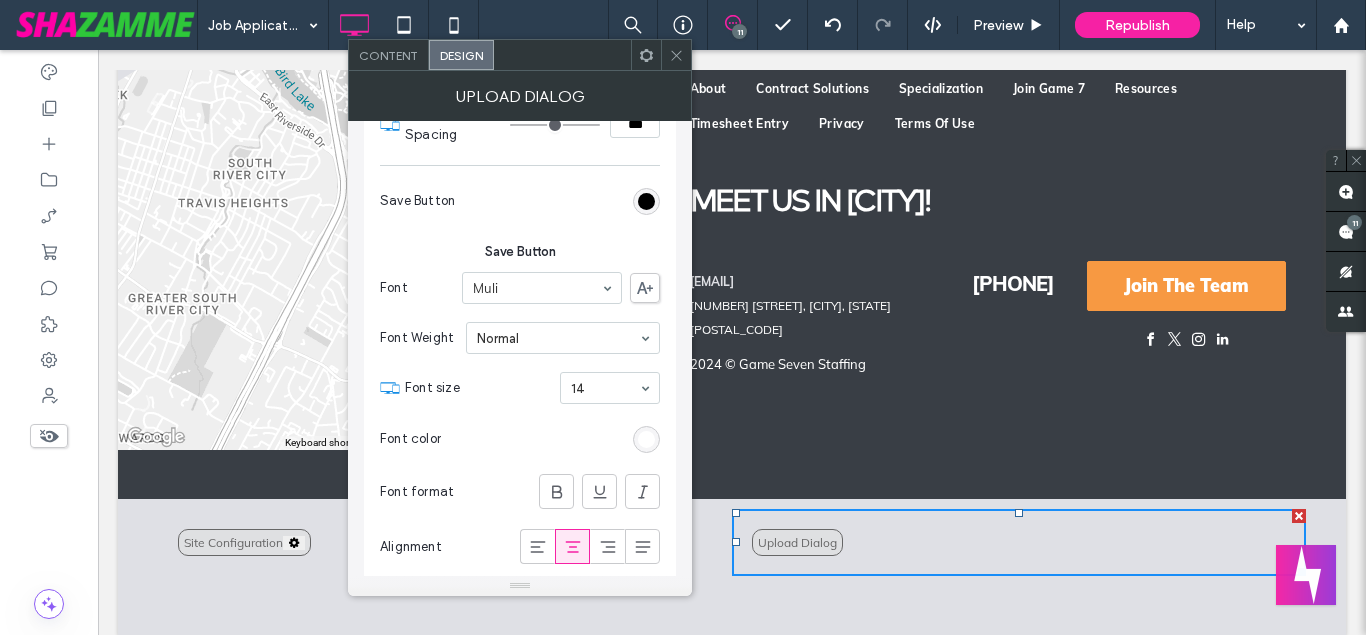 scroll, scrollTop: 228, scrollLeft: 0, axis: vertical 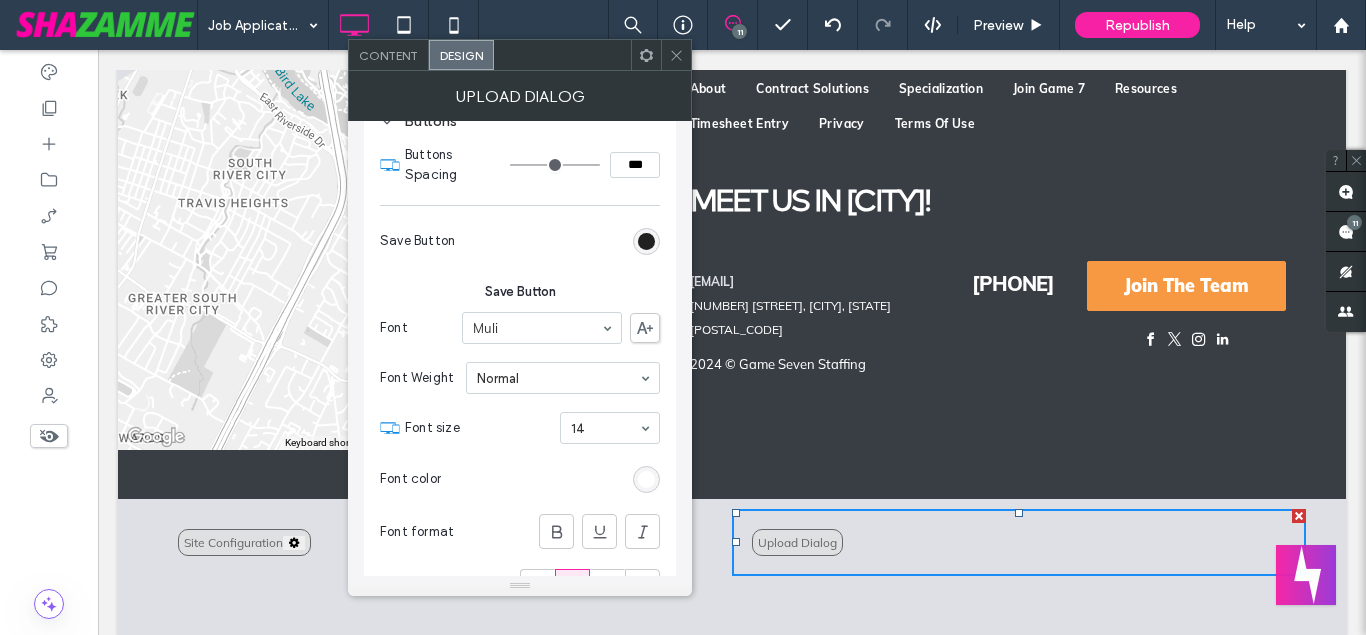 click at bounding box center [646, 241] 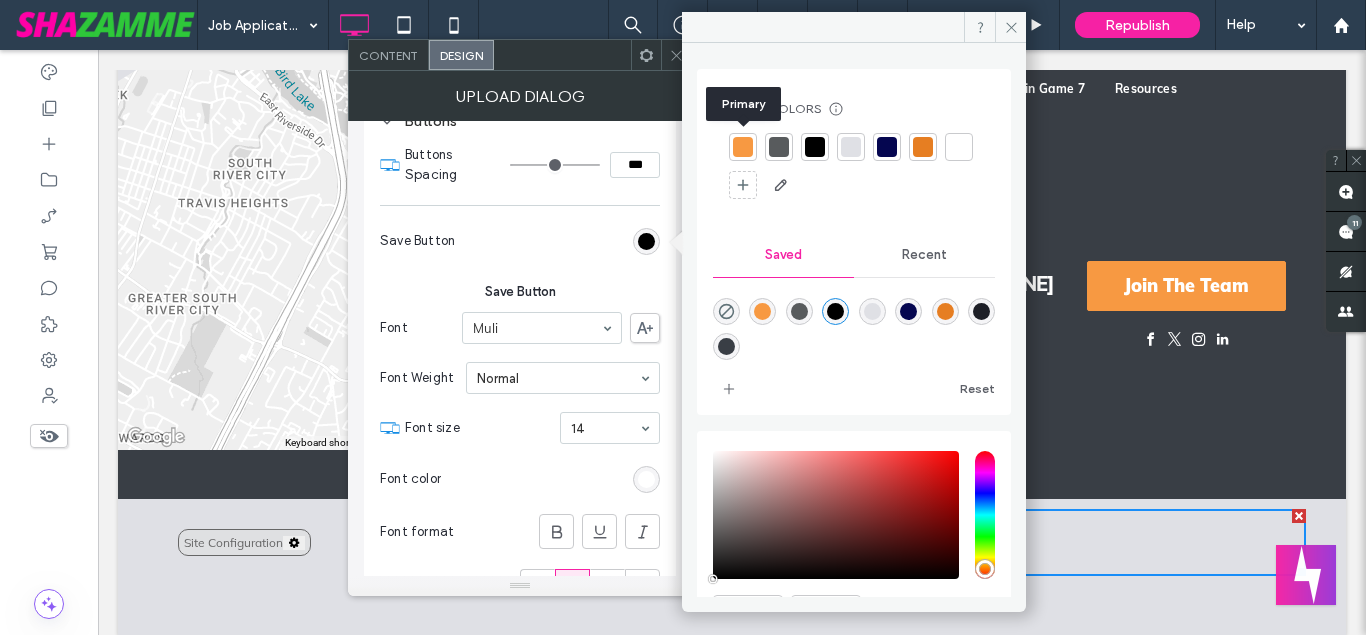 click at bounding box center [743, 147] 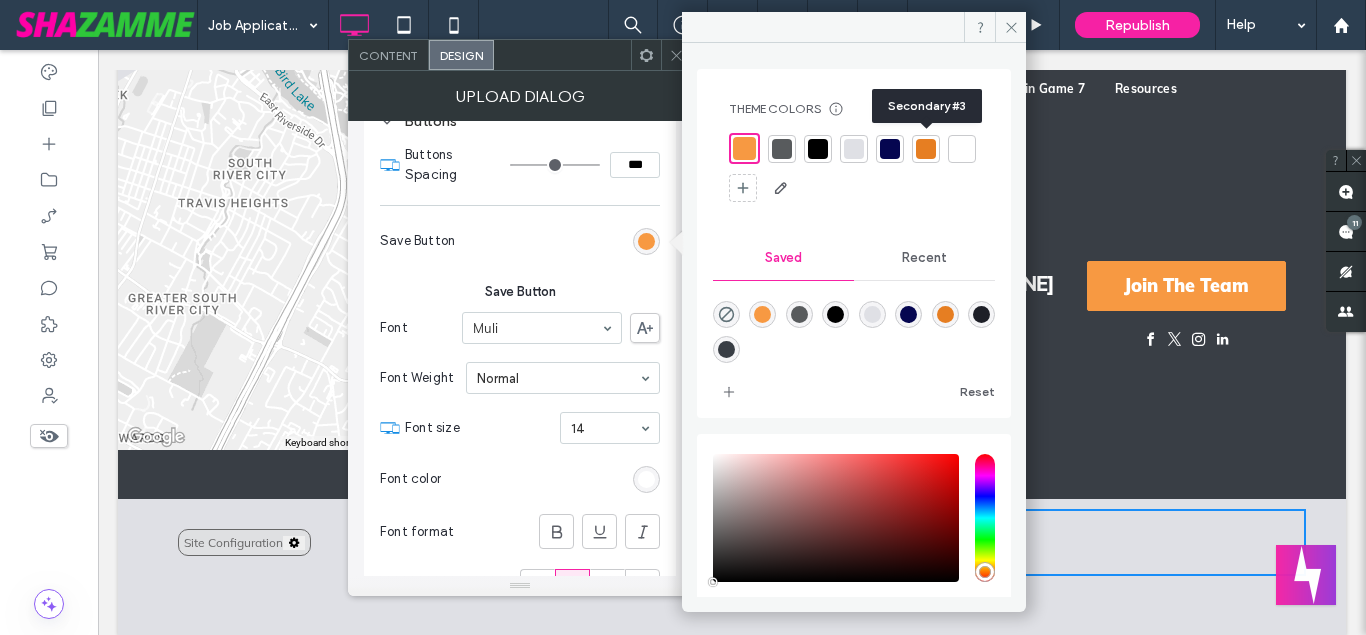 click at bounding box center (926, 149) 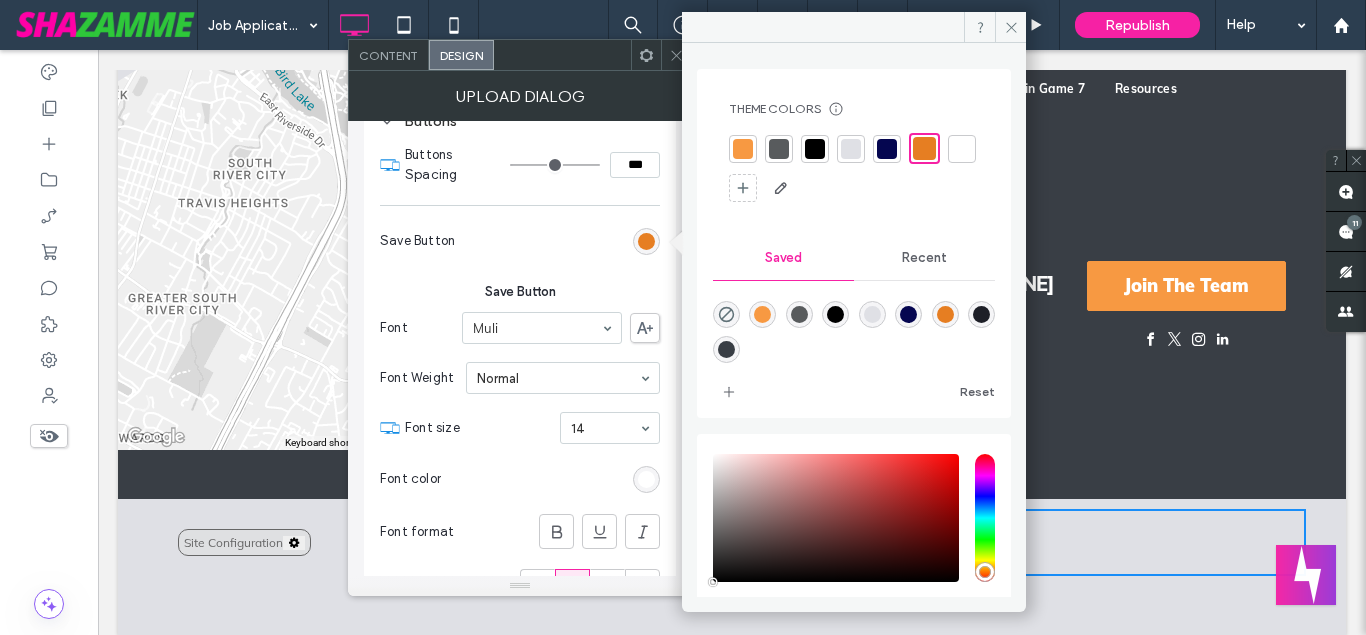 click at bounding box center (743, 149) 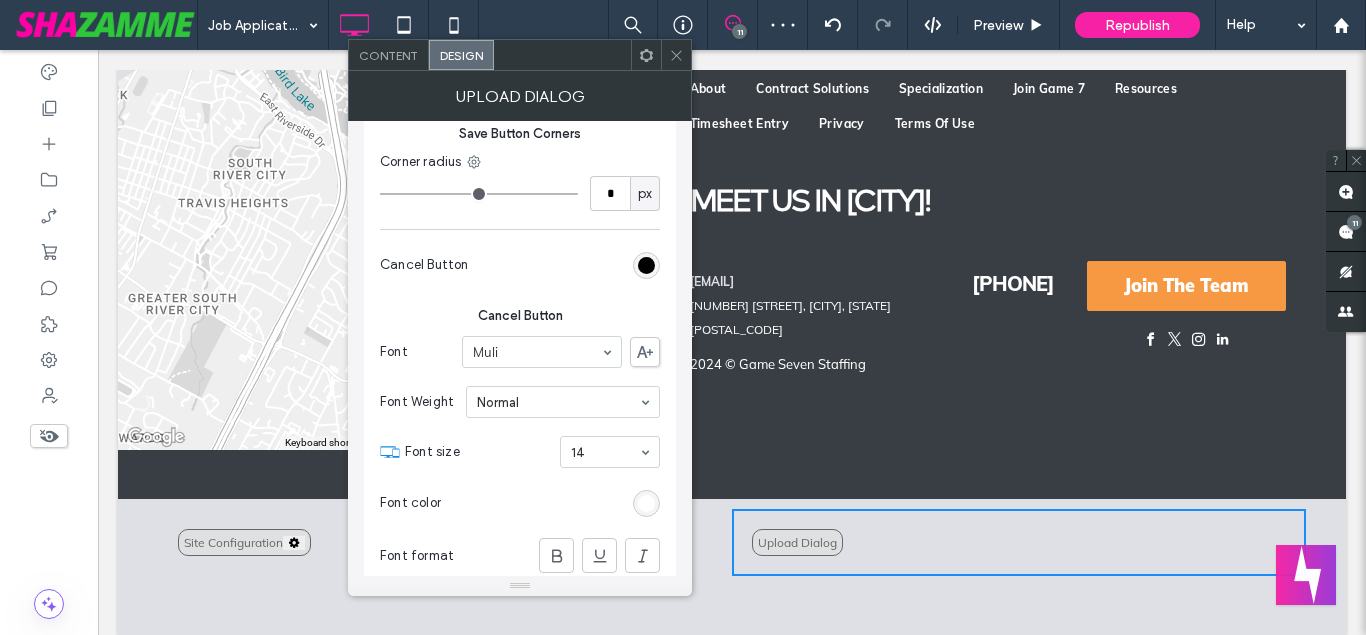 scroll, scrollTop: 912, scrollLeft: 0, axis: vertical 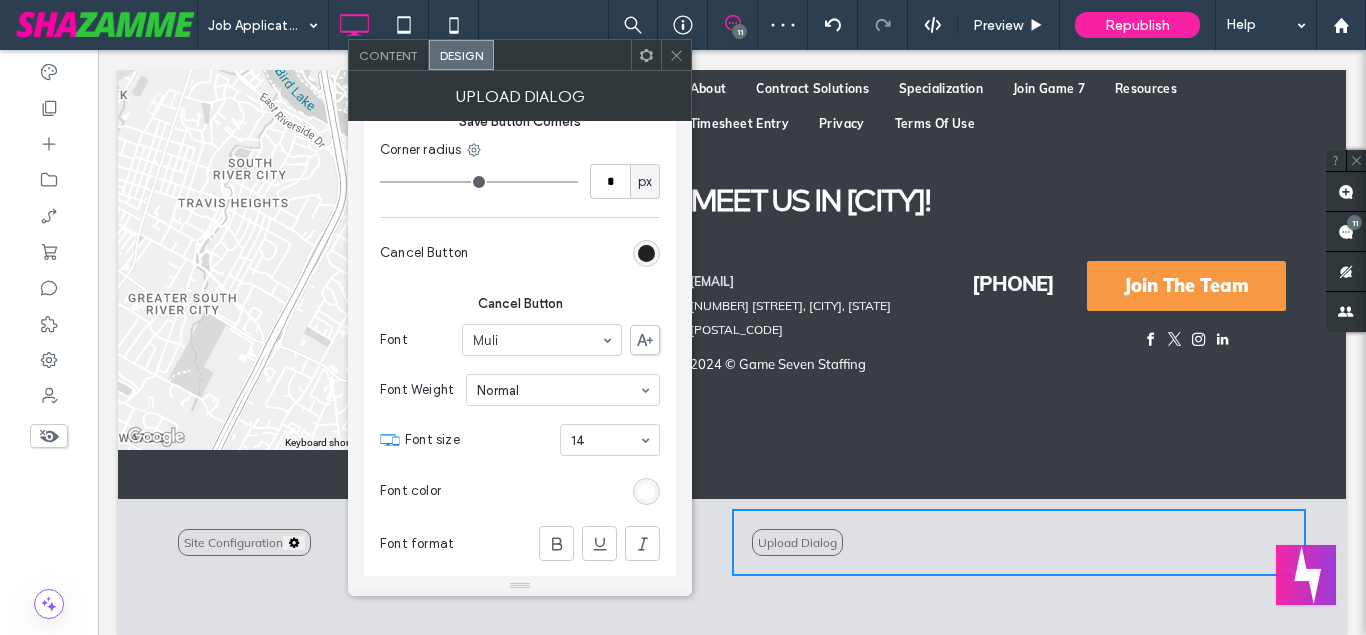 click at bounding box center (646, 253) 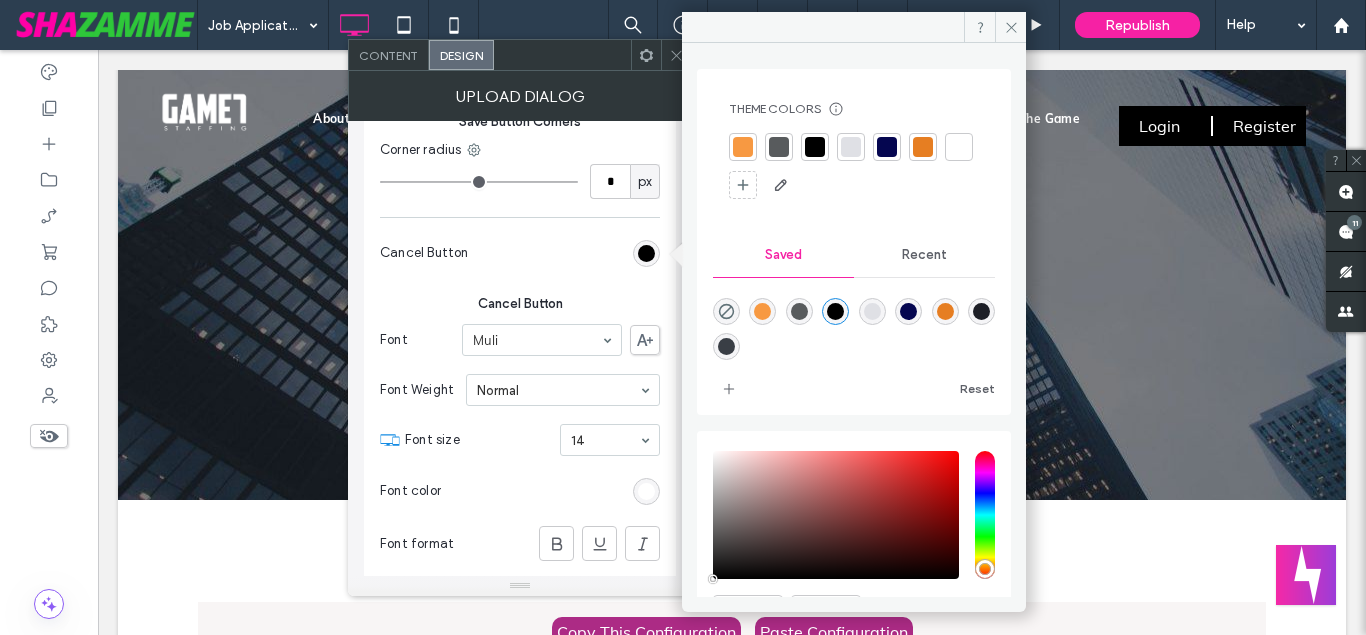 scroll, scrollTop: 0, scrollLeft: 0, axis: both 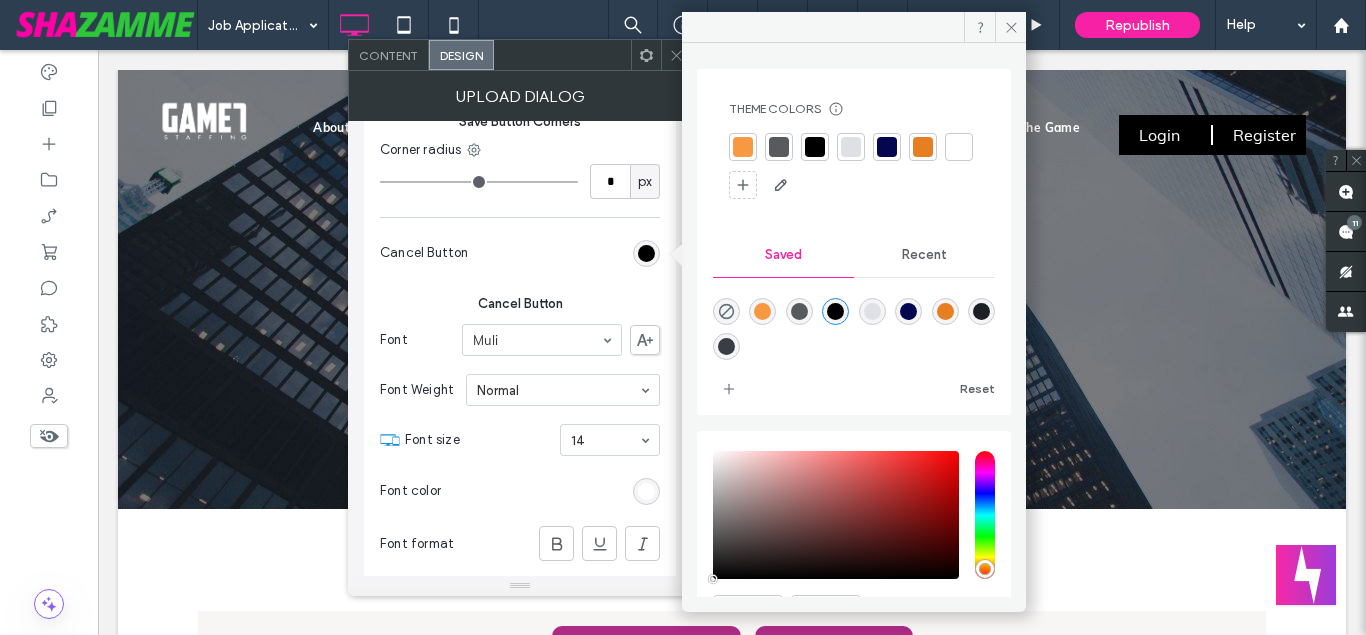 click at bounding box center [676, 55] 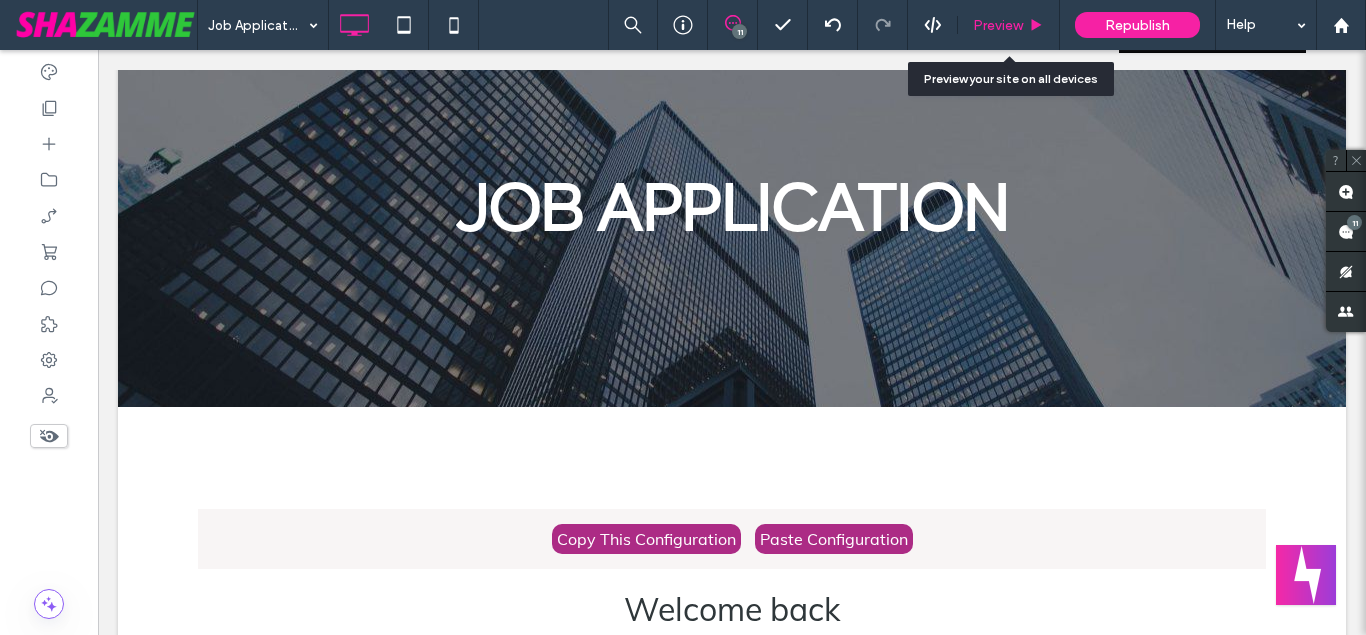 click on "Preview" at bounding box center (998, 25) 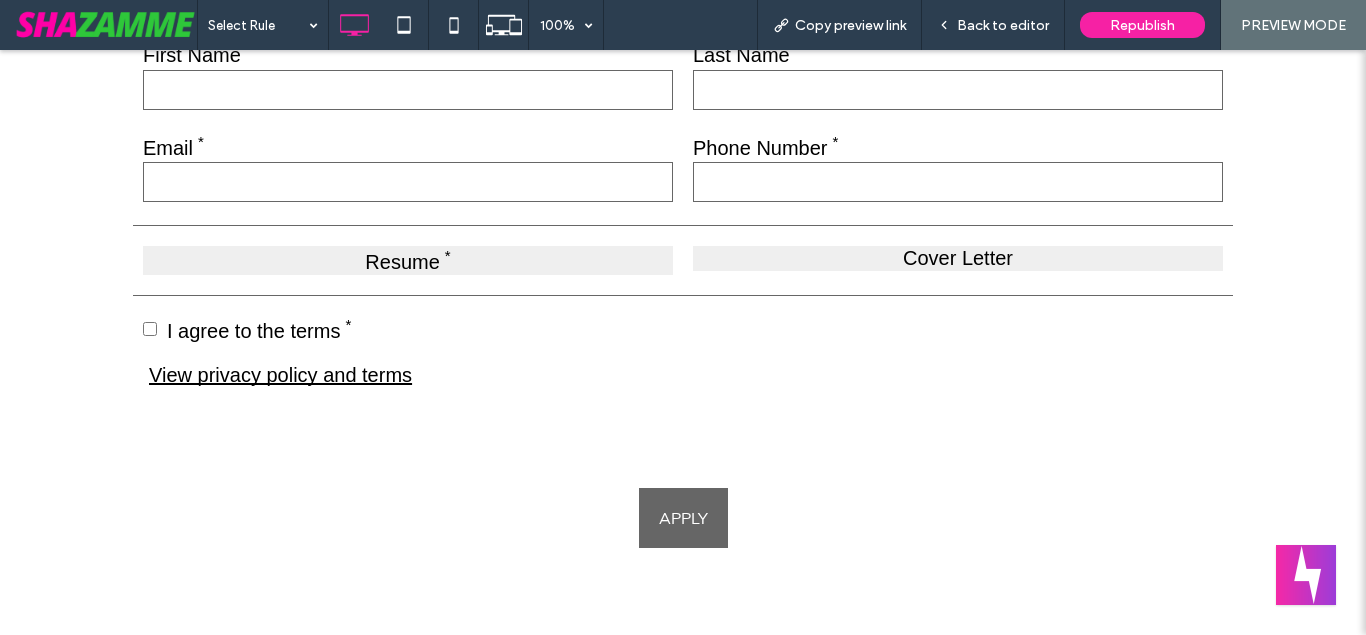 scroll, scrollTop: 714, scrollLeft: 0, axis: vertical 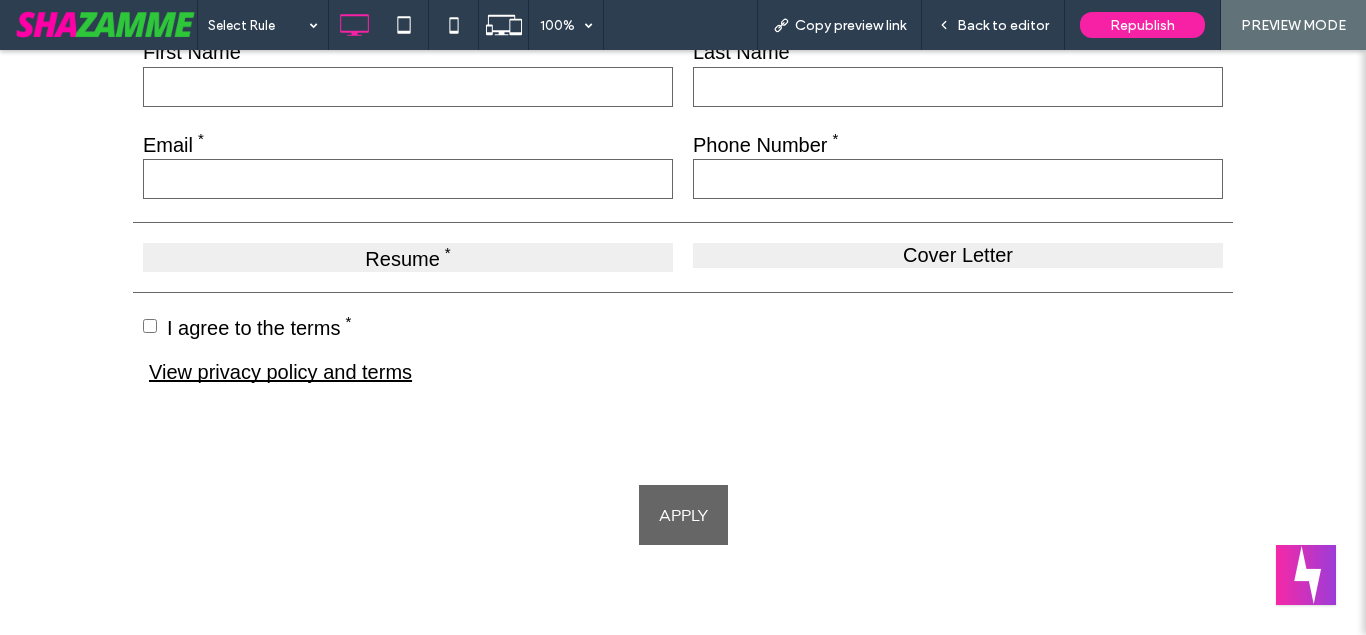 click on "Resume" at bounding box center (408, 257) 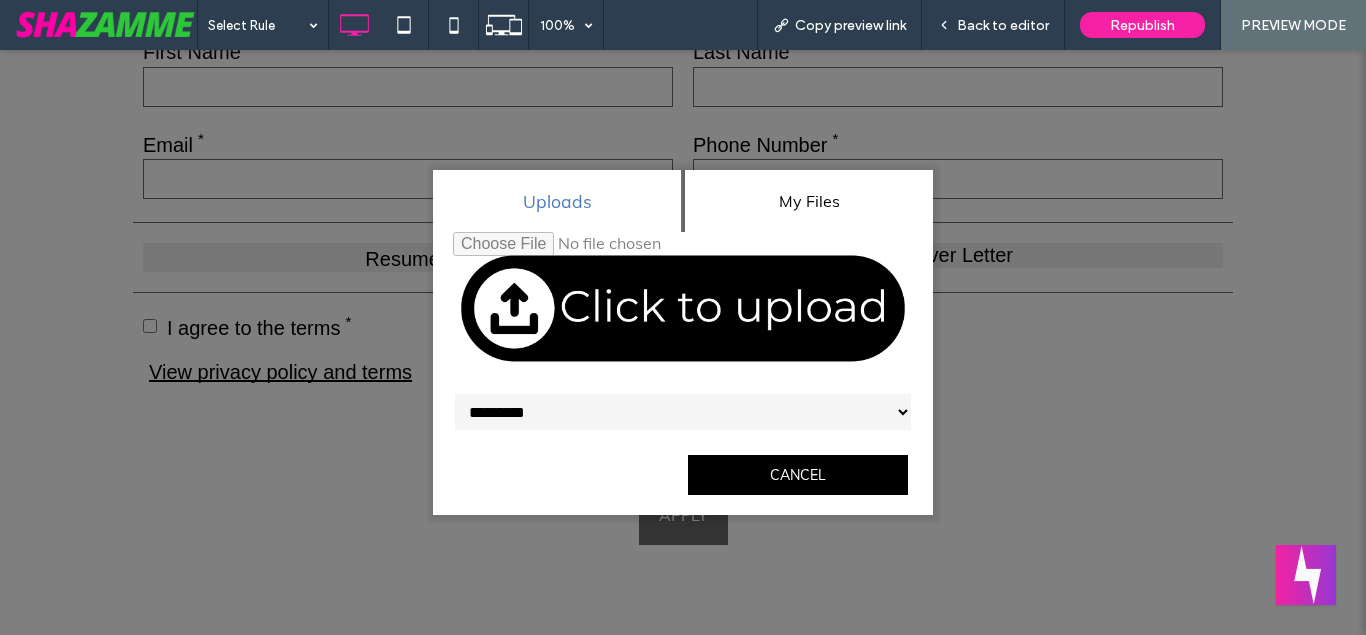 click on "My Files" at bounding box center (809, 201) 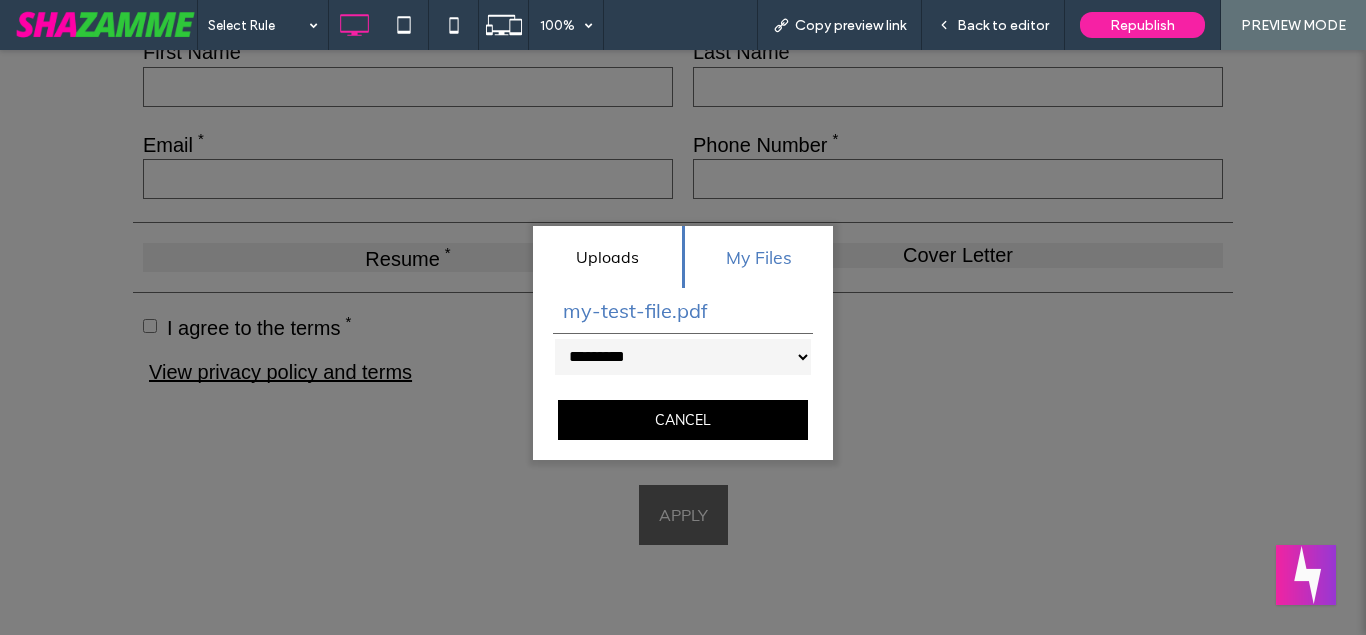 click on "Uploads" at bounding box center (607, 257) 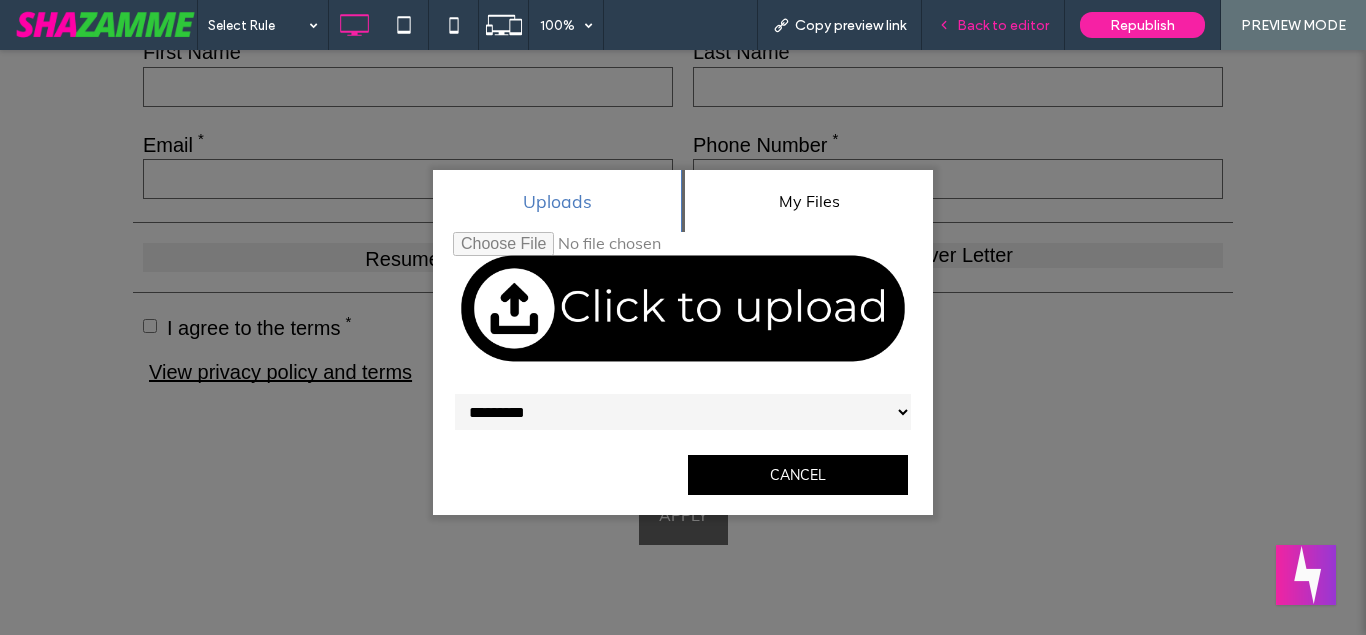 click on "Back to editor" at bounding box center [1003, 25] 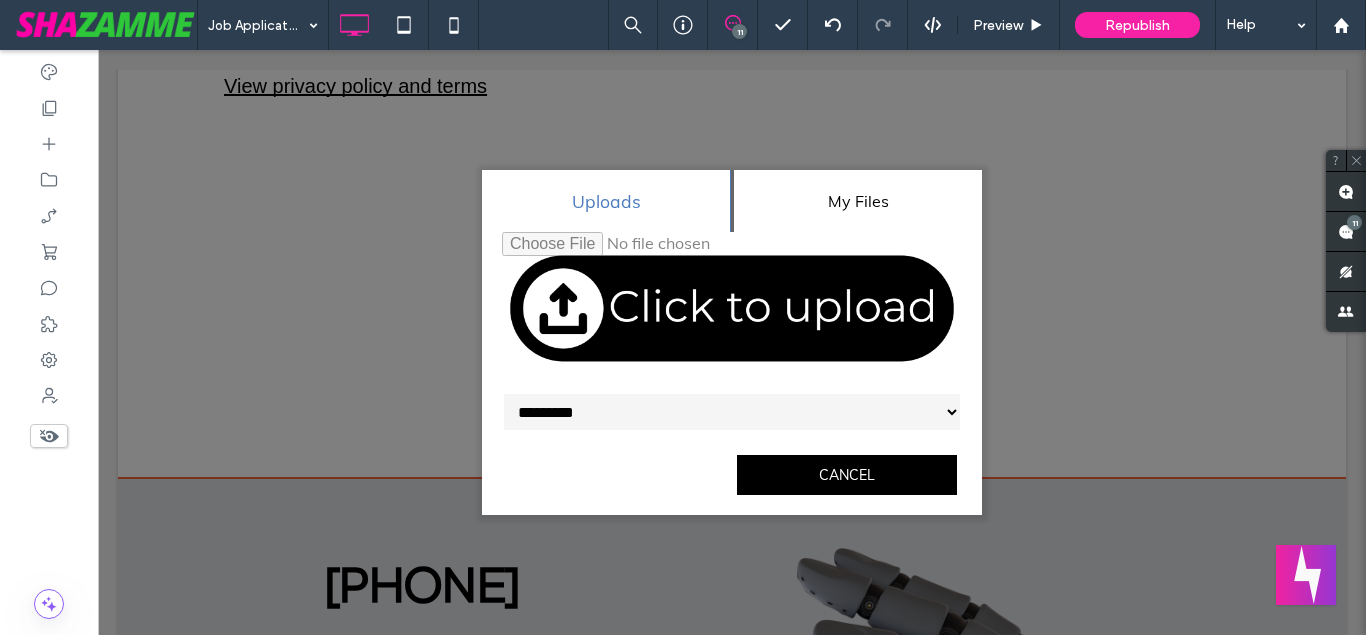 click on "Cancel" at bounding box center [847, 475] 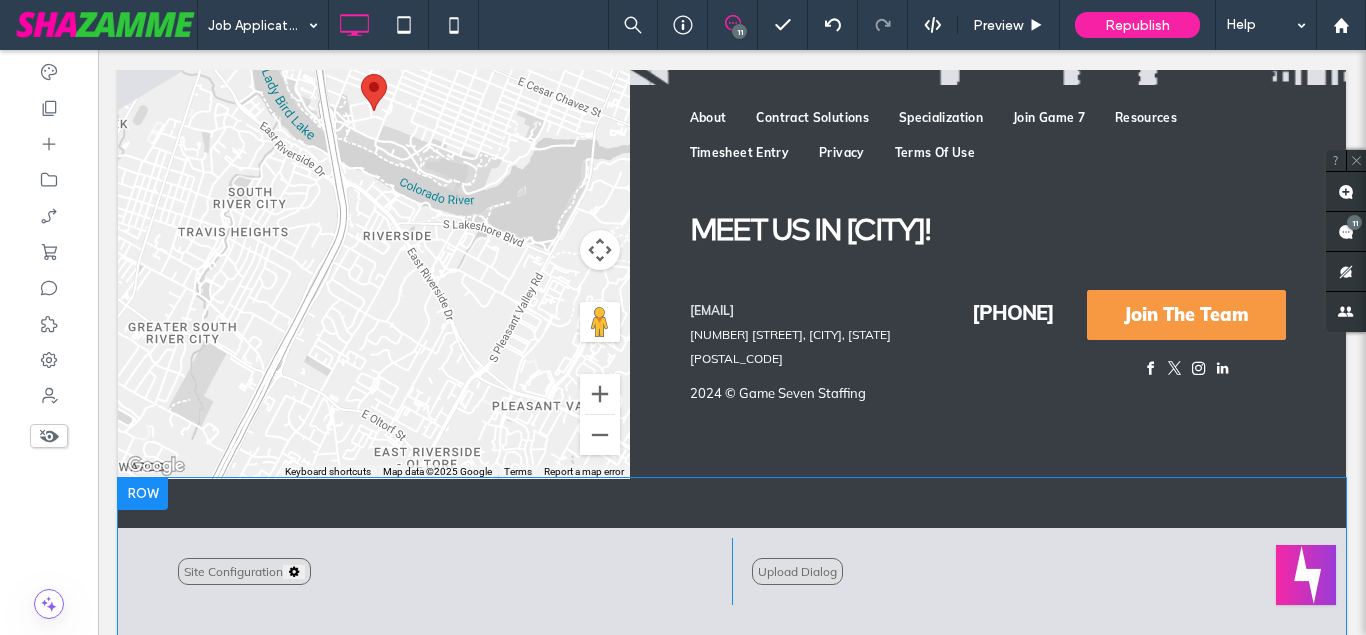 scroll, scrollTop: 2526, scrollLeft: 0, axis: vertical 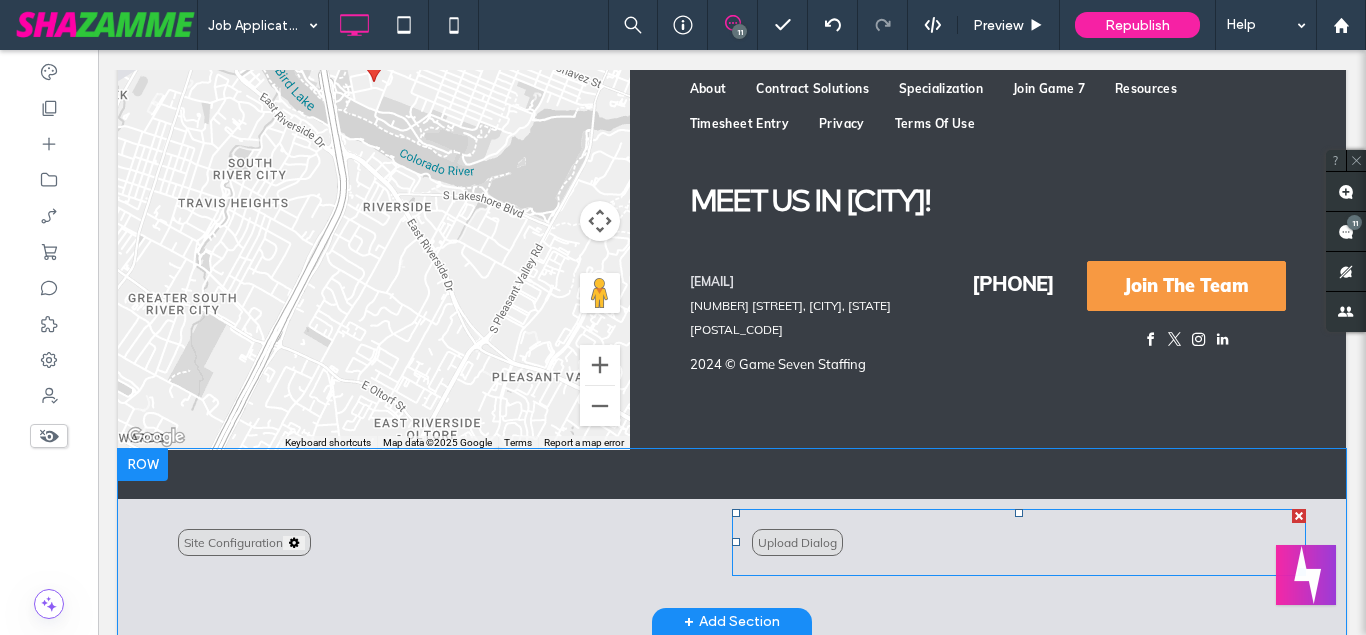 click at bounding box center [1019, 542] 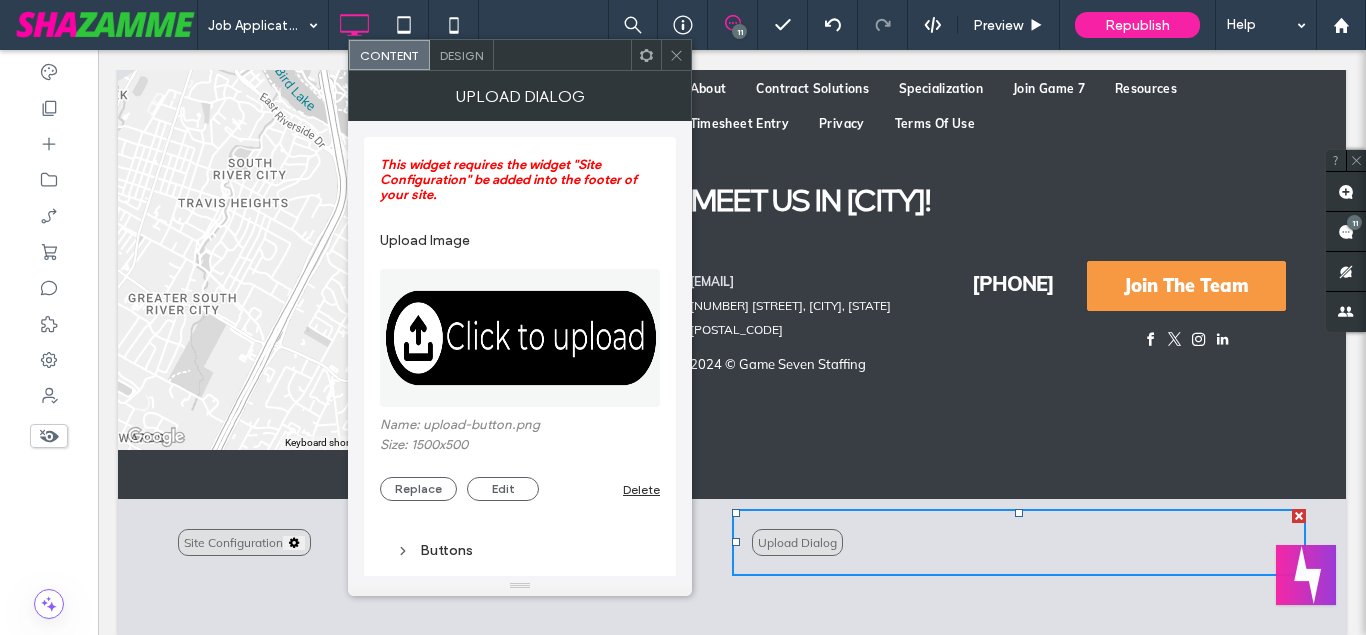 click on "Design" at bounding box center [461, 55] 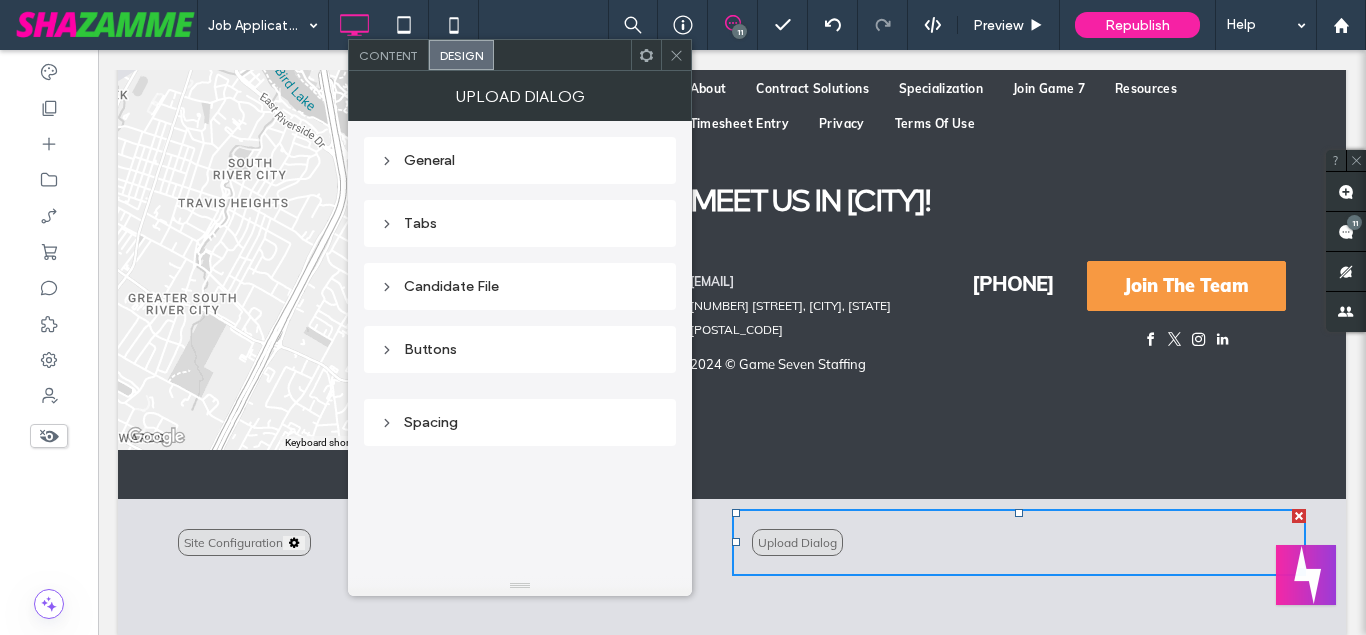 click on "Buttons" at bounding box center (520, 349) 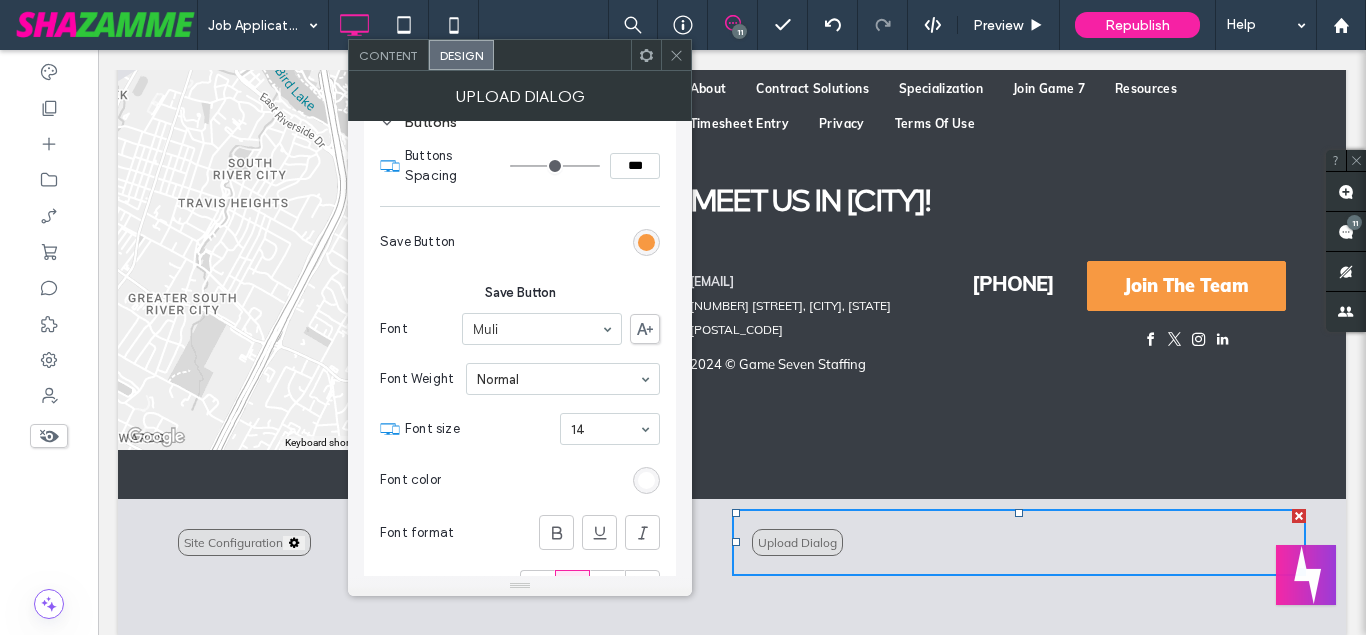scroll, scrollTop: 228, scrollLeft: 0, axis: vertical 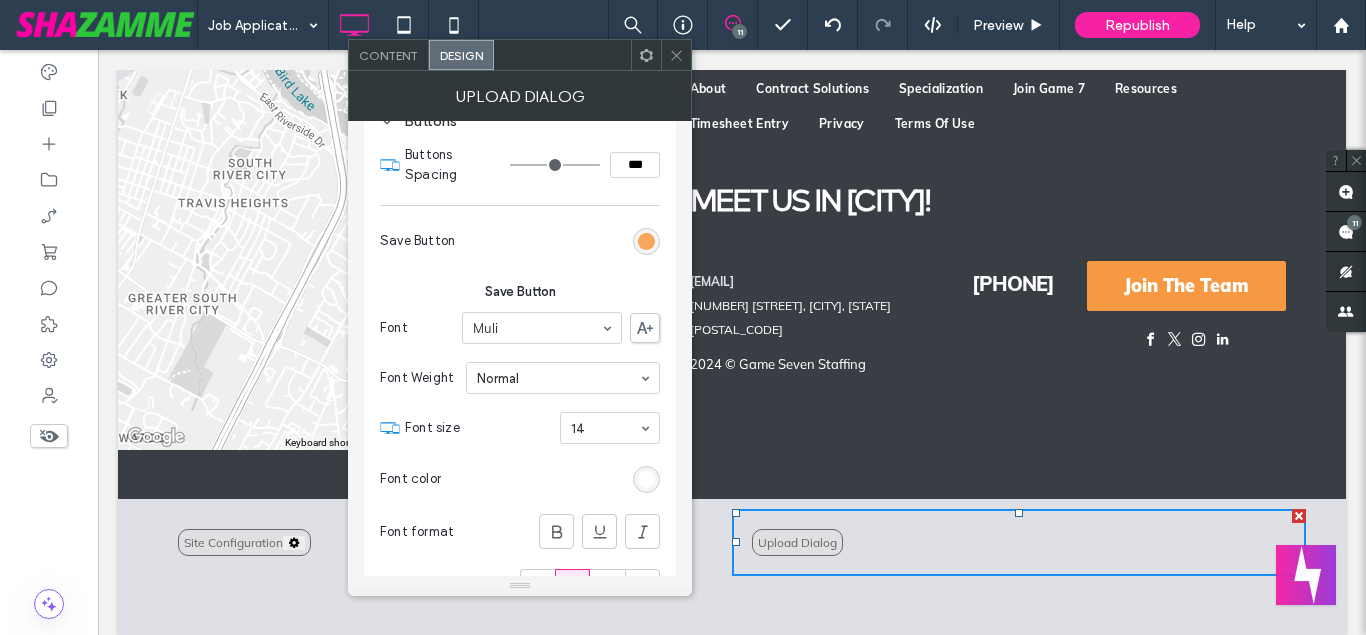click at bounding box center (646, 241) 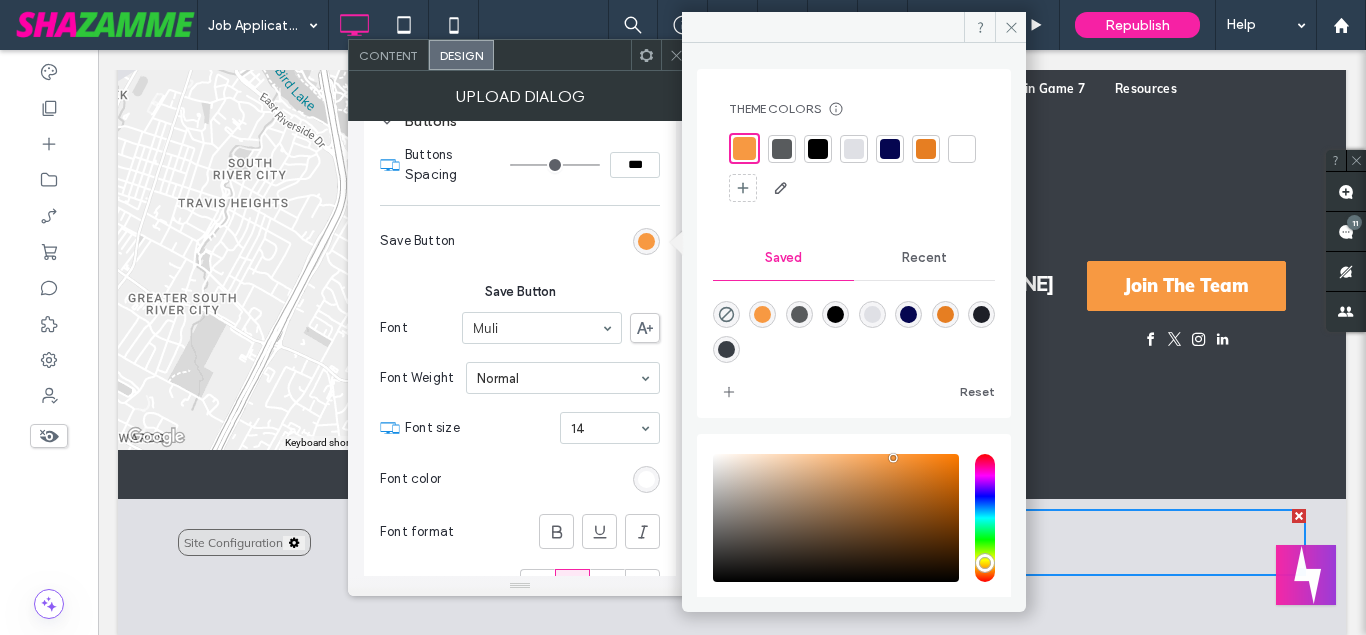 click at bounding box center (926, 149) 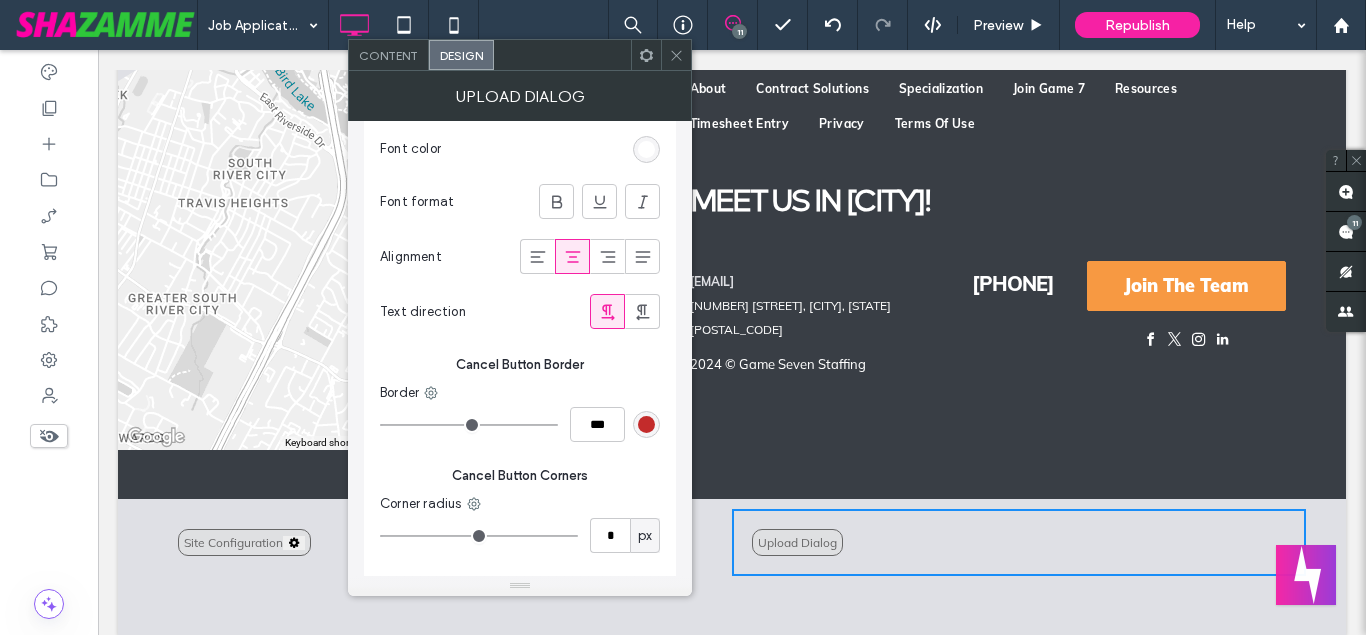 scroll, scrollTop: 1332, scrollLeft: 0, axis: vertical 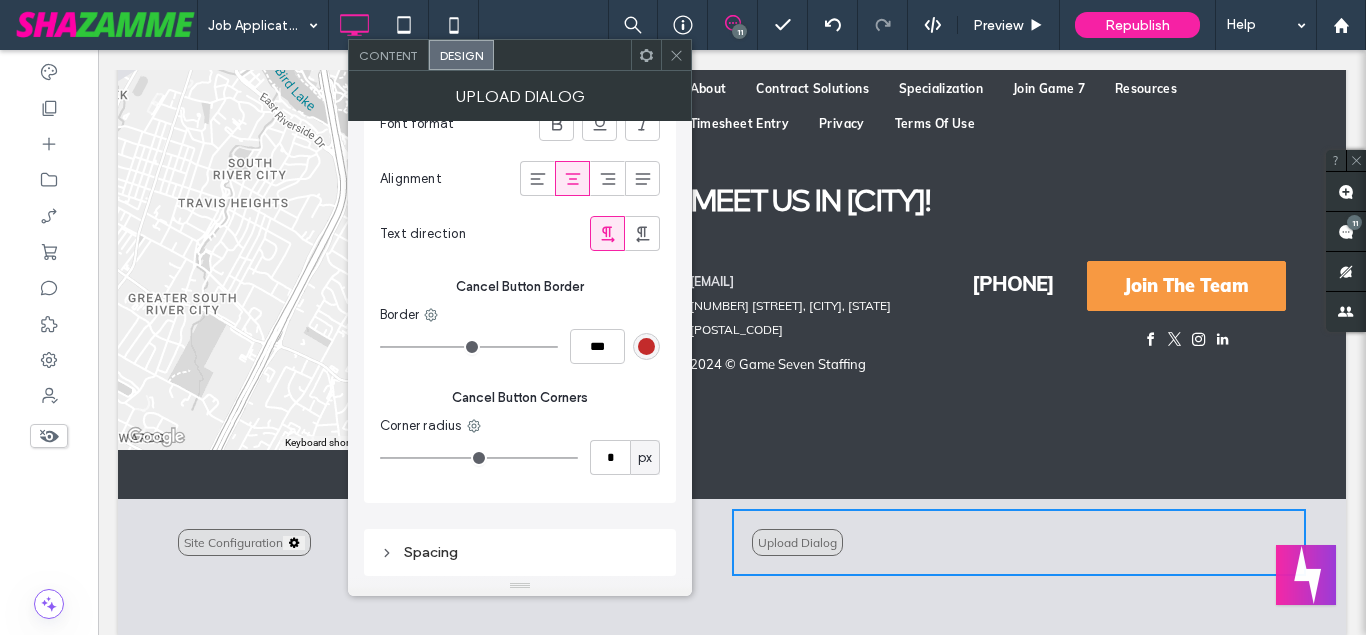 click 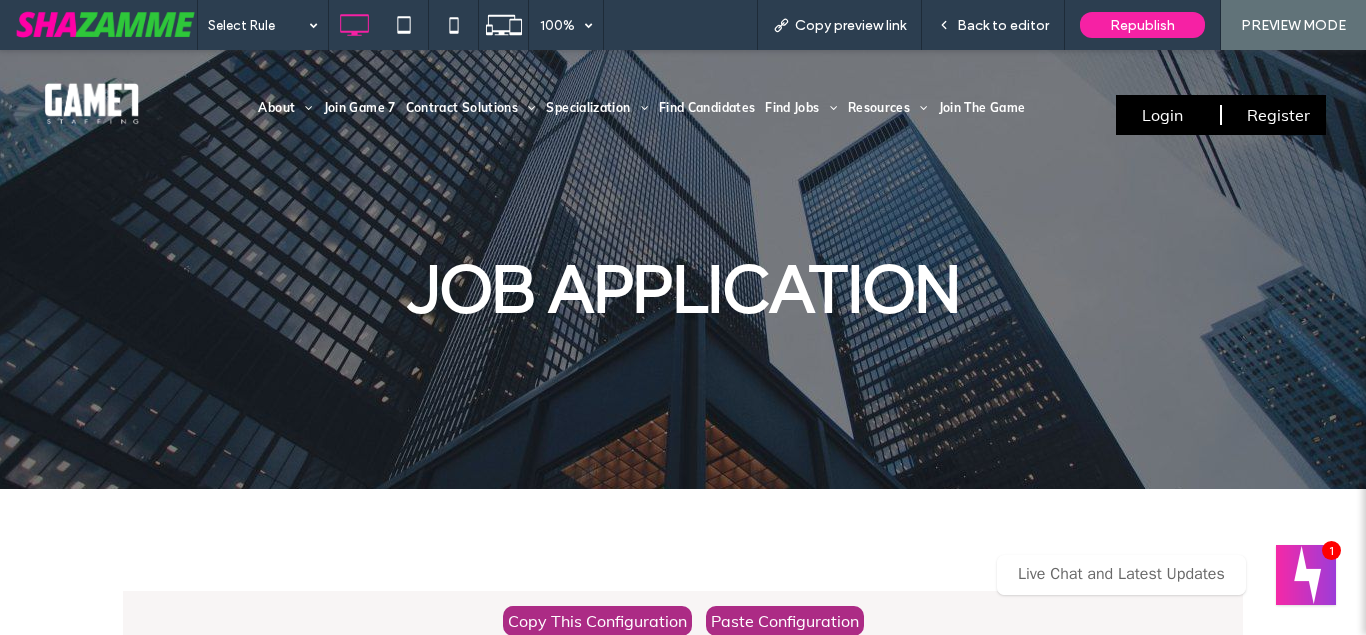 scroll, scrollTop: 612, scrollLeft: 0, axis: vertical 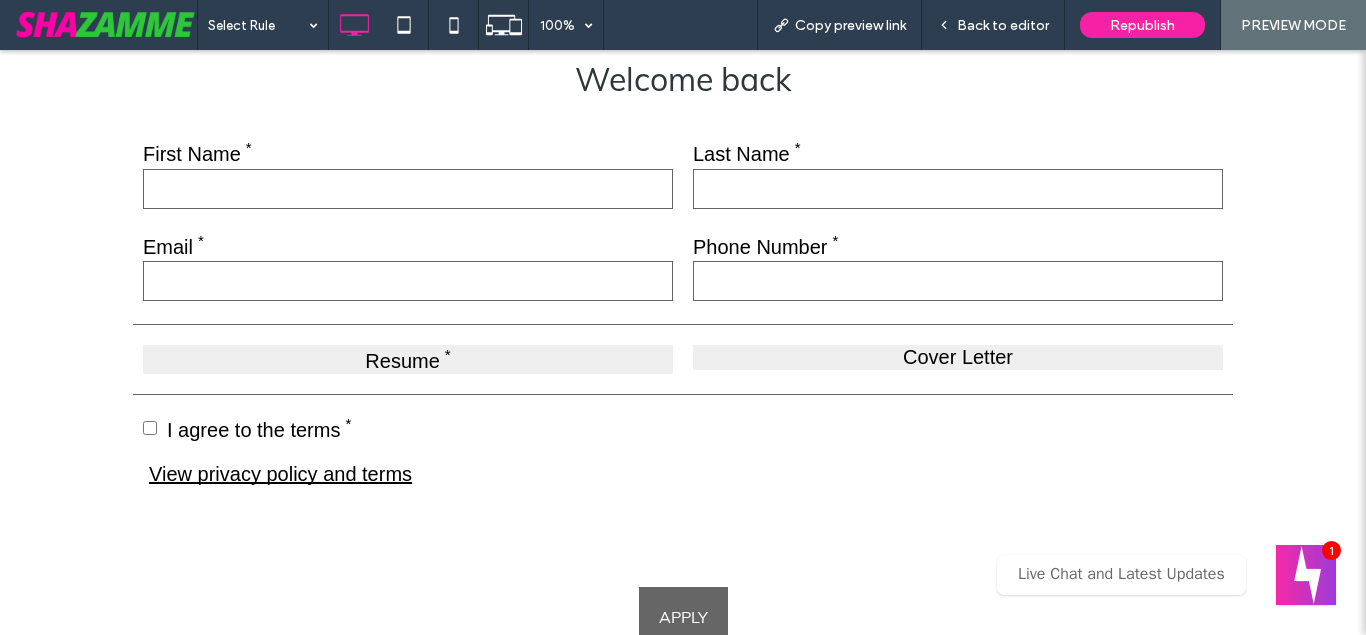 click on "Resume" at bounding box center [408, 359] 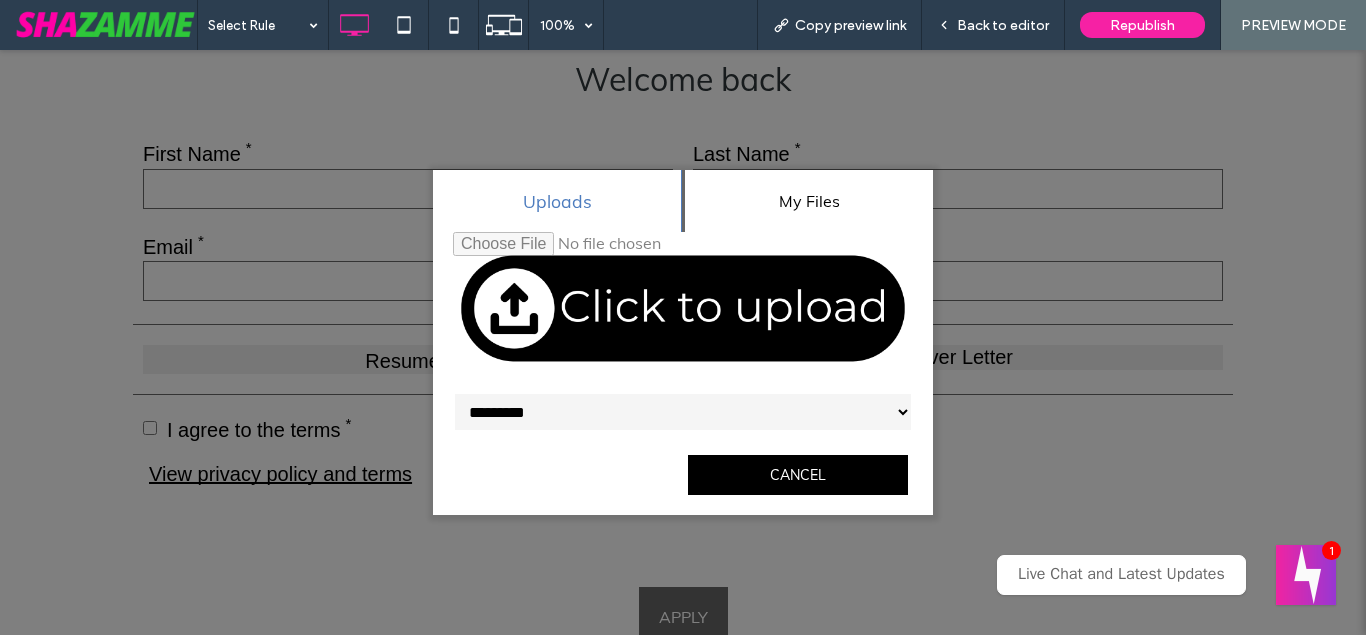 scroll, scrollTop: 0, scrollLeft: 0, axis: both 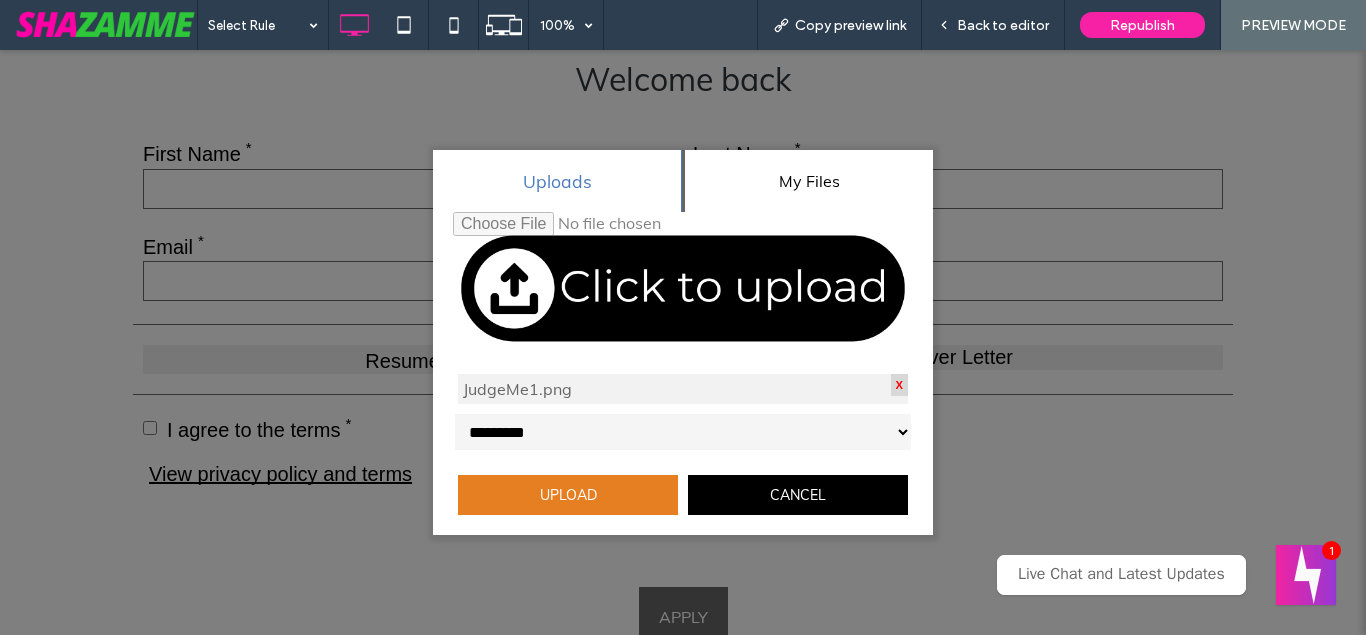 click on "X" at bounding box center [899, 385] 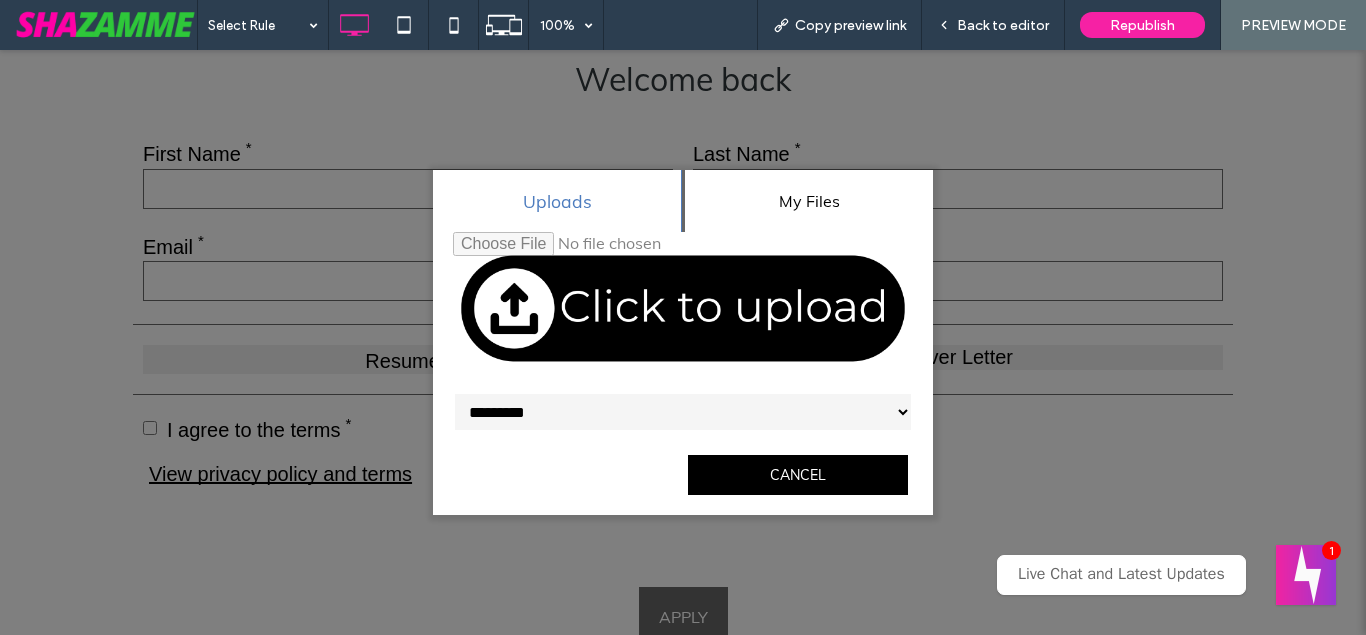click on "**********" at bounding box center (683, 412) 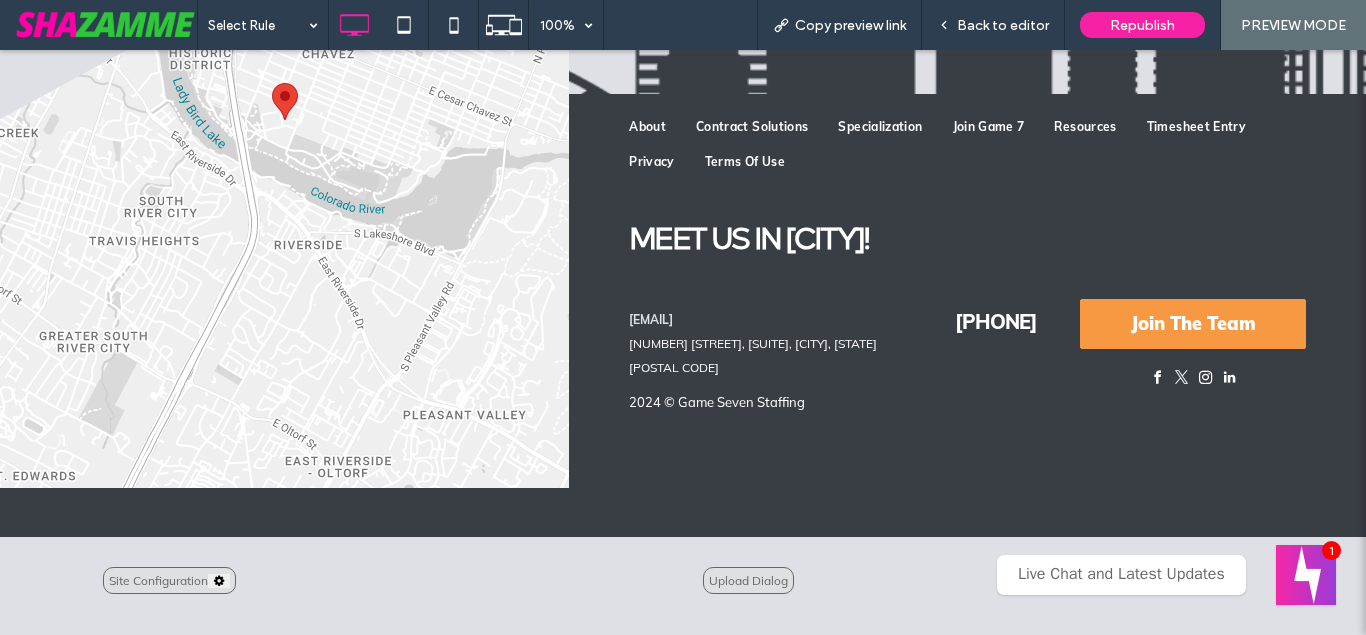 scroll, scrollTop: 2466, scrollLeft: 0, axis: vertical 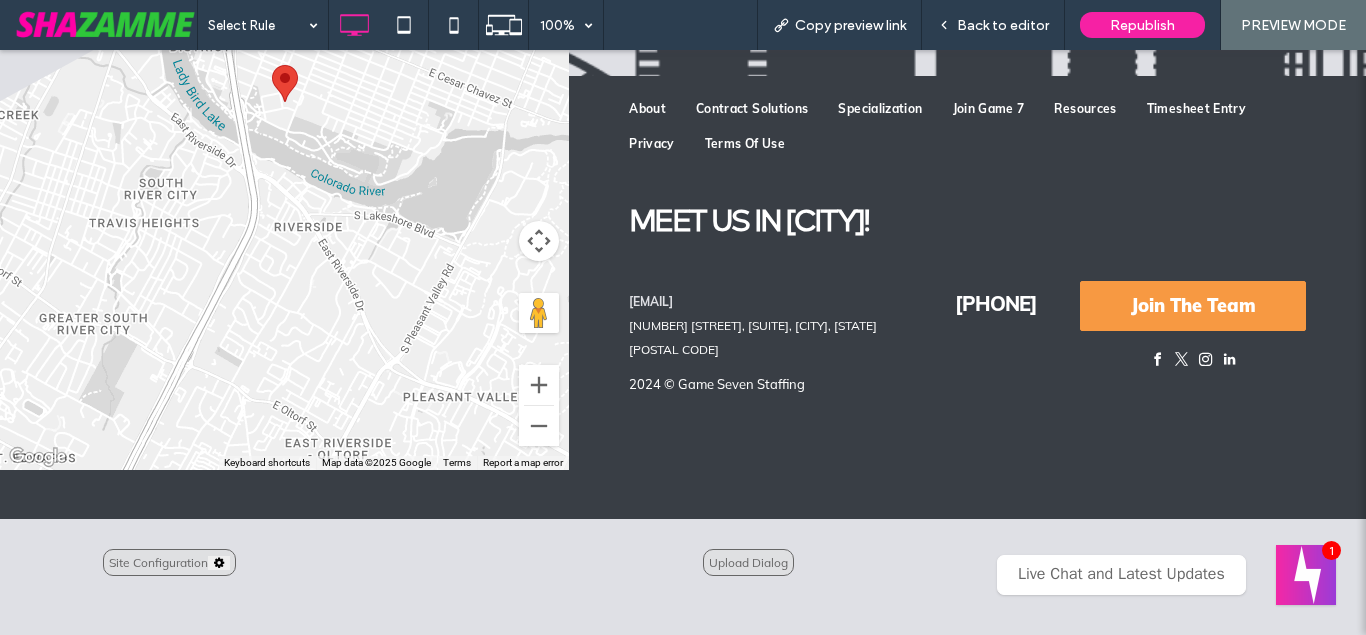 click on "Upload Dialog" at bounding box center (748, 562) 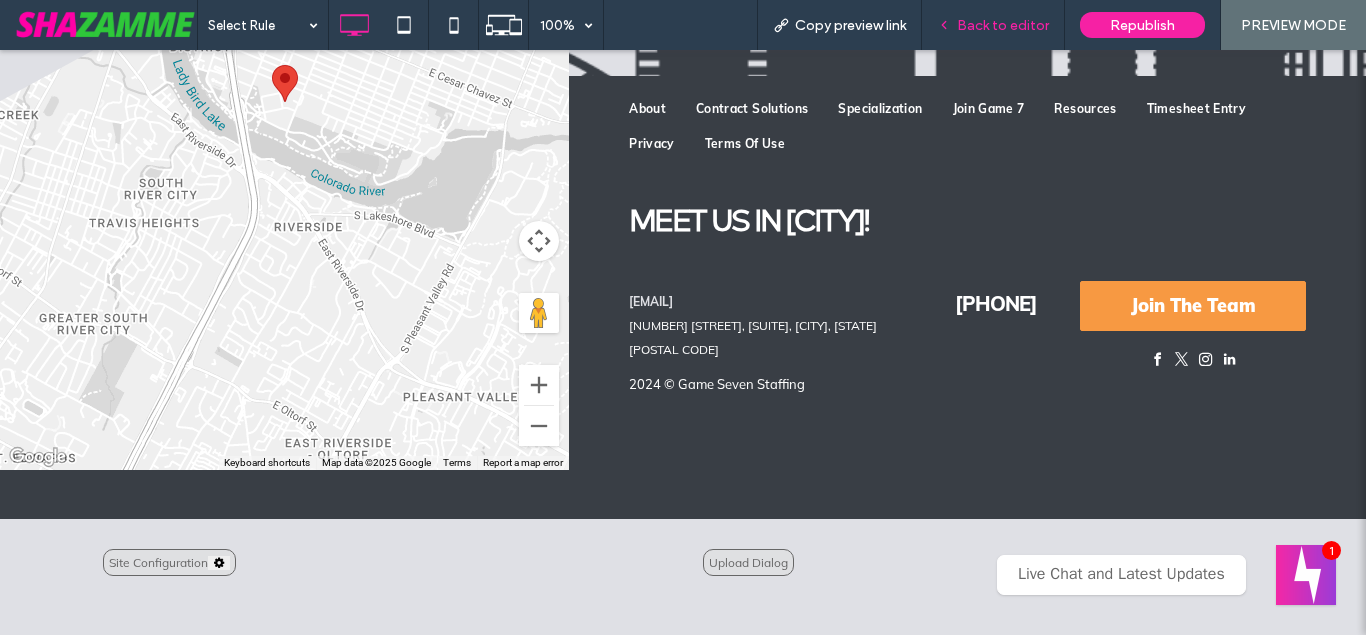 click on "Back to editor" at bounding box center [993, 25] 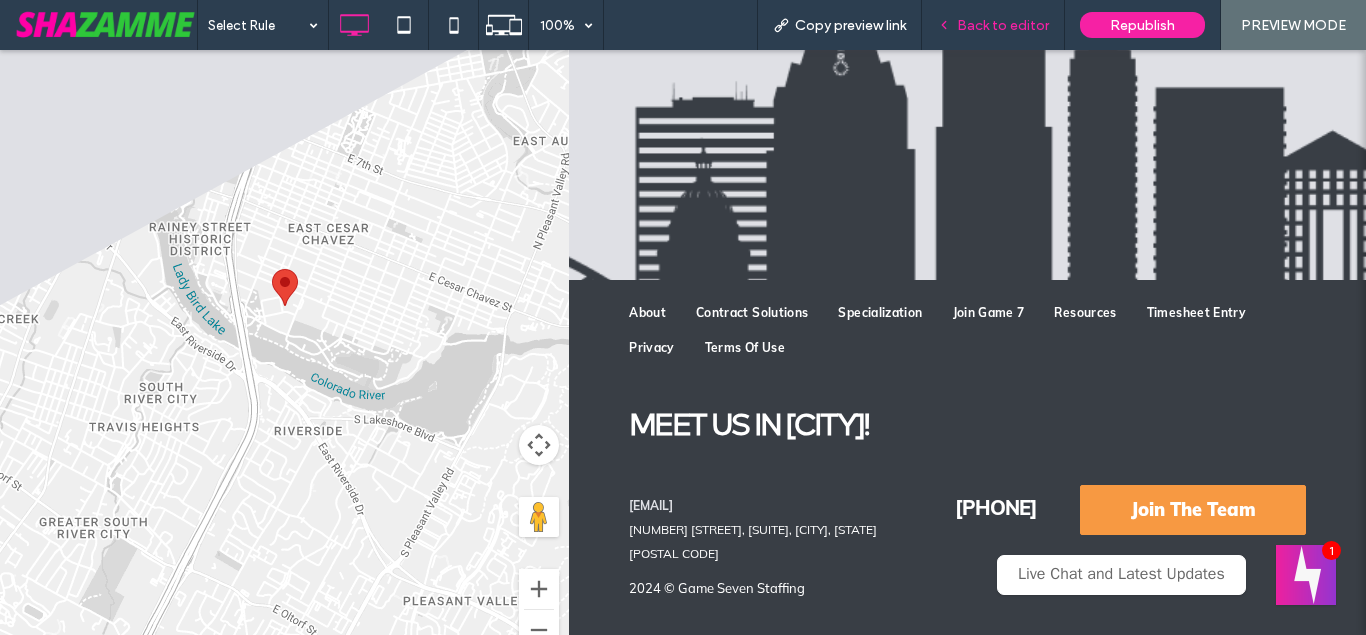 click on "Back to editor" at bounding box center [993, 25] 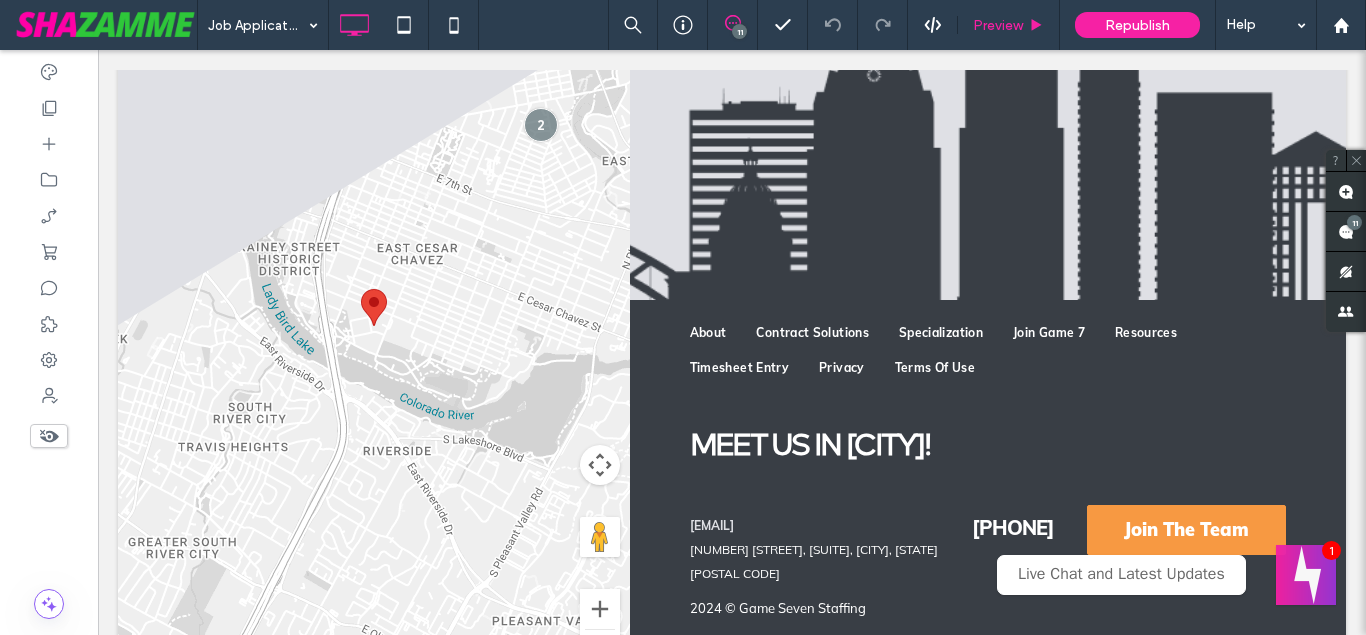 scroll, scrollTop: 2526, scrollLeft: 0, axis: vertical 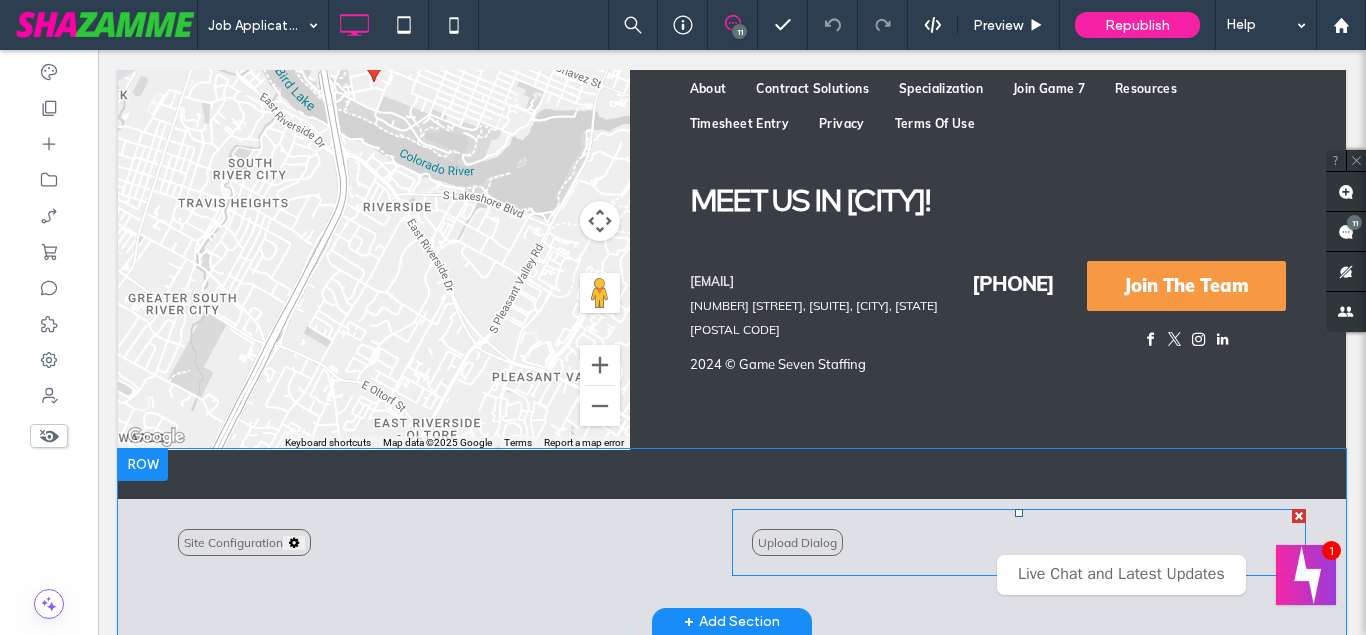 click at bounding box center [1019, 542] 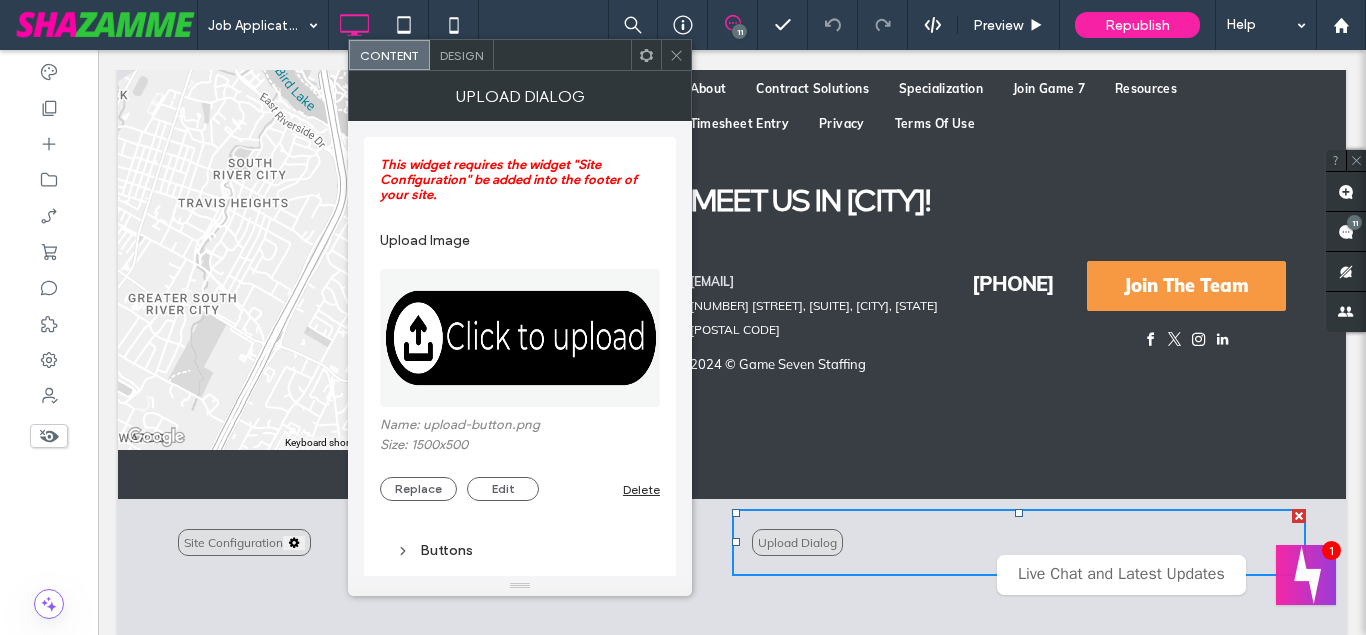 click at bounding box center [521, 338] 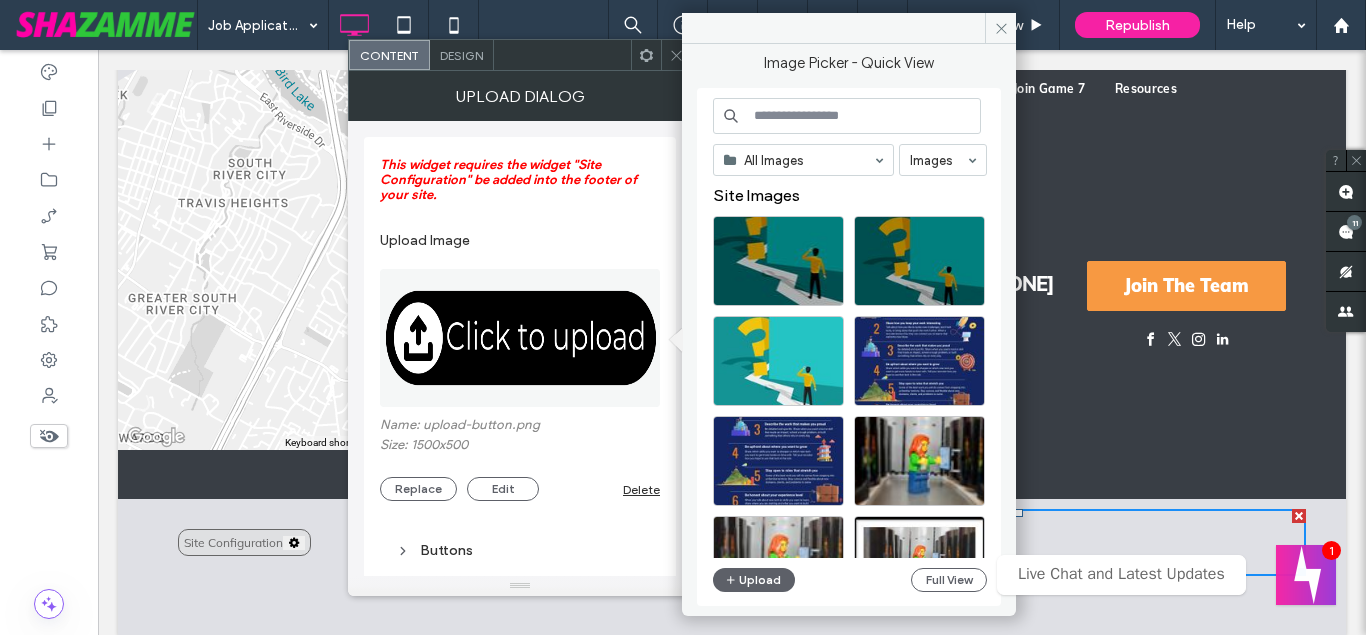 click at bounding box center (847, 116) 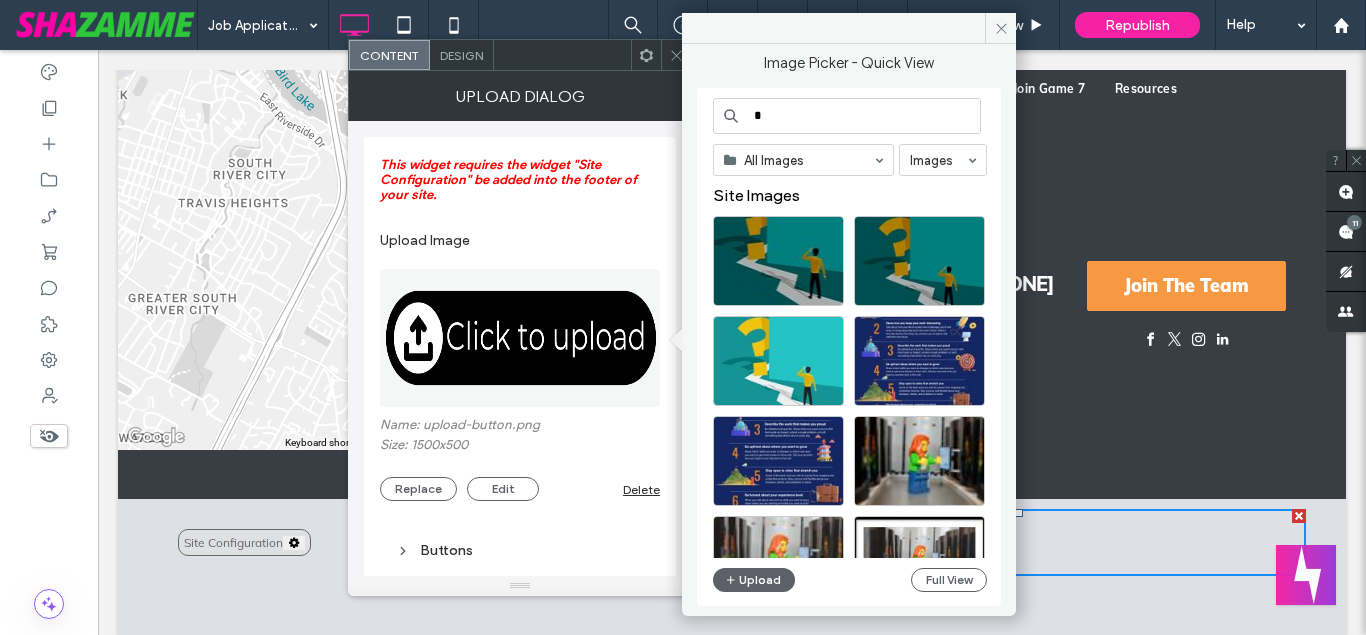 type on "*" 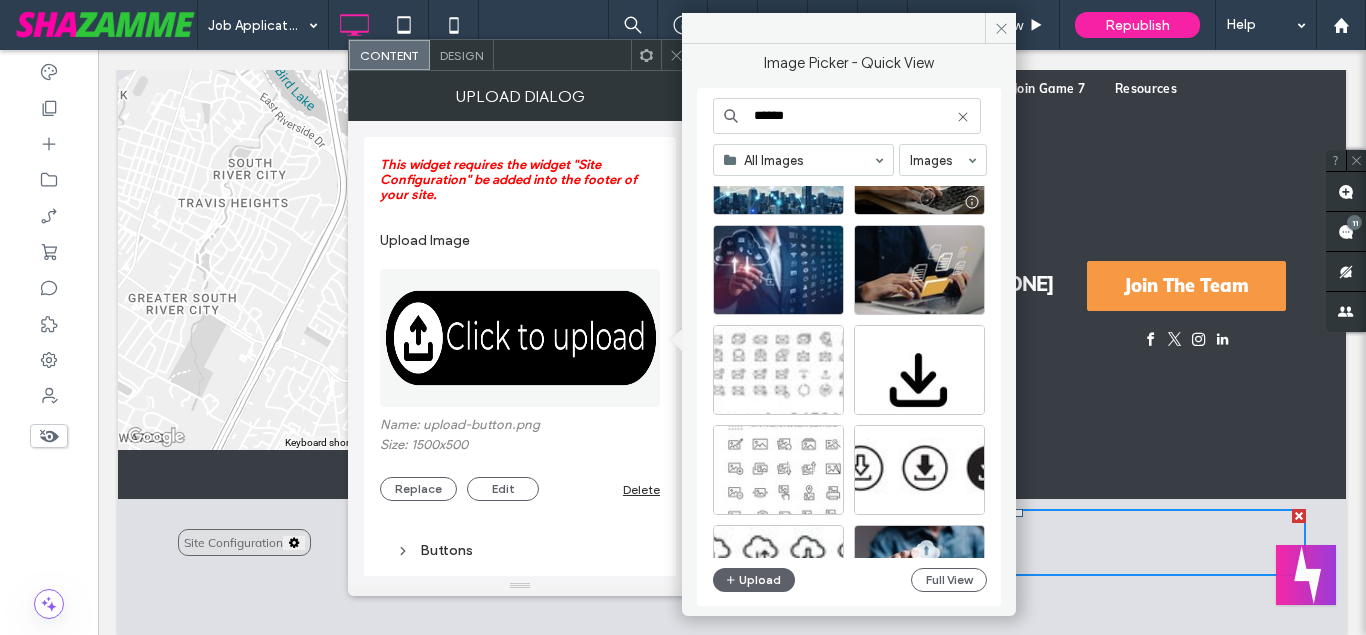 scroll, scrollTop: 3029, scrollLeft: 0, axis: vertical 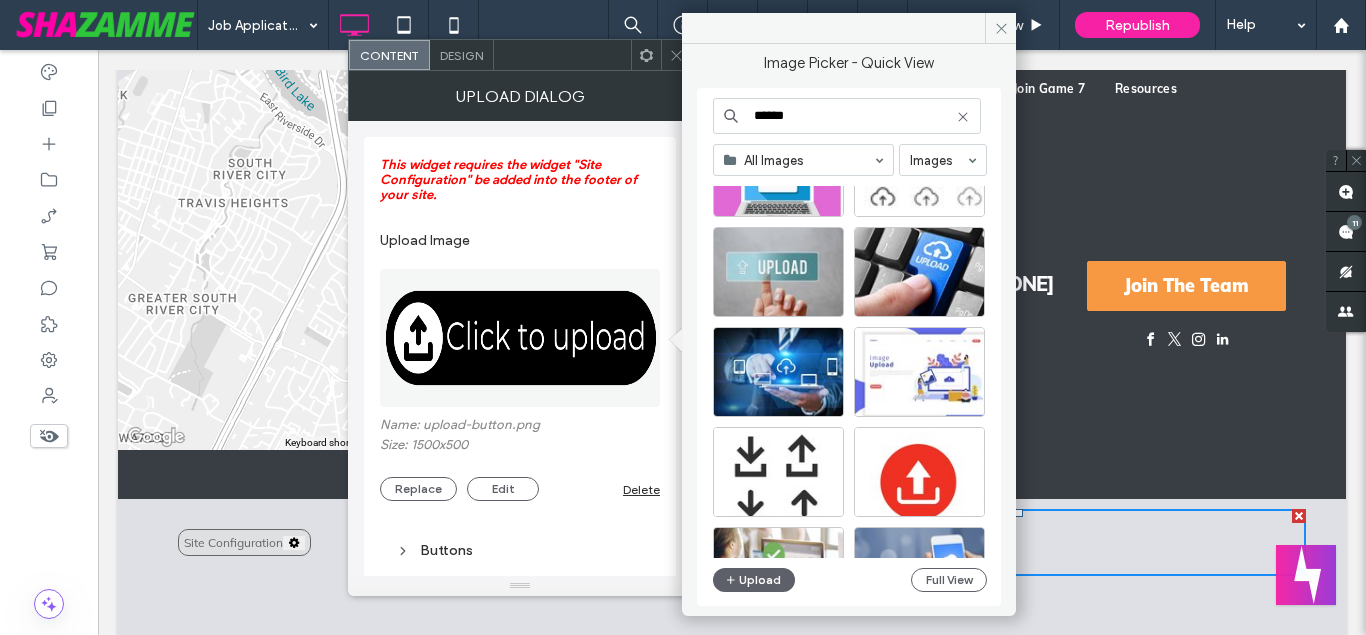 type on "******" 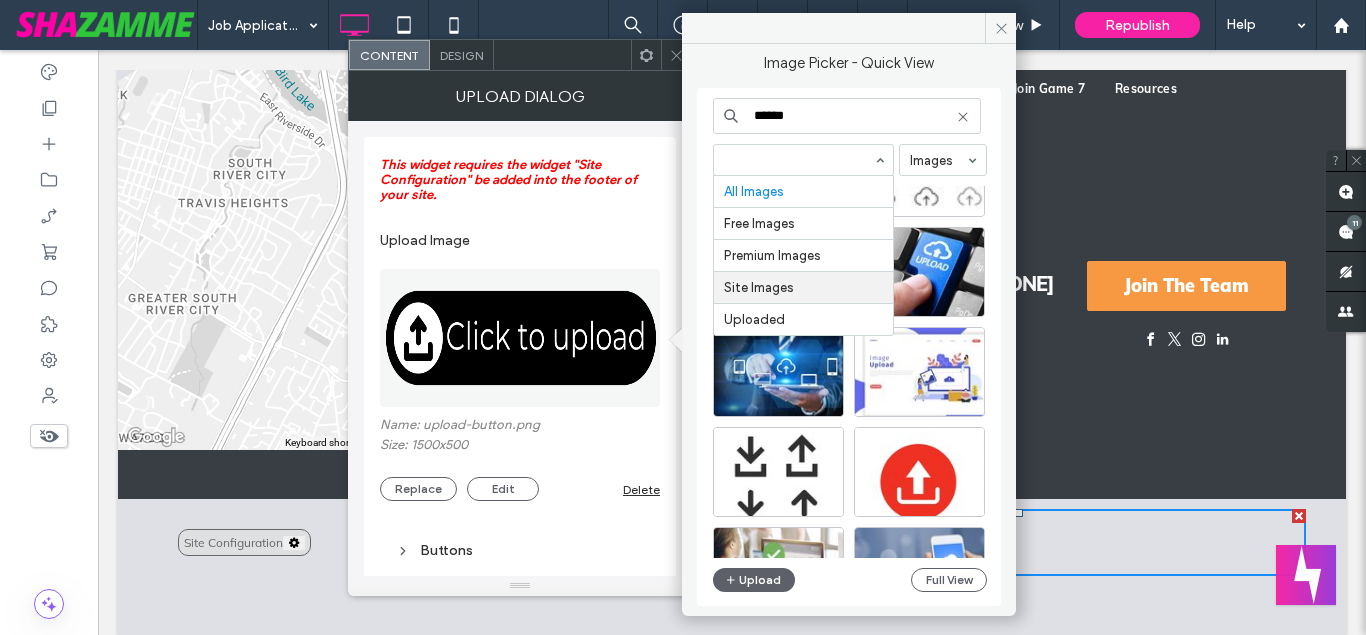 click at bounding box center [803, 160] 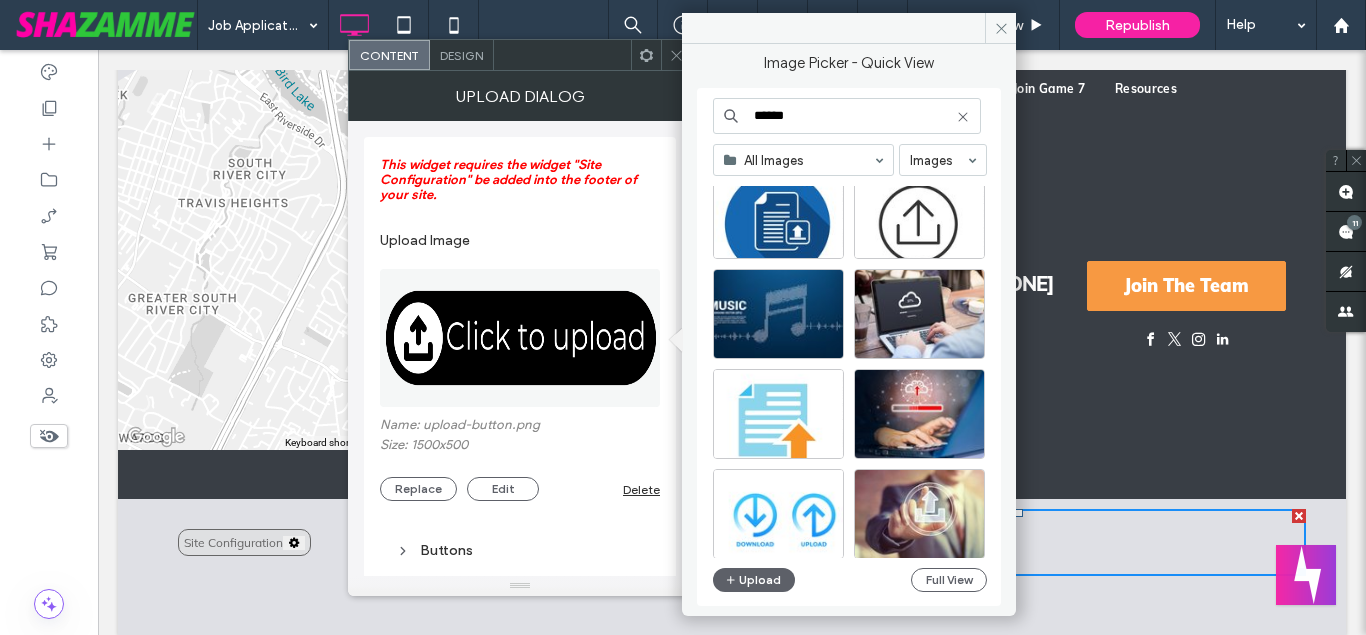 scroll, scrollTop: 8801, scrollLeft: 0, axis: vertical 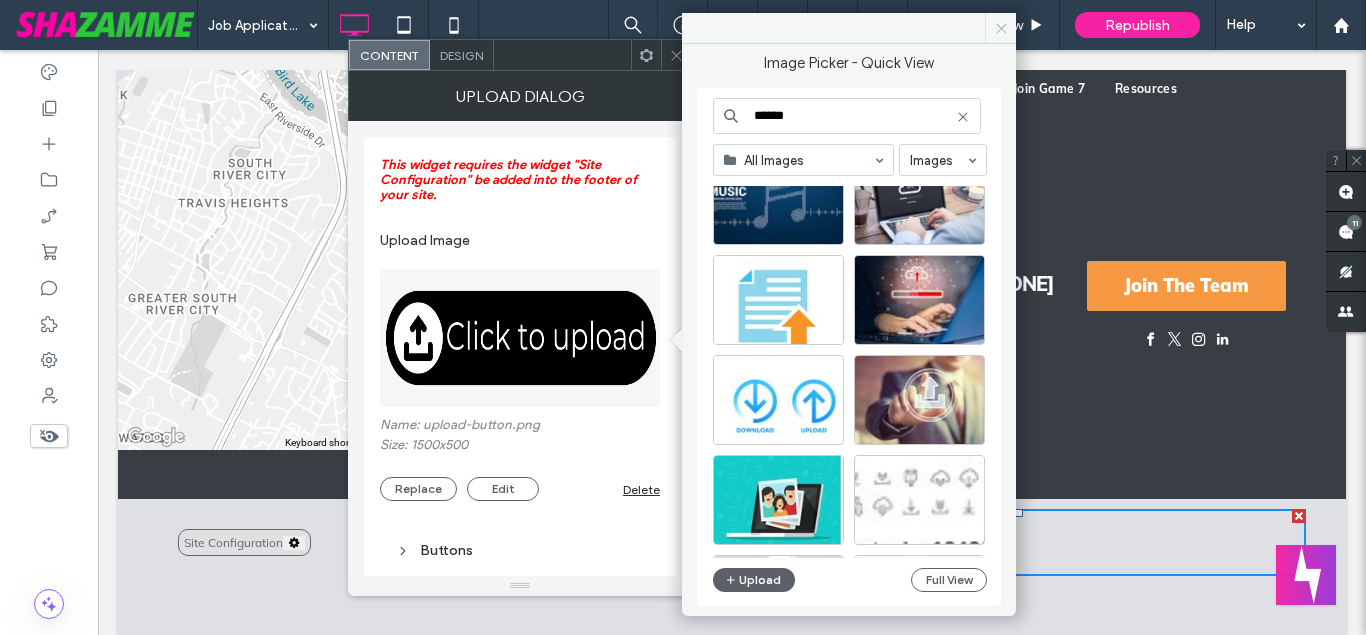 click 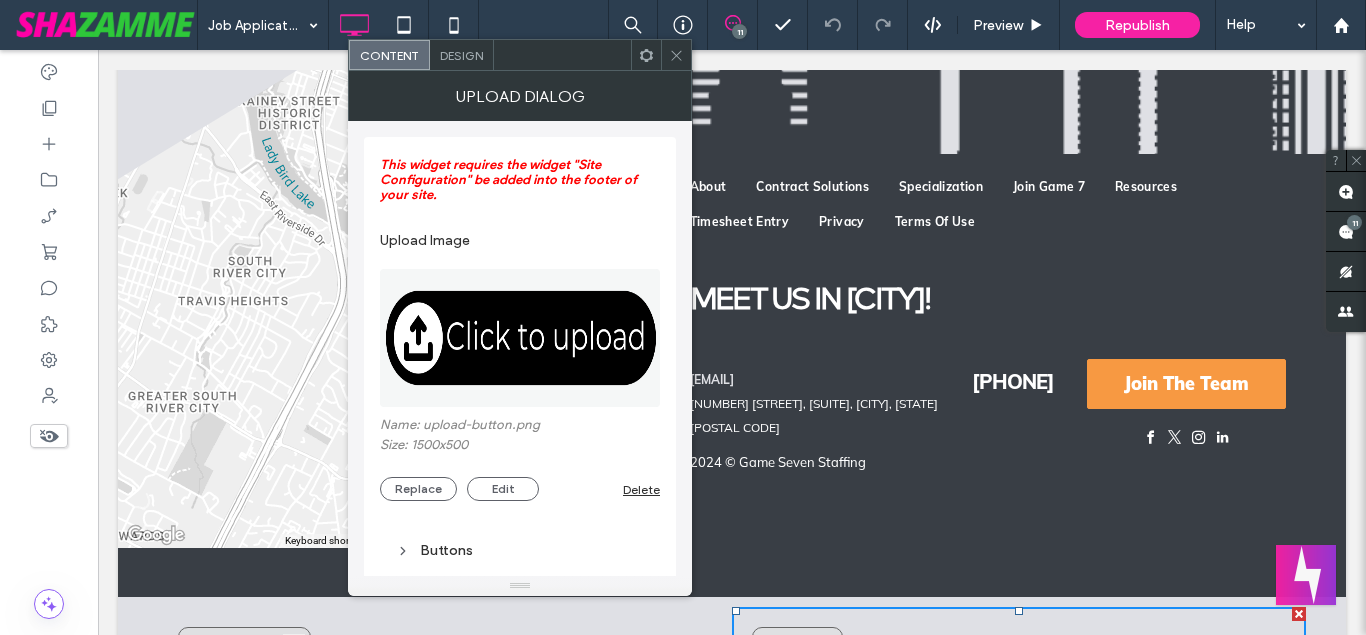 scroll, scrollTop: 2424, scrollLeft: 0, axis: vertical 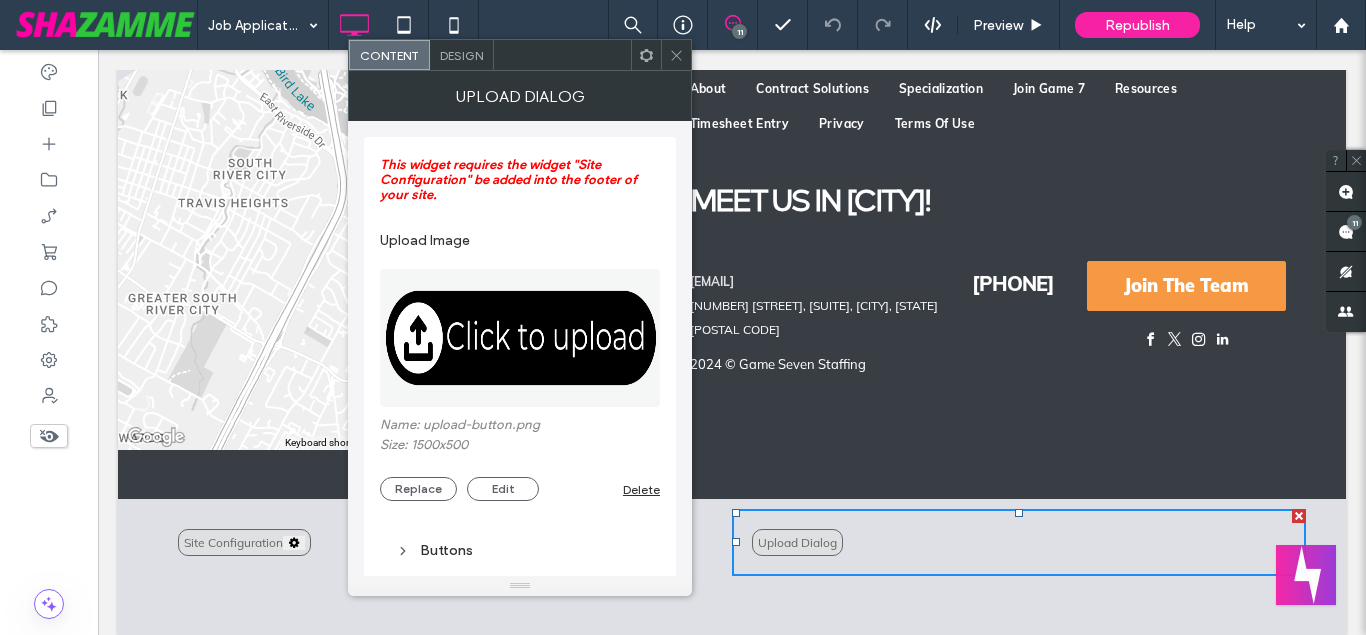 click 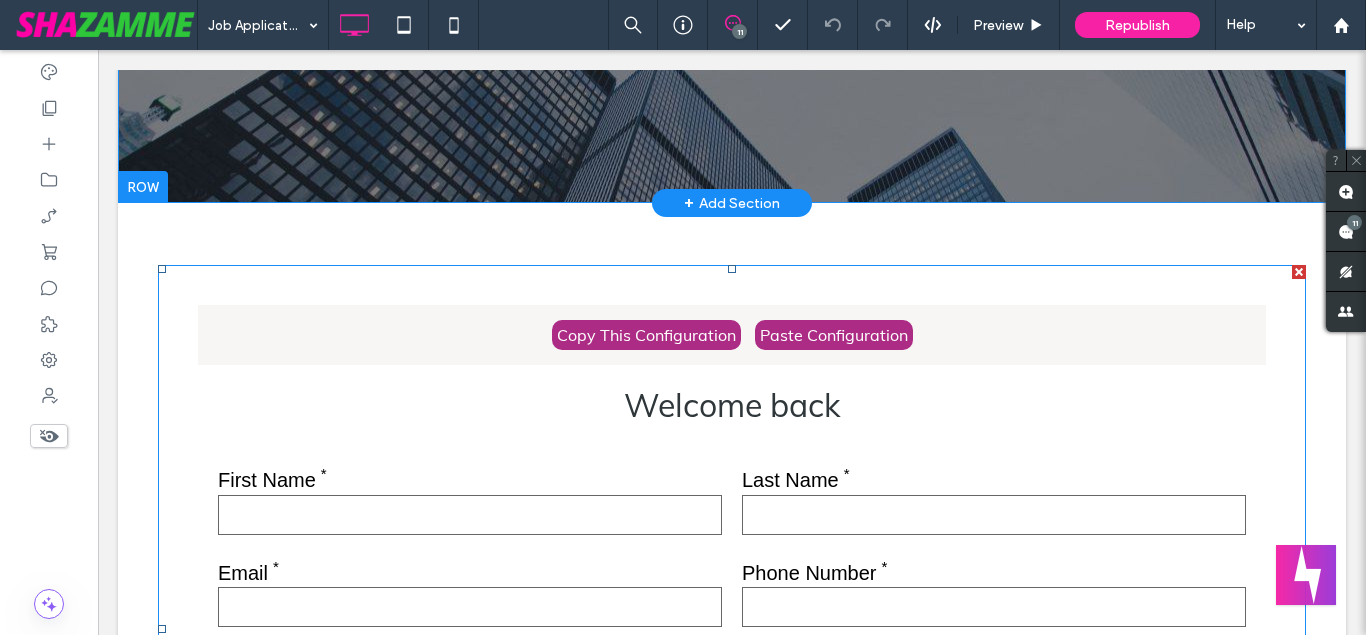 scroll, scrollTop: 408, scrollLeft: 0, axis: vertical 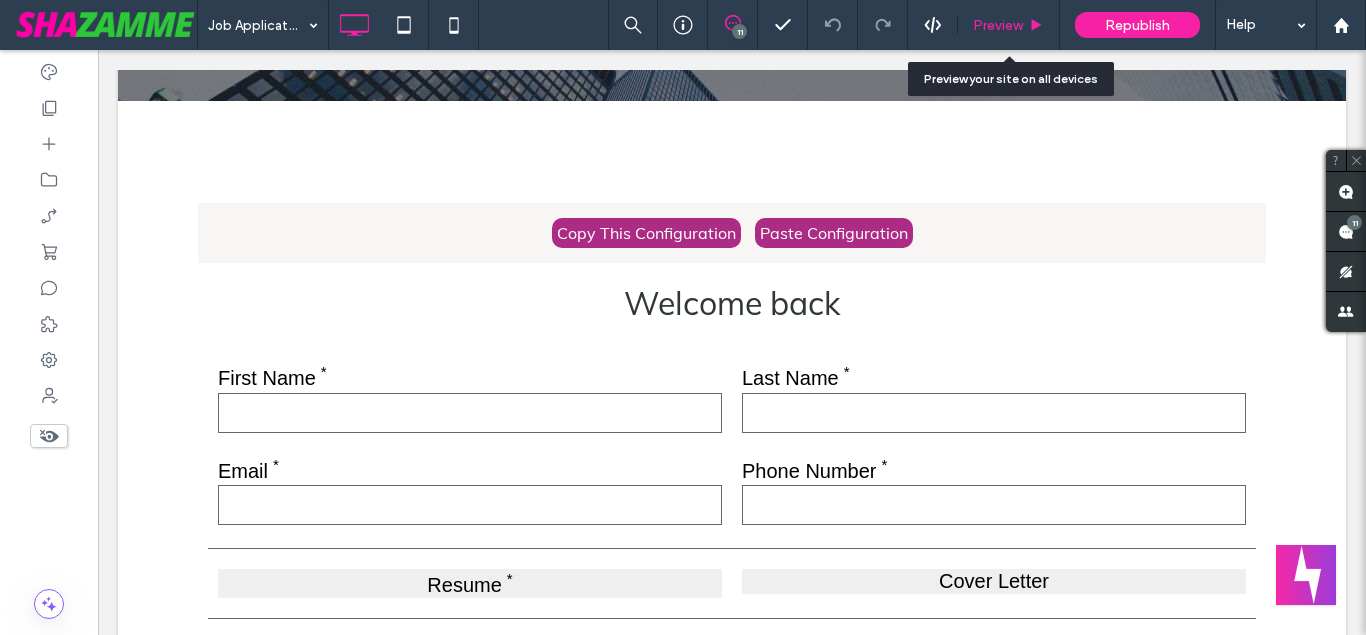 click on "Preview" at bounding box center [998, 25] 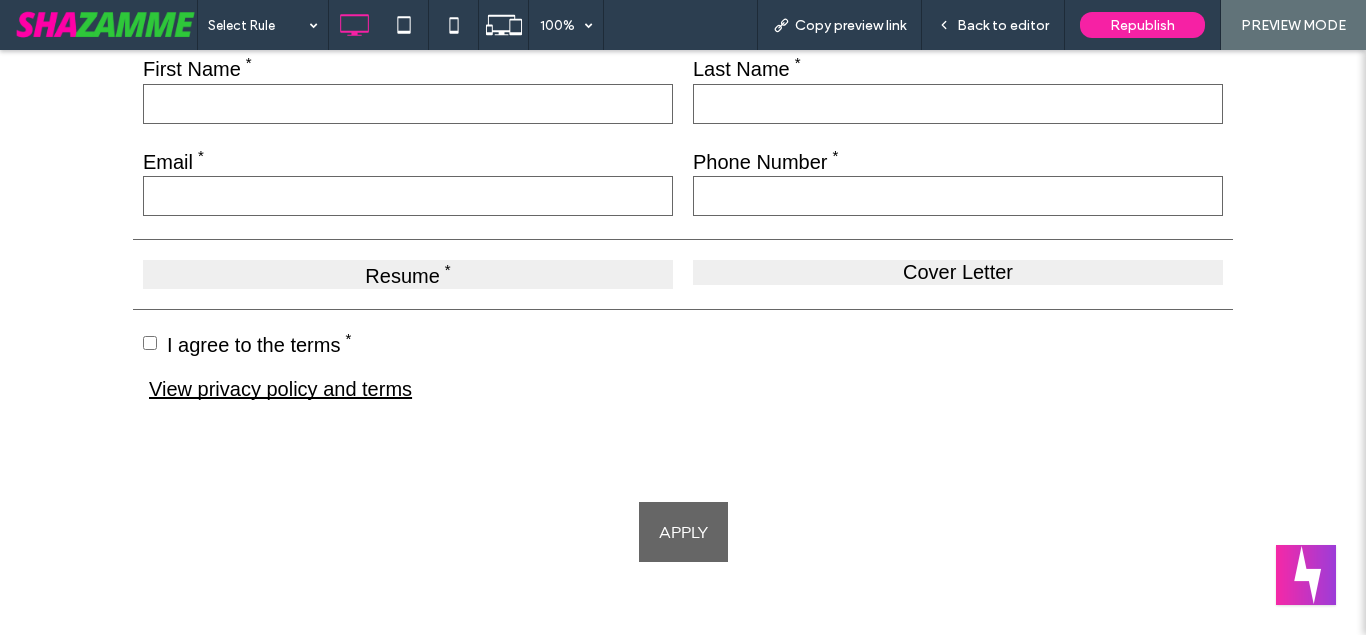 scroll, scrollTop: 714, scrollLeft: 0, axis: vertical 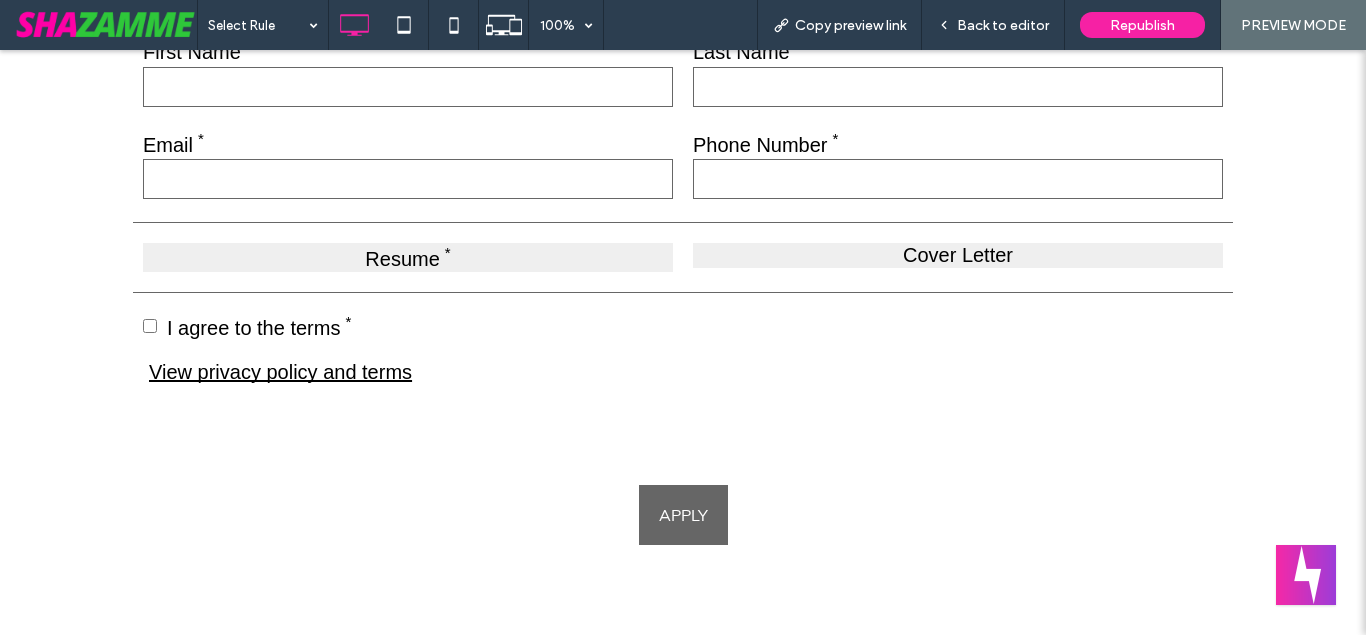 click on "Resume" at bounding box center [408, 257] 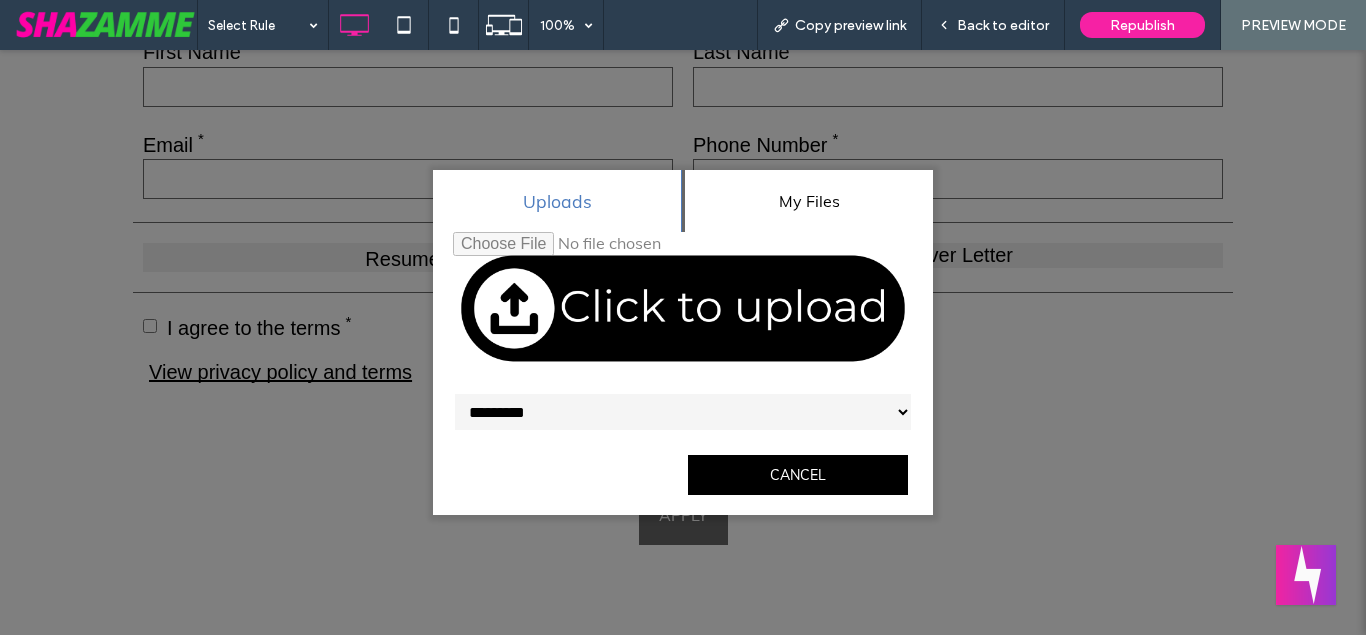 click on "My Files" at bounding box center (809, 201) 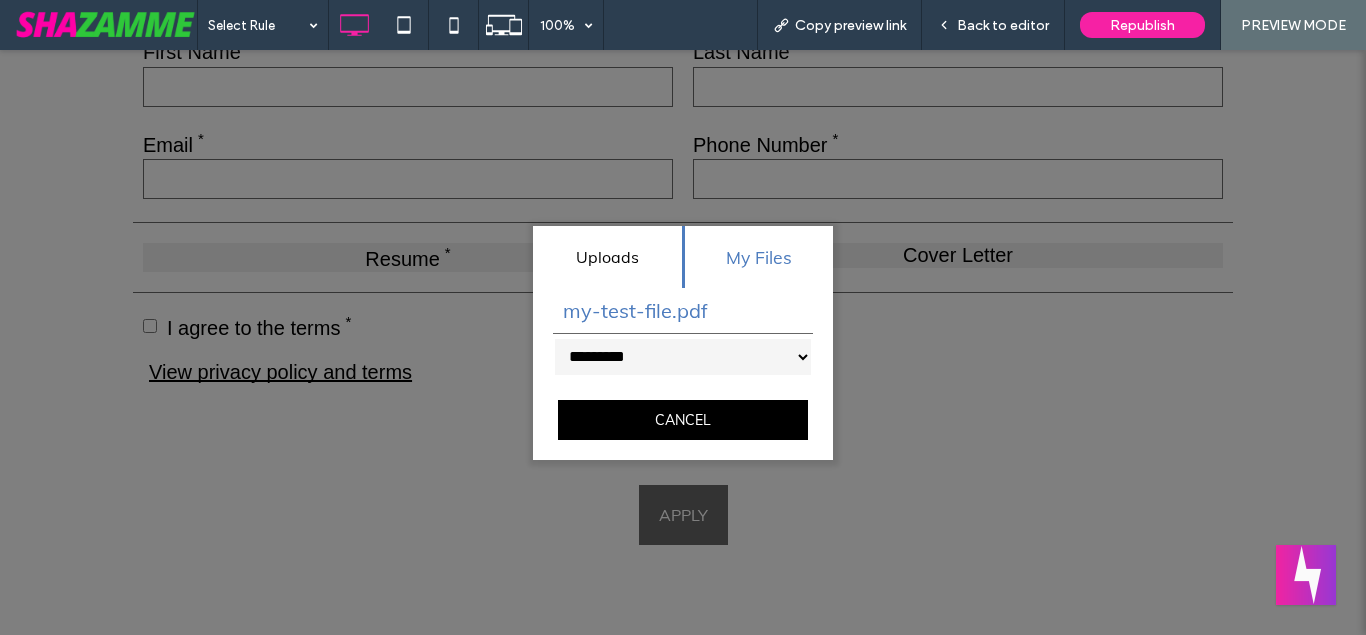 click on "Uploads" at bounding box center (607, 257) 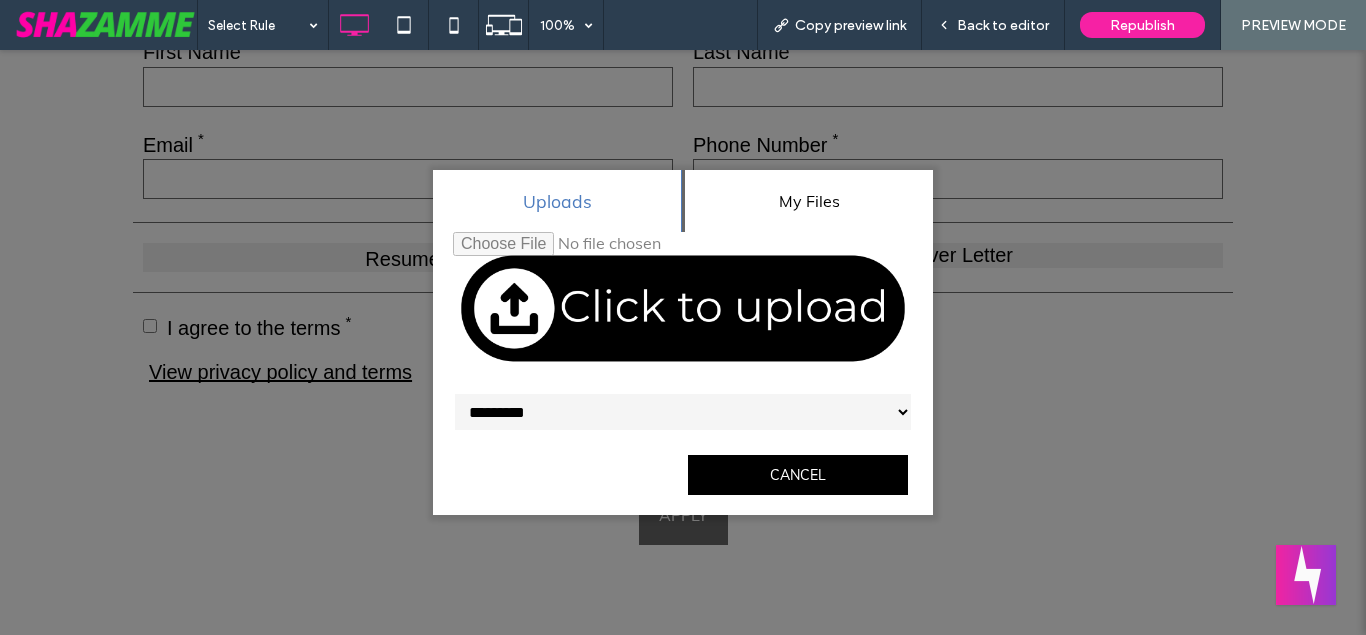 click on "My Files" at bounding box center (807, 201) 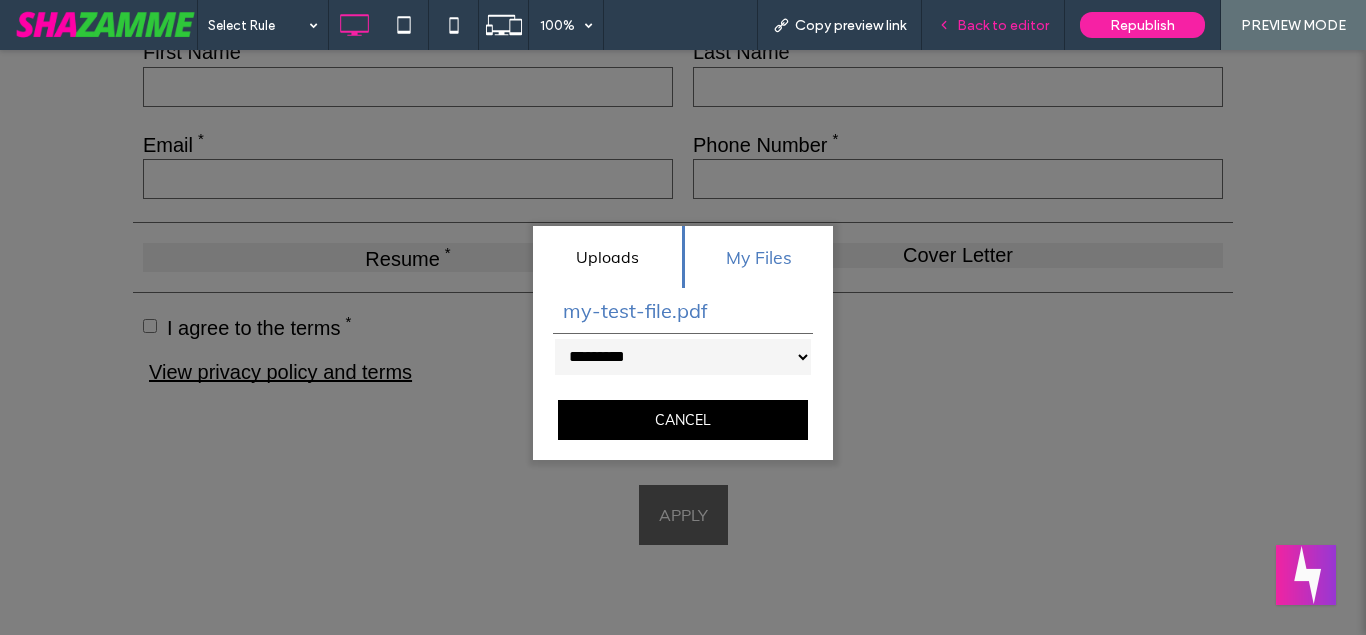 click on "Back to editor" at bounding box center (1003, 25) 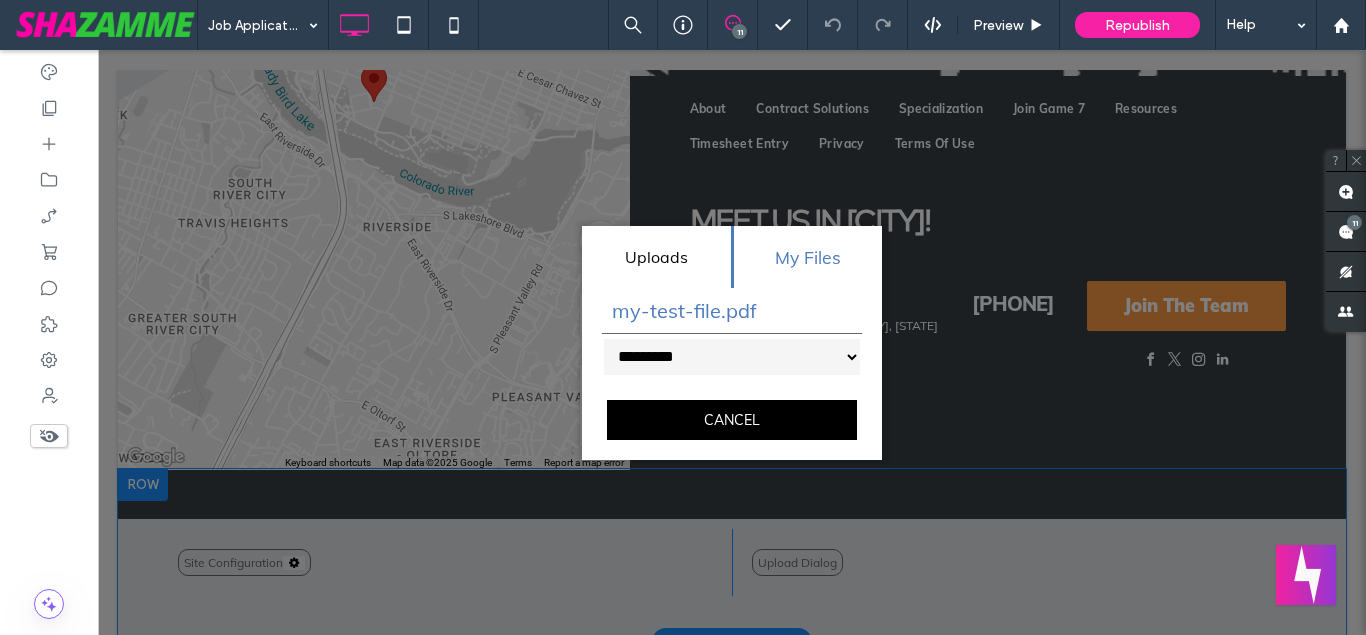 scroll, scrollTop: 2526, scrollLeft: 0, axis: vertical 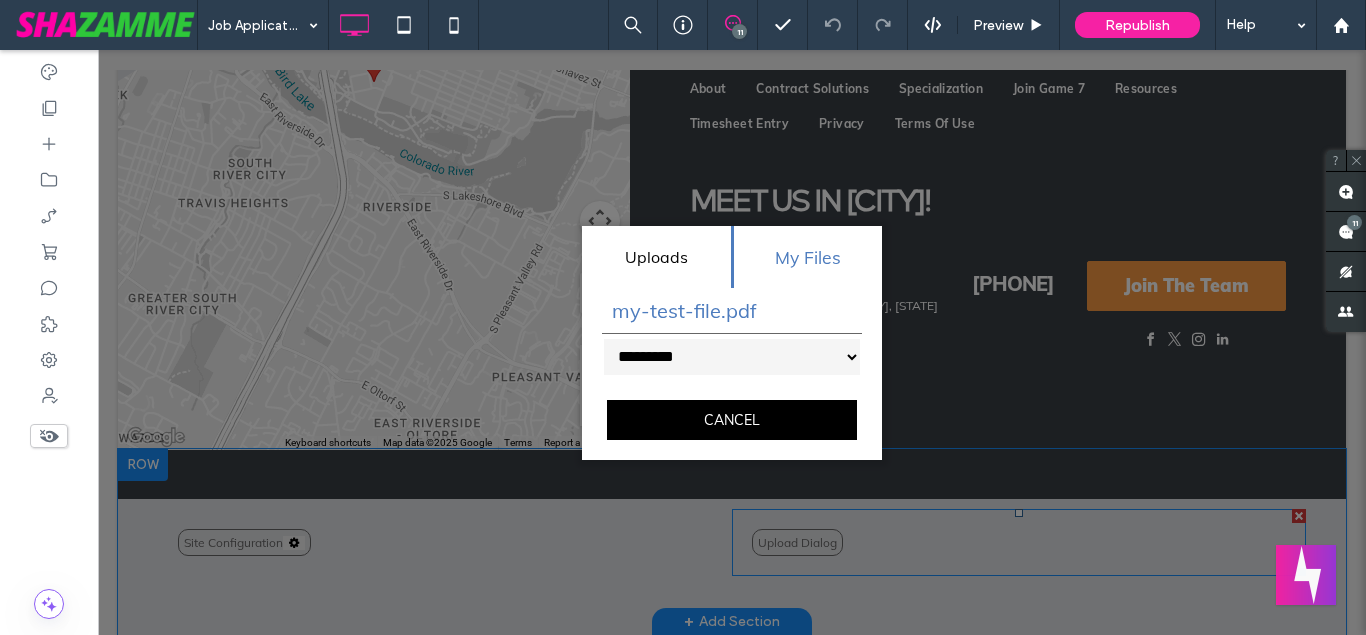 click on "**********" at bounding box center (732, 342) 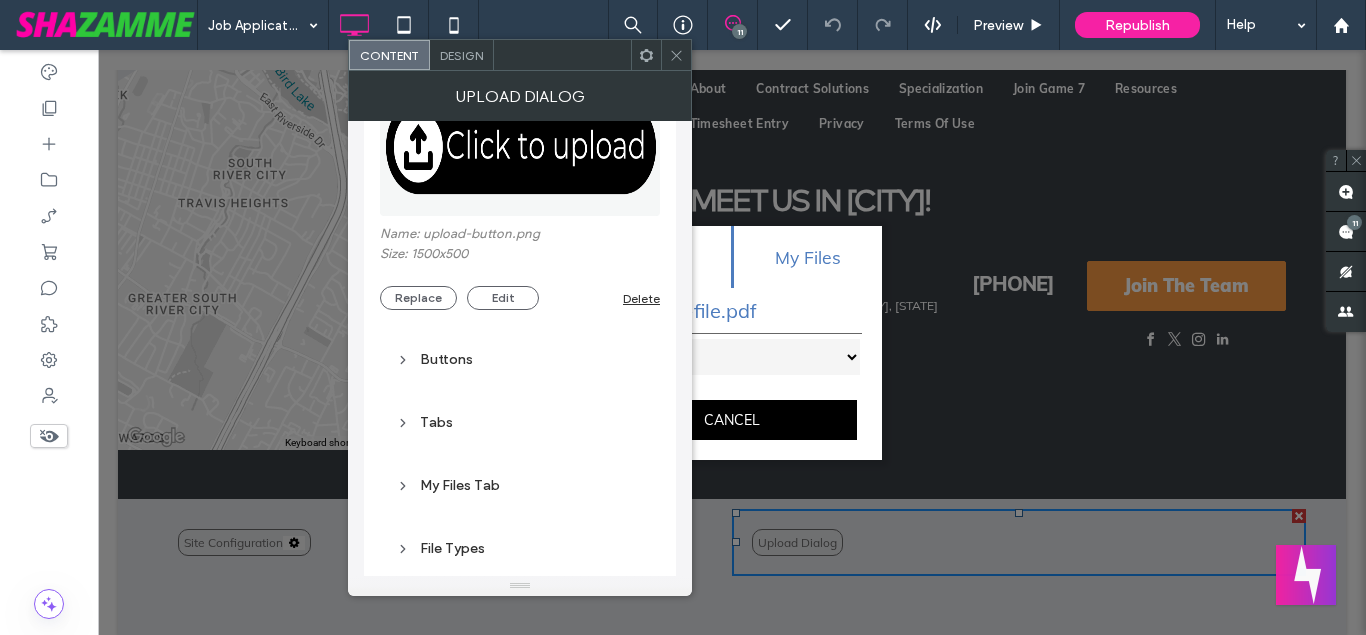 scroll, scrollTop: 228, scrollLeft: 0, axis: vertical 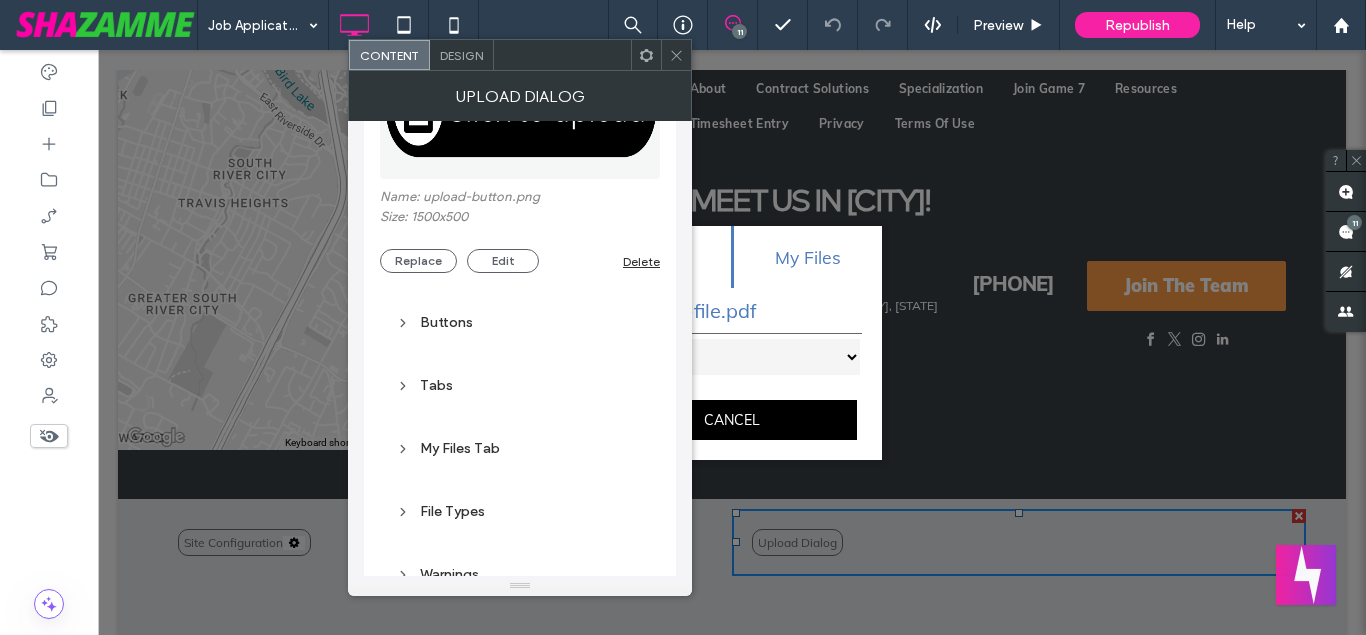 click on "Tabs" at bounding box center [520, 385] 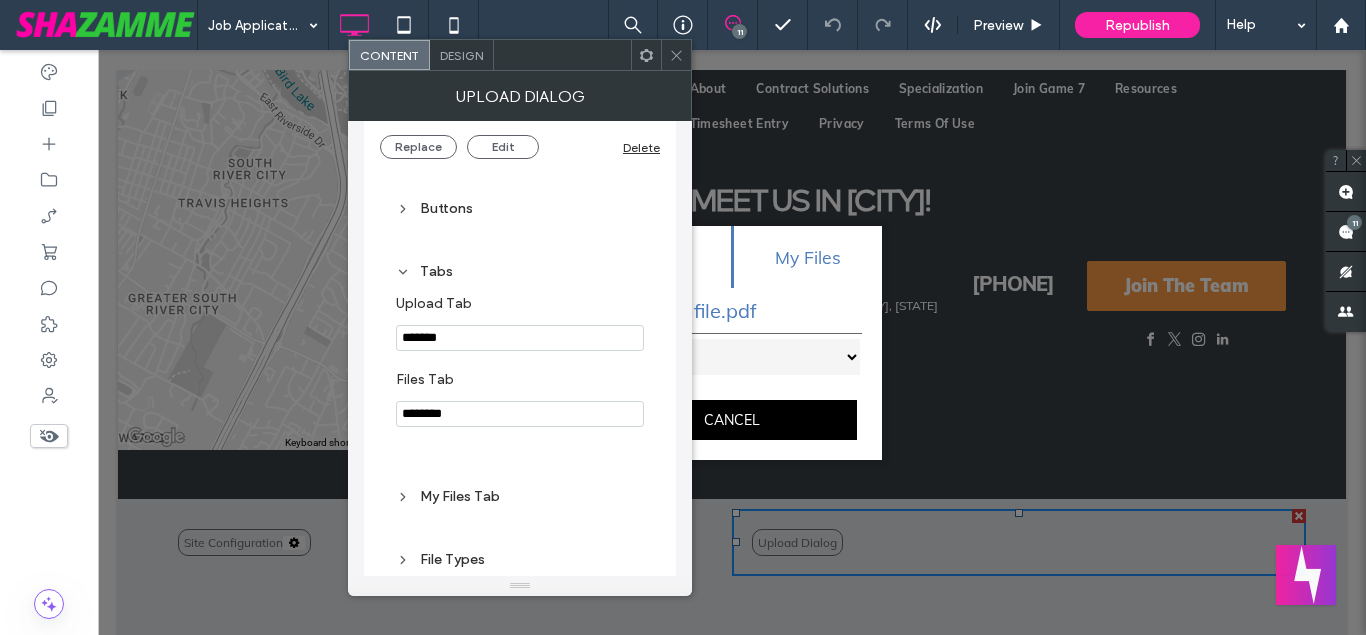 scroll, scrollTop: 456, scrollLeft: 0, axis: vertical 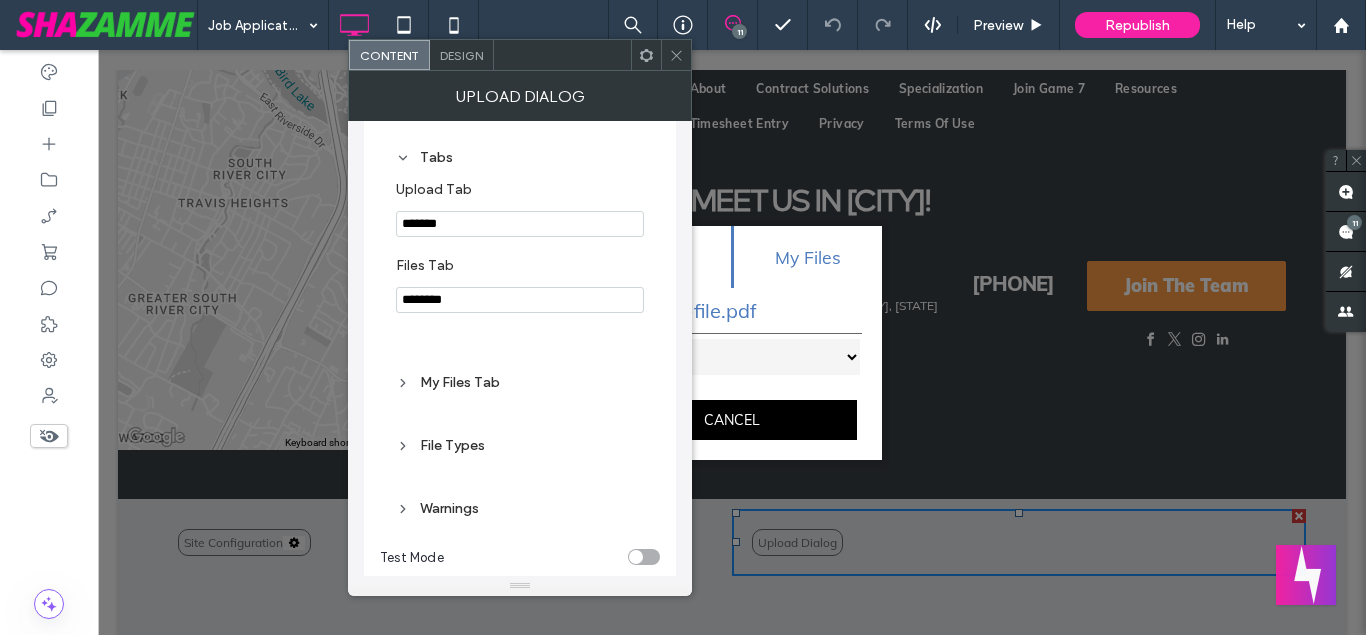 click on "My Files Tab" at bounding box center (520, 382) 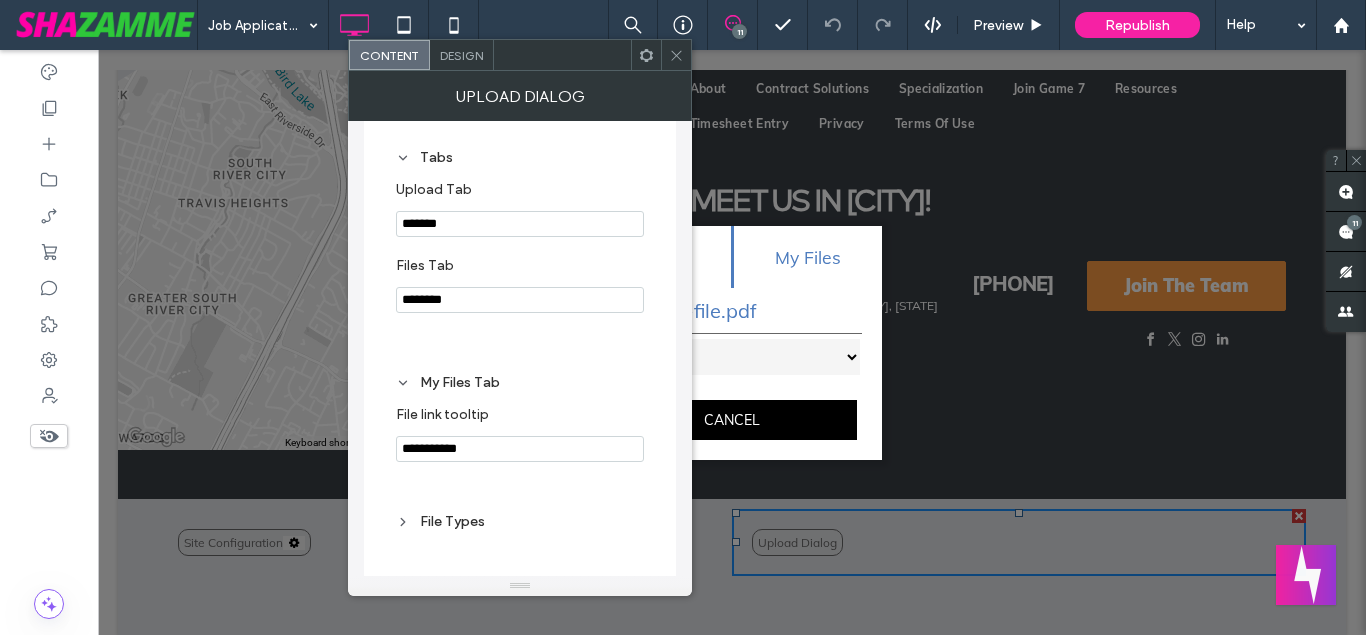 scroll, scrollTop: 570, scrollLeft: 0, axis: vertical 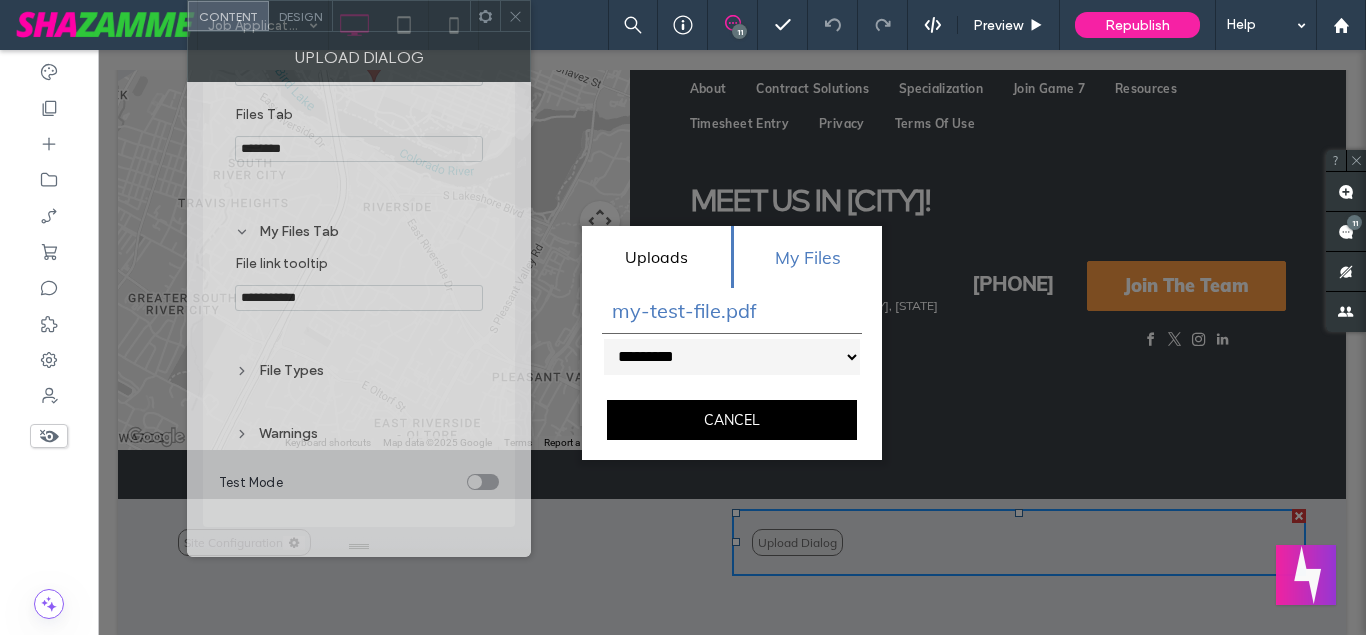 drag, startPoint x: 542, startPoint y: 71, endPoint x: 386, endPoint y: 31, distance: 161.04657 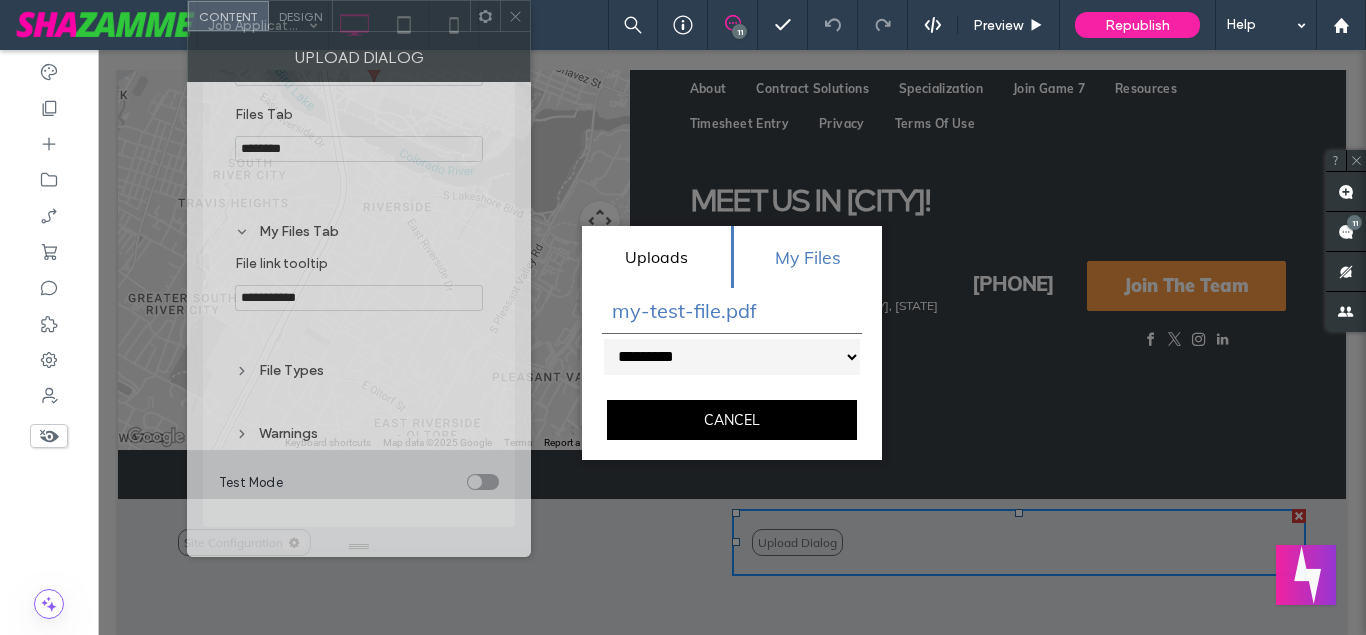 click on "**********" at bounding box center (359, 278) 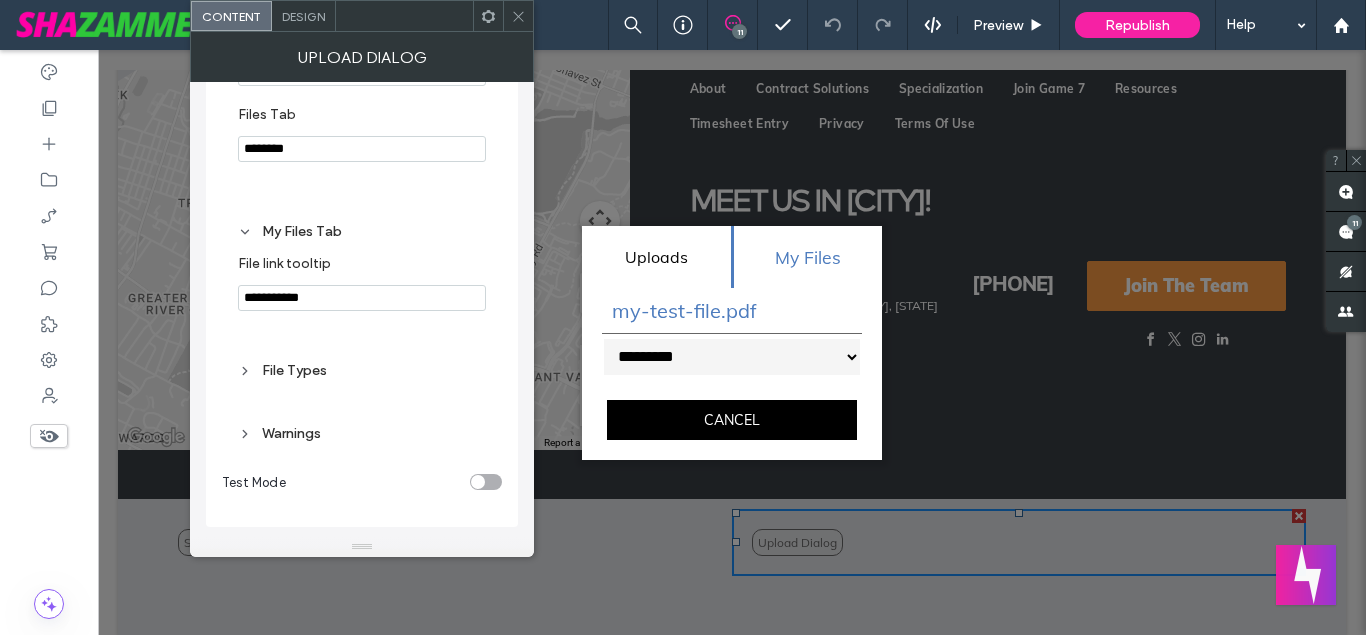 click on "File Types" at bounding box center (362, 370) 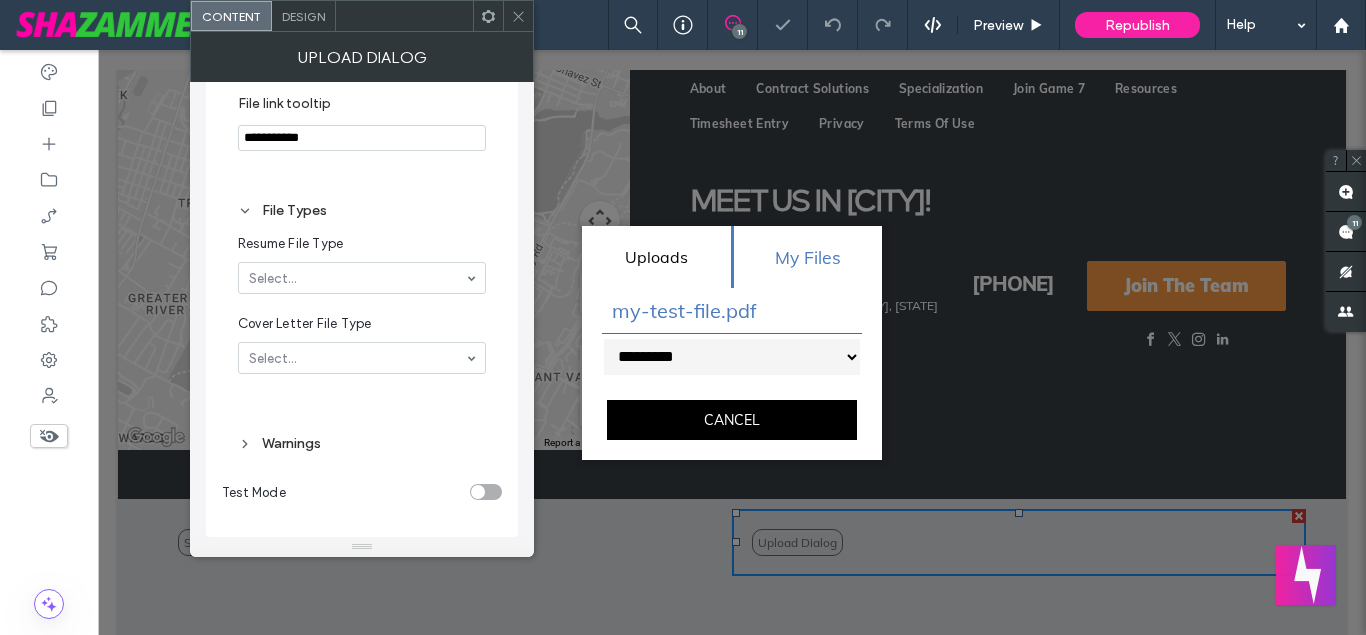 scroll, scrollTop: 741, scrollLeft: 0, axis: vertical 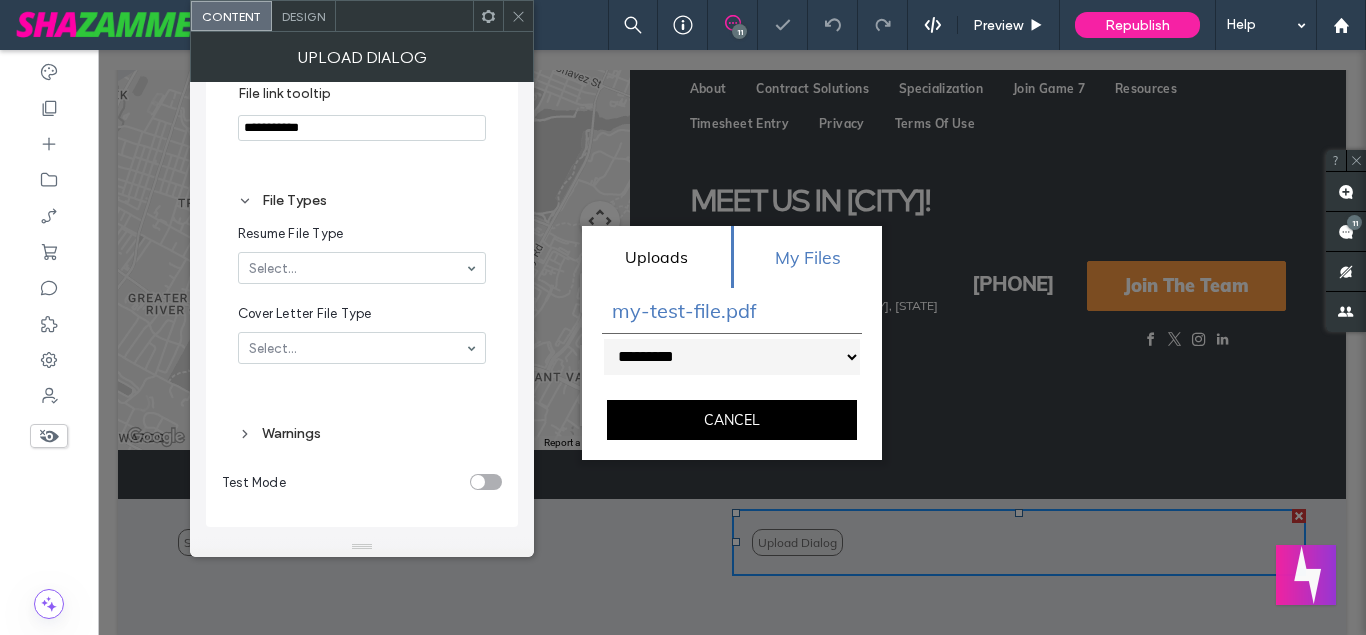 click on "File Types" at bounding box center [362, 200] 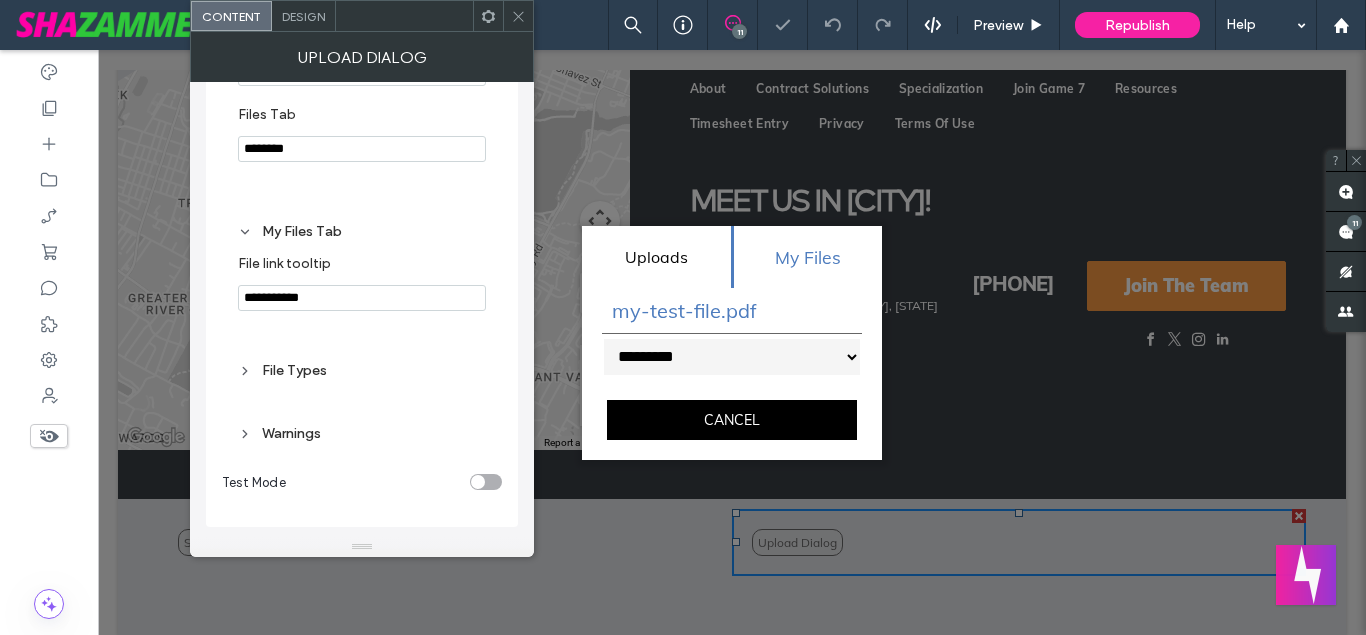scroll, scrollTop: 571, scrollLeft: 0, axis: vertical 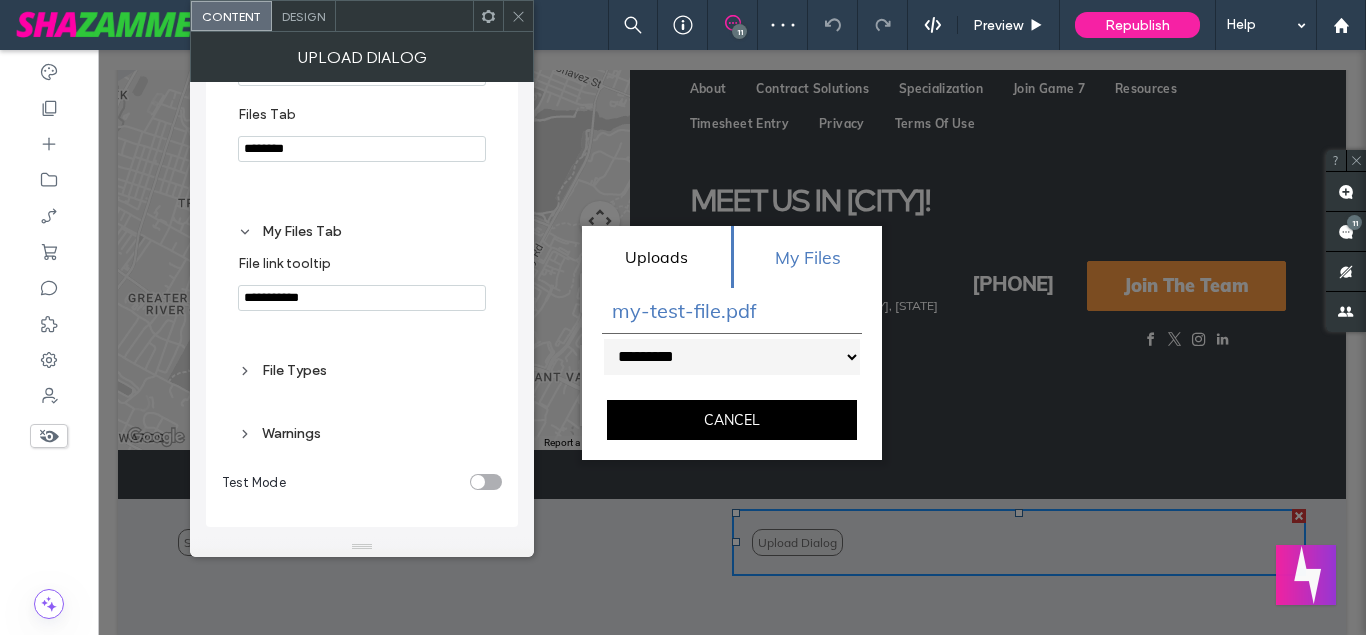 click on "Warnings" at bounding box center (362, 433) 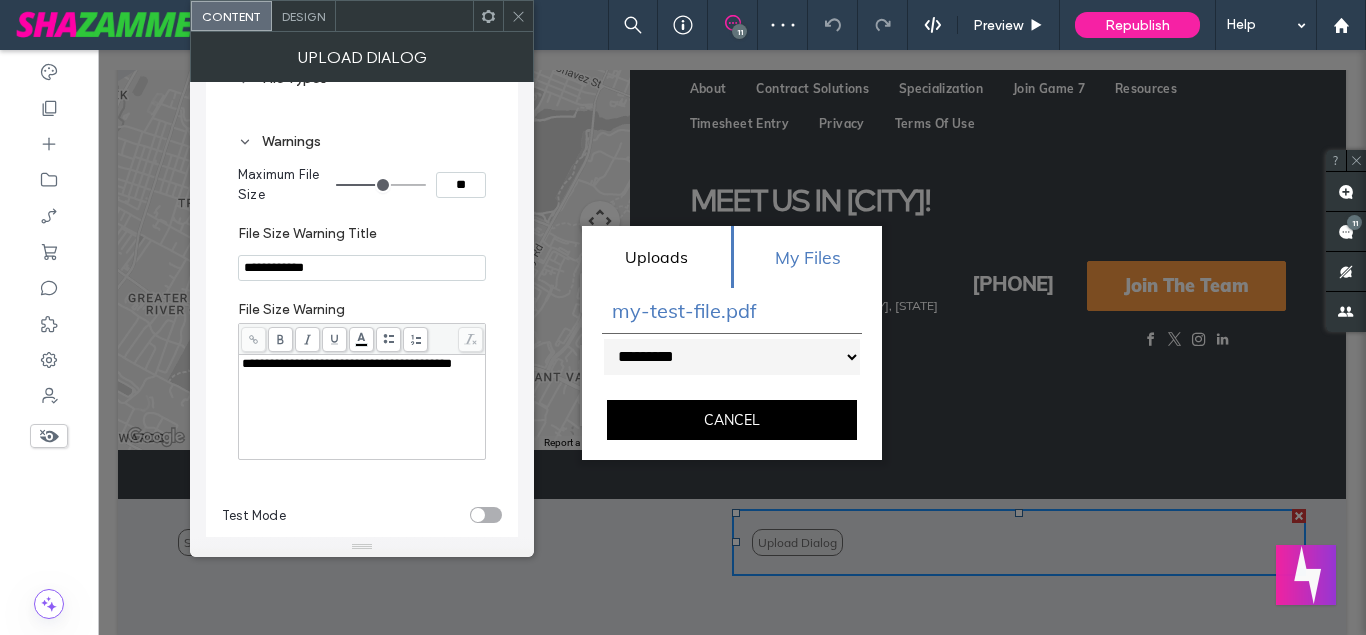 scroll, scrollTop: 897, scrollLeft: 0, axis: vertical 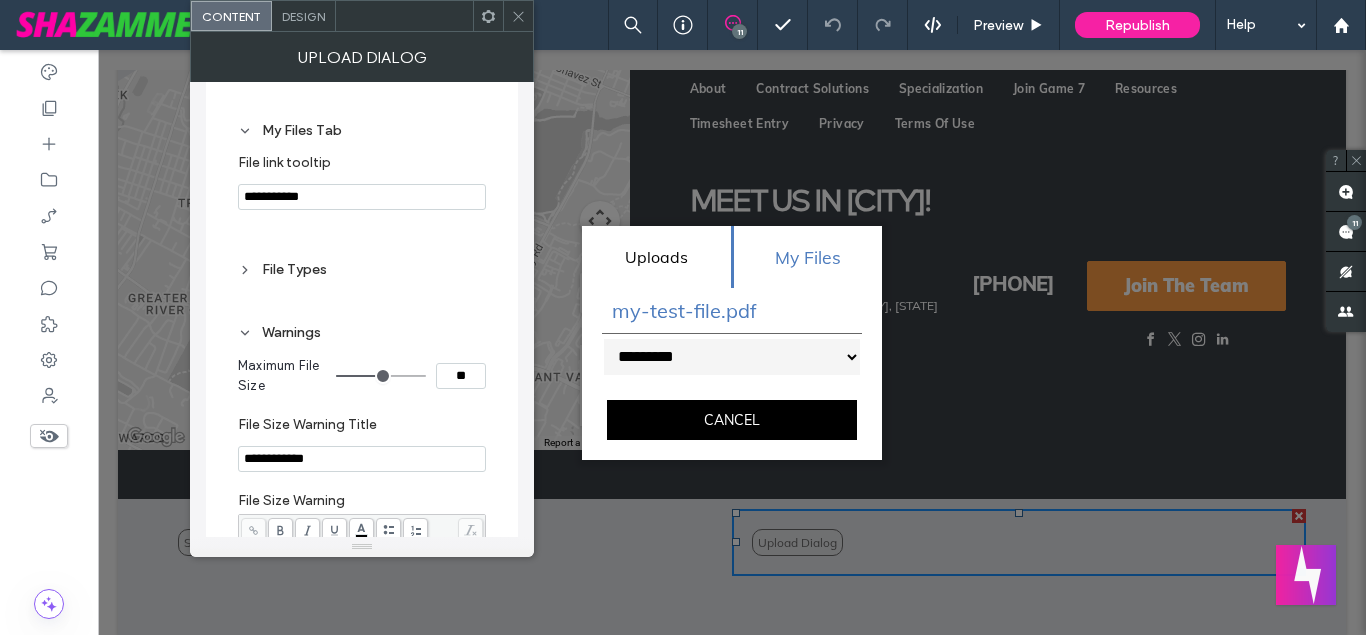 click on "File Types" at bounding box center (362, 269) 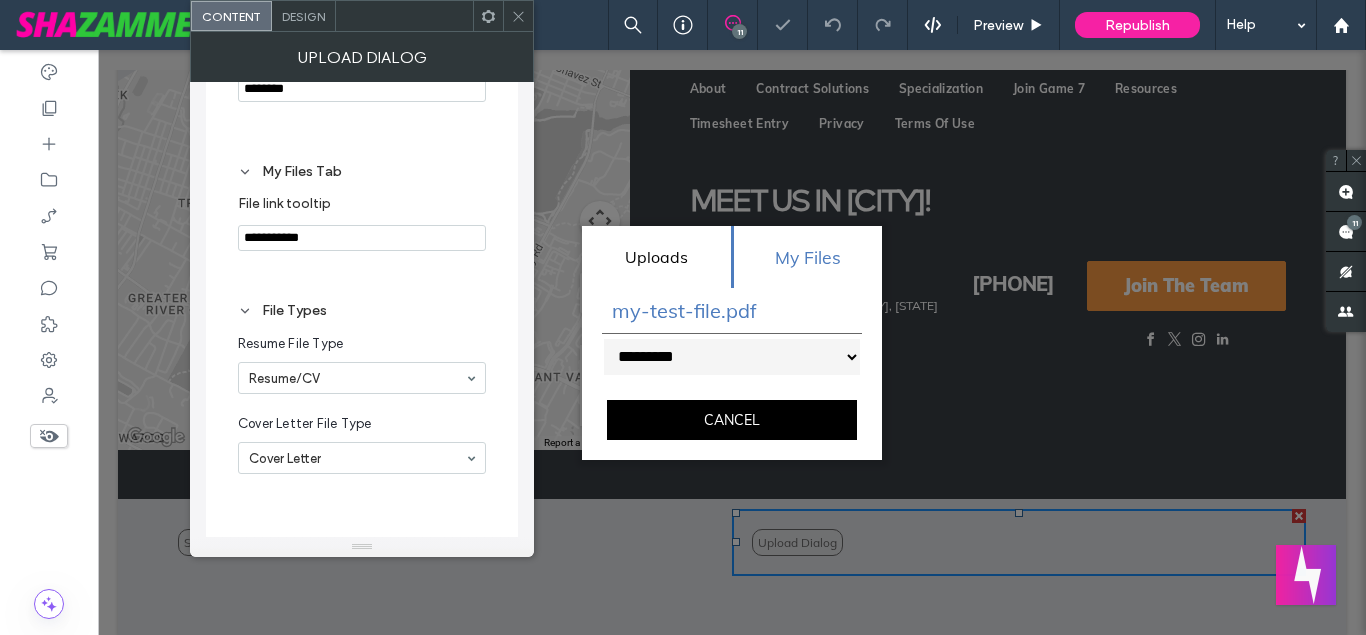 scroll, scrollTop: 669, scrollLeft: 0, axis: vertical 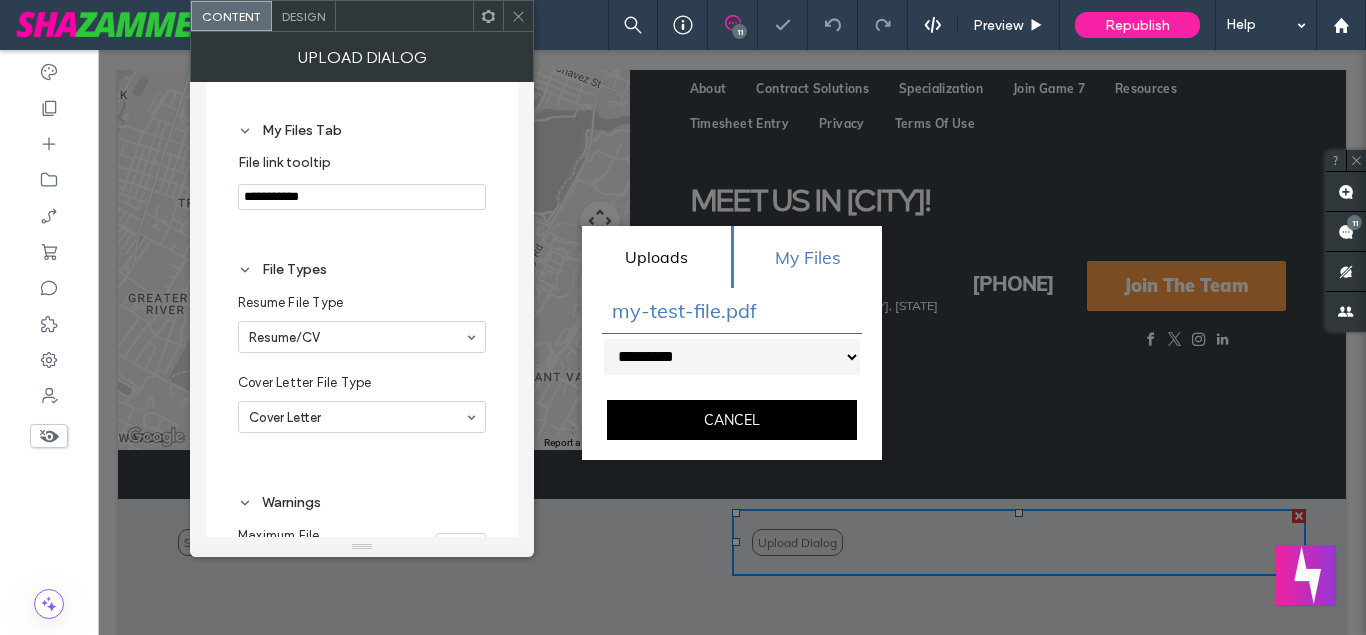 click on "File Types" at bounding box center [362, 269] 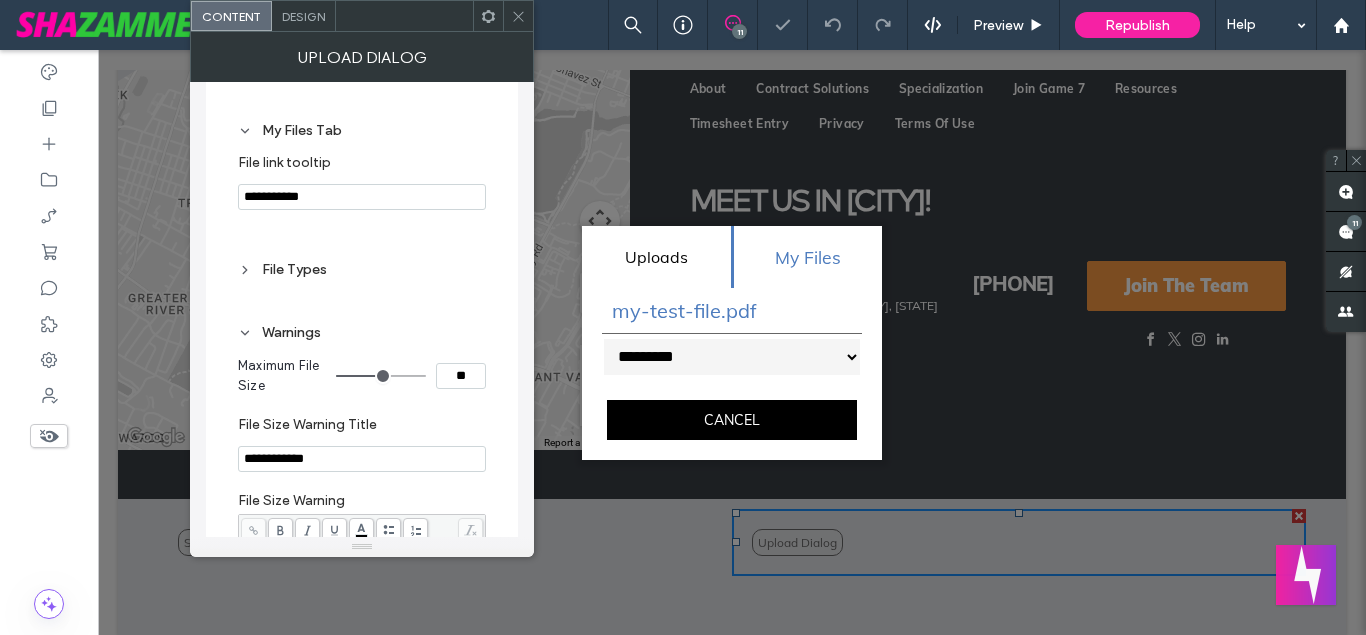 click on "File Types" at bounding box center [362, 269] 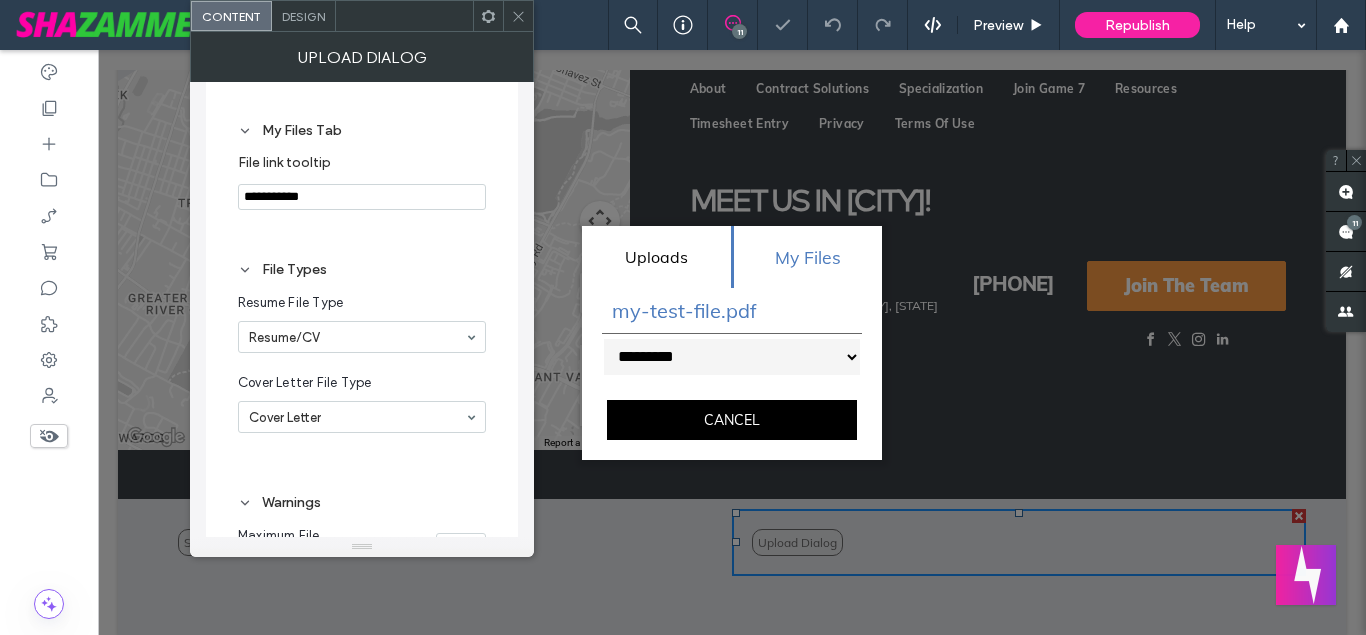 click on "File Types" at bounding box center [362, 269] 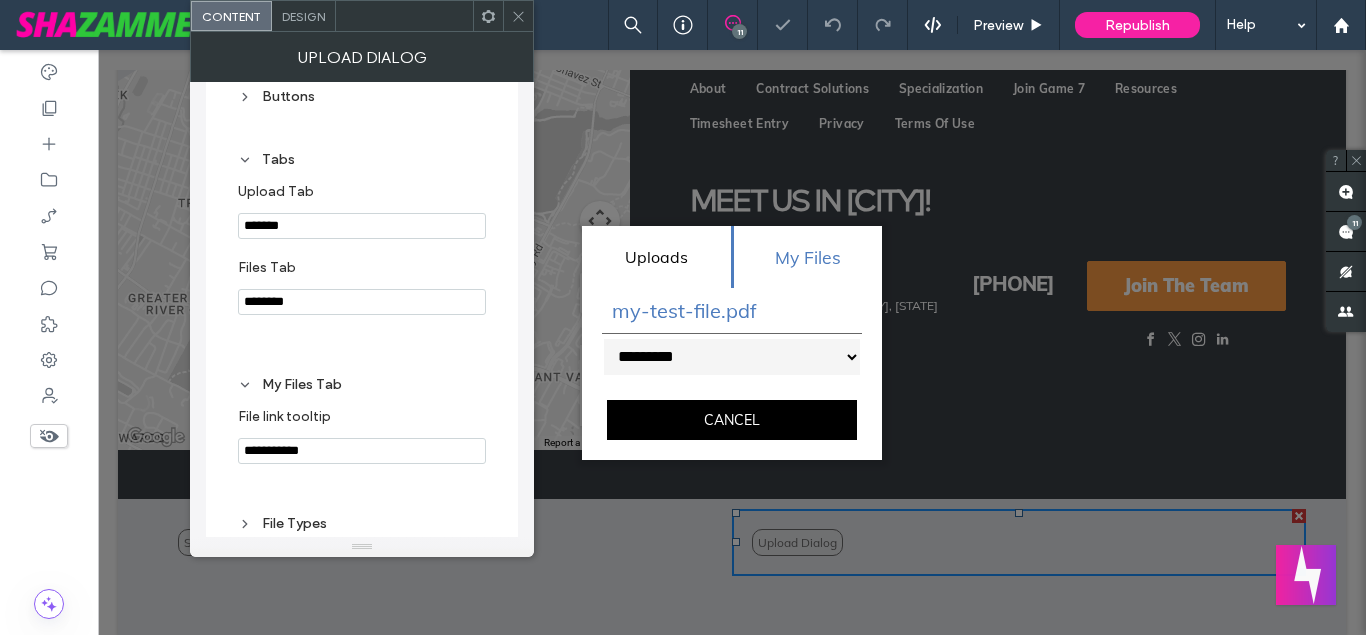 scroll, scrollTop: 213, scrollLeft: 0, axis: vertical 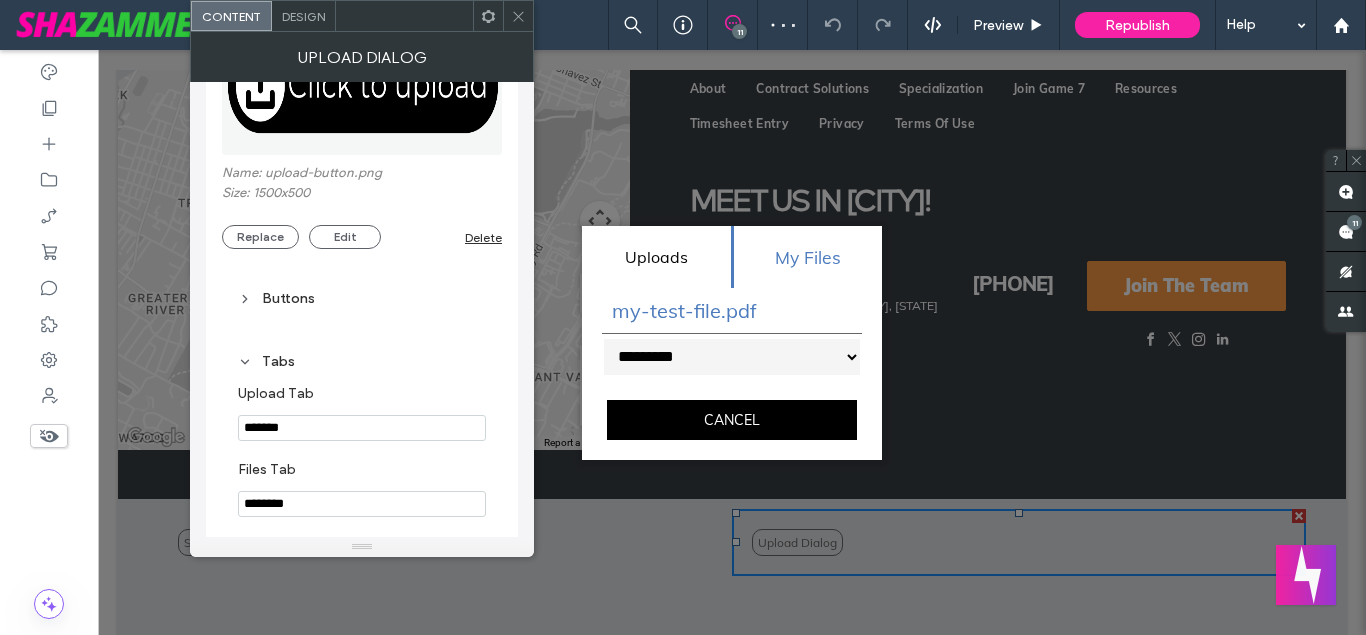 click on "Tabs" at bounding box center (362, 361) 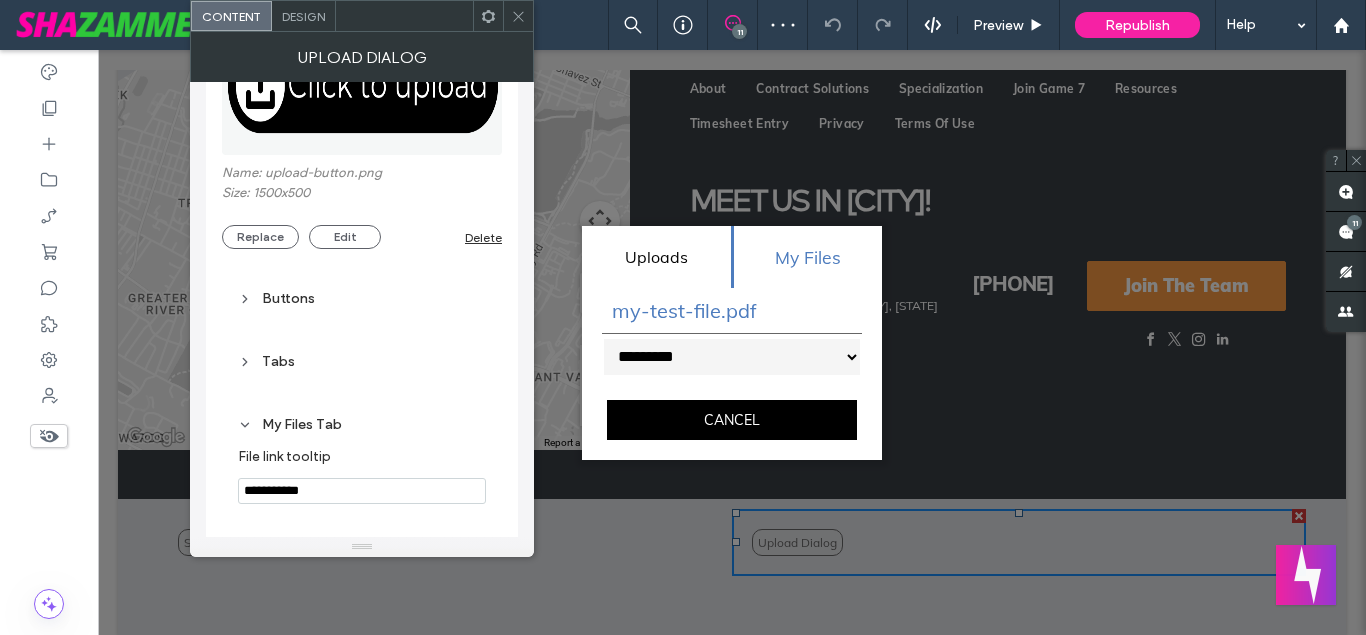 click on "Buttons" at bounding box center (362, 298) 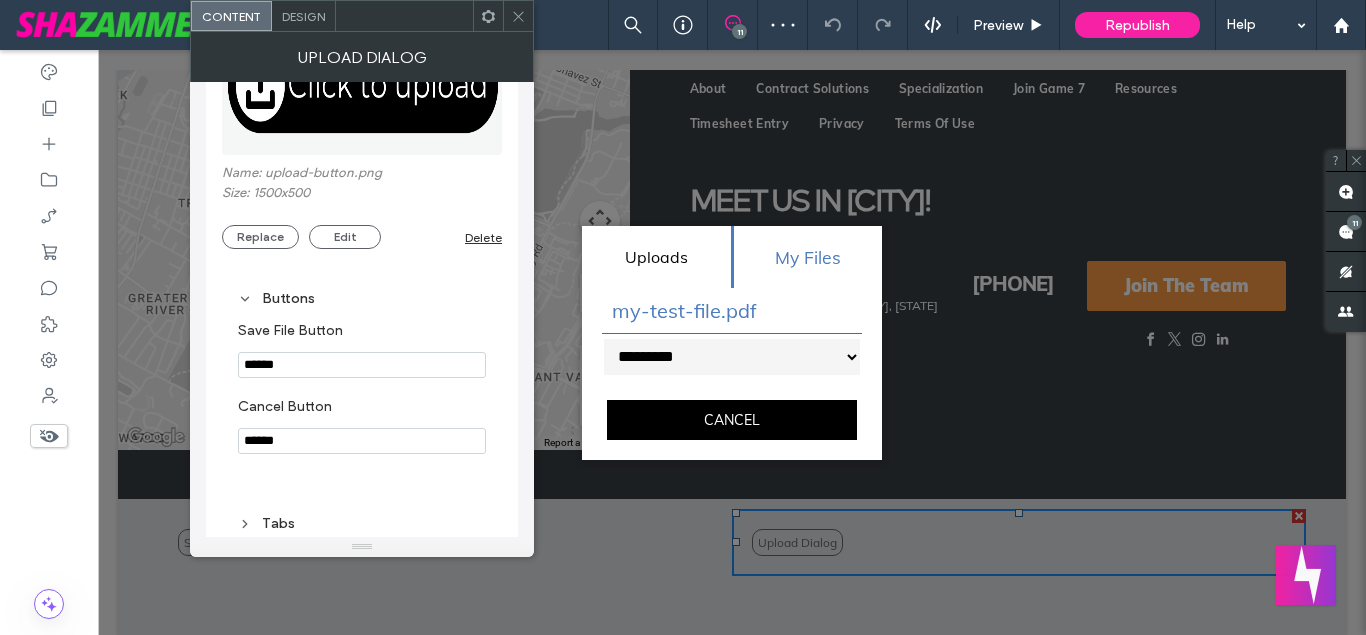 click on "Buttons" at bounding box center (362, 298) 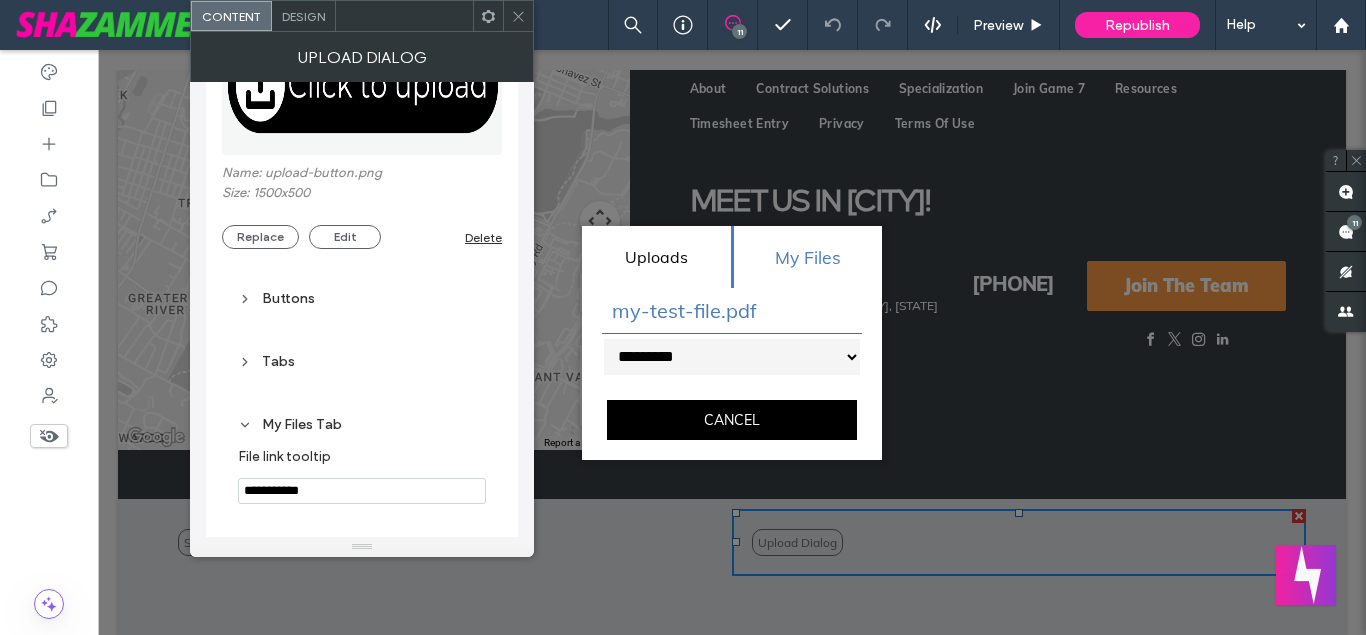 click on "My Files Tab" at bounding box center (362, 424) 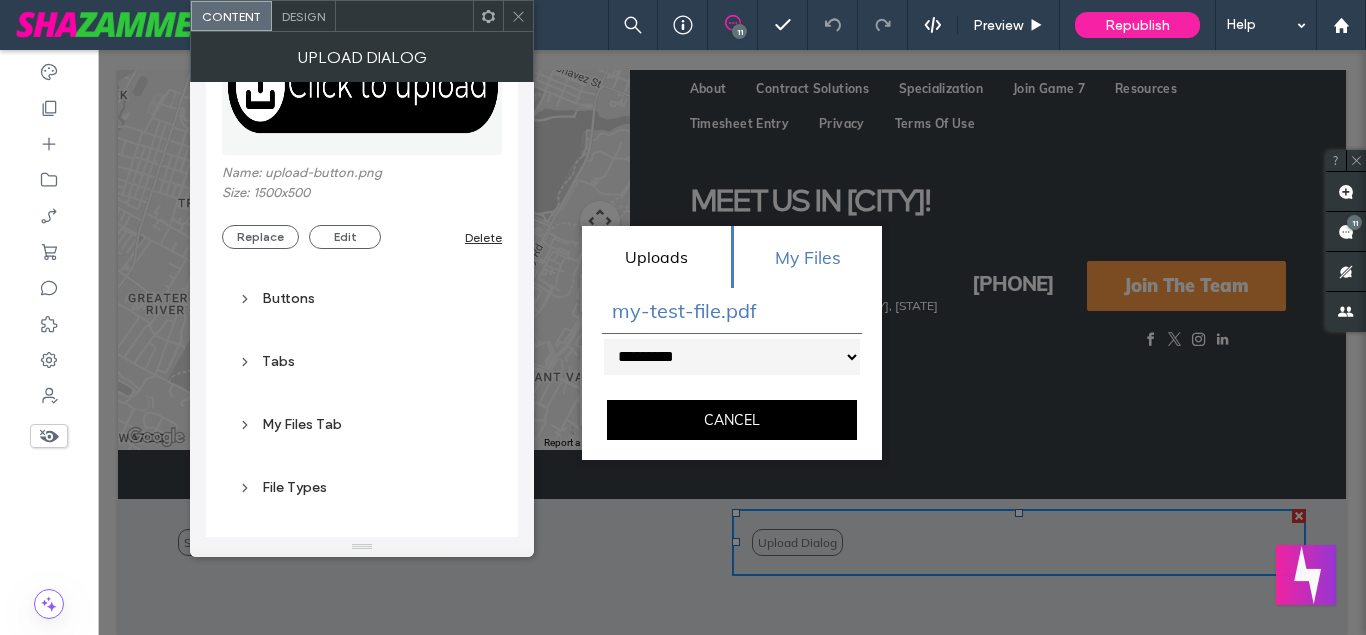 click on "Design" at bounding box center (304, 16) 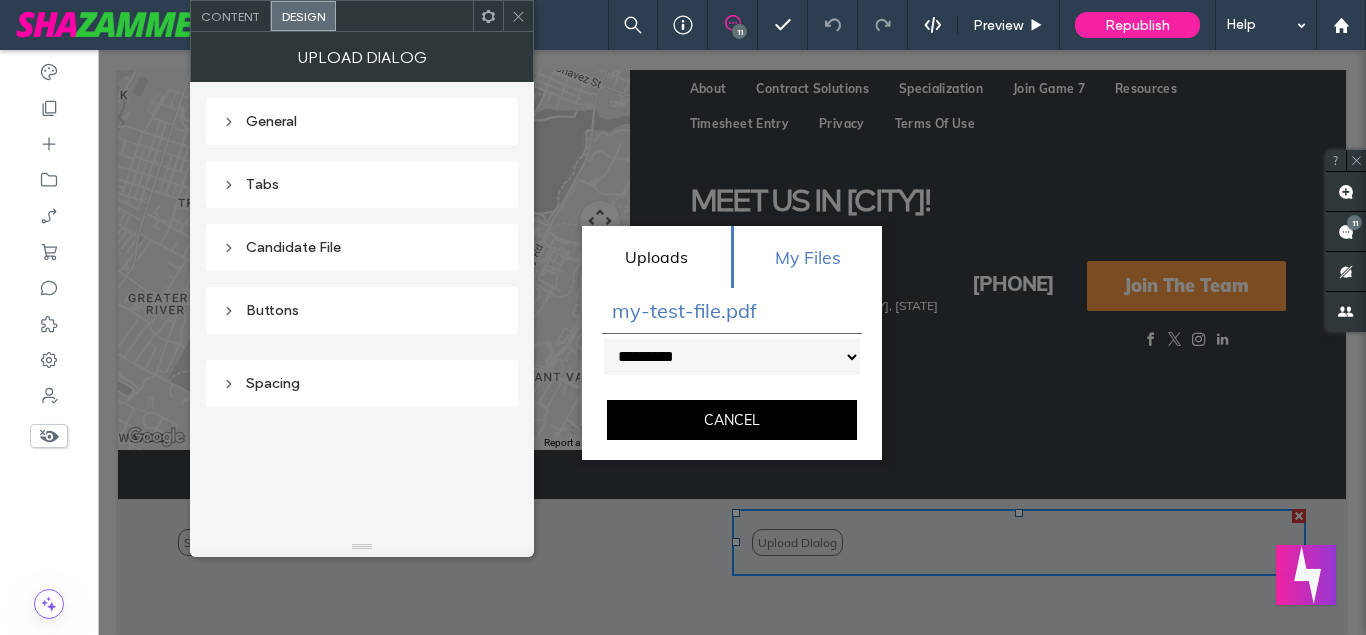 click on "Tabs" at bounding box center [362, 184] 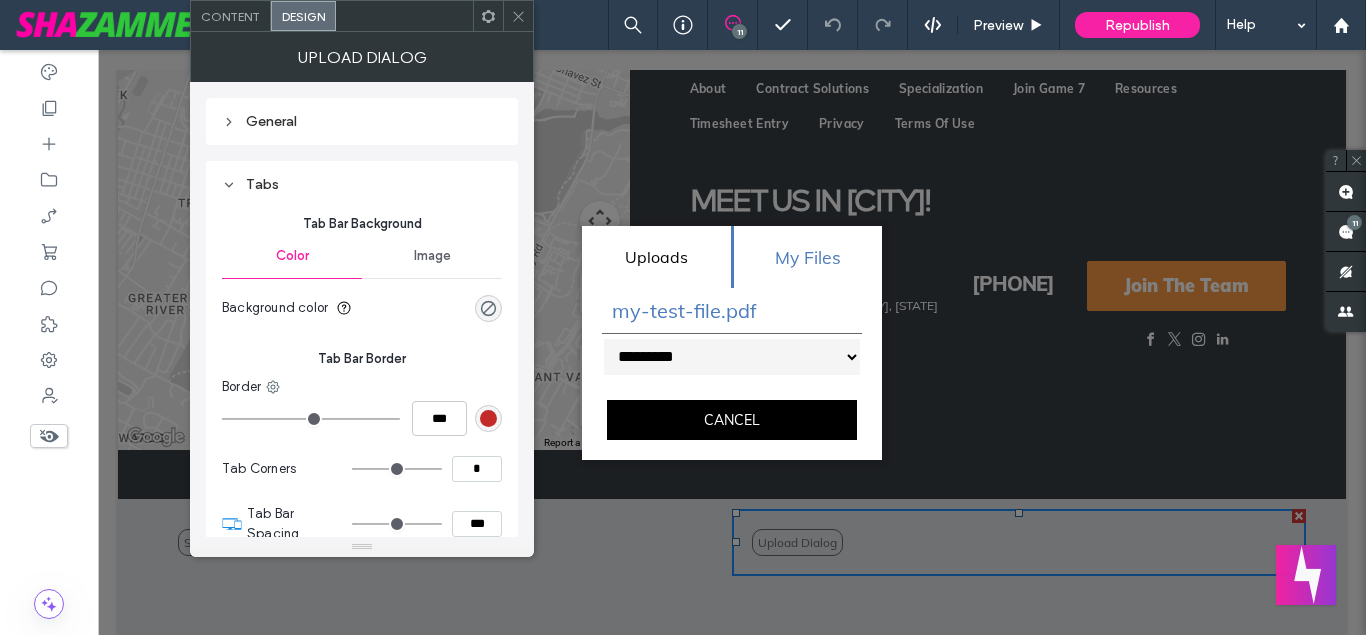 click on "Tabs" at bounding box center [362, 184] 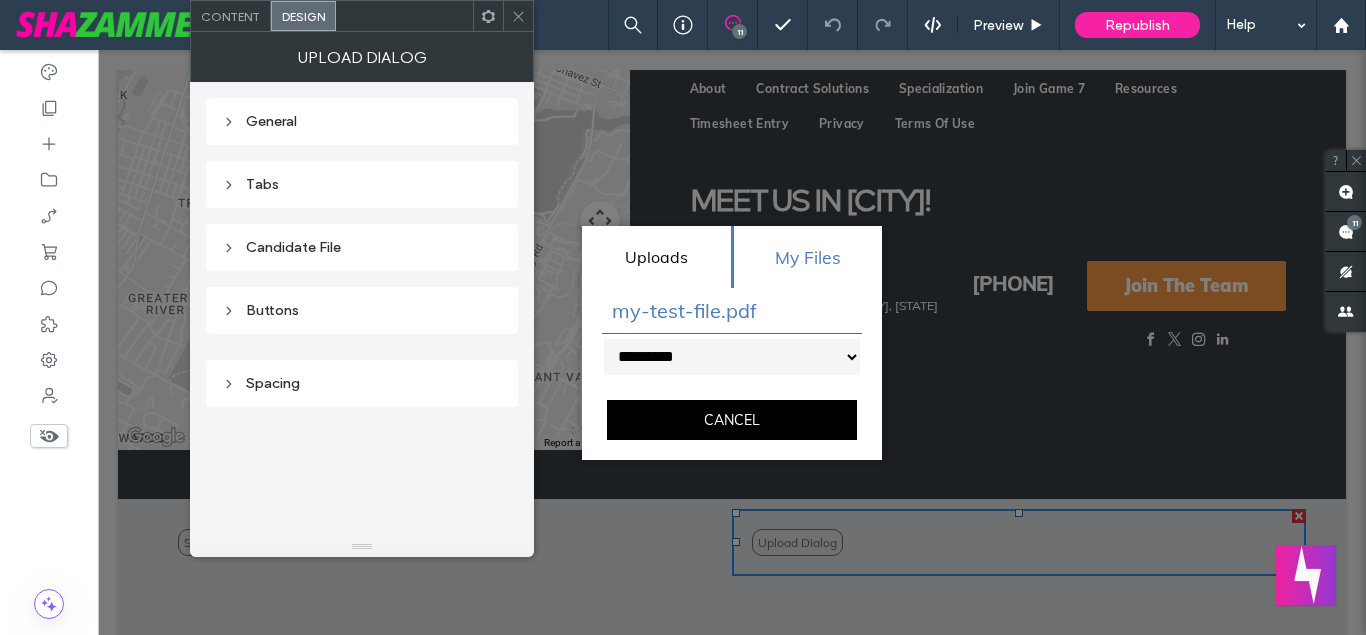 click on "Content" at bounding box center [231, 16] 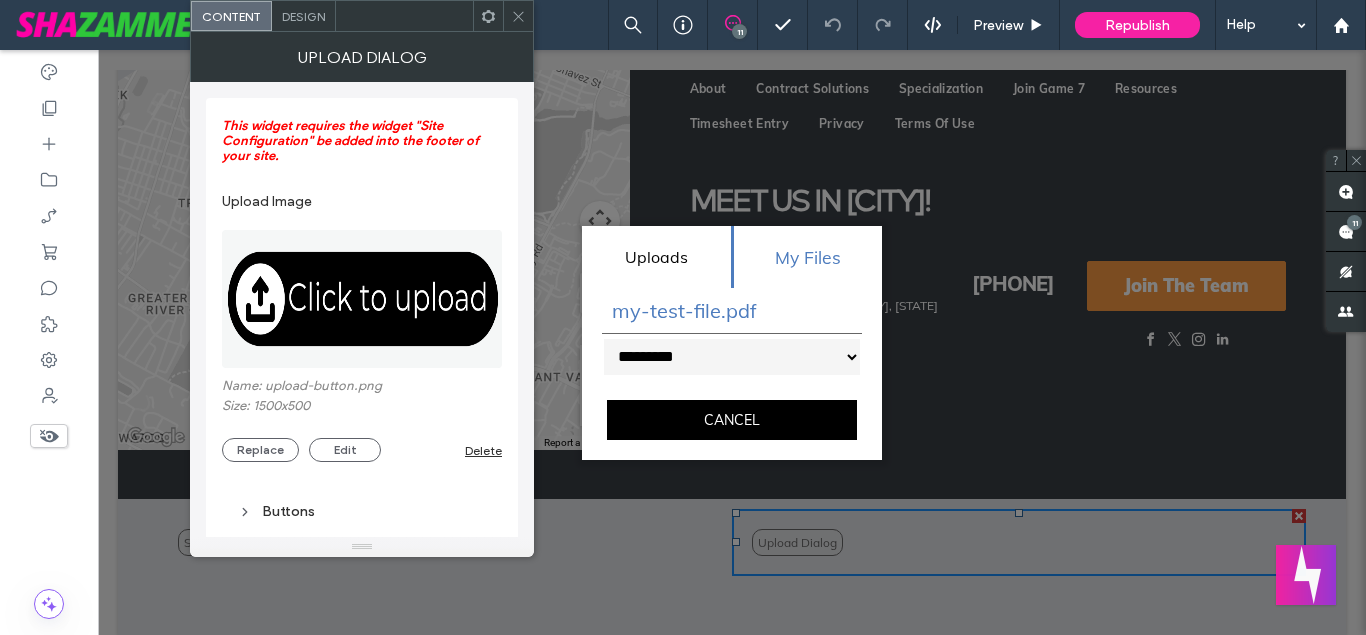 click 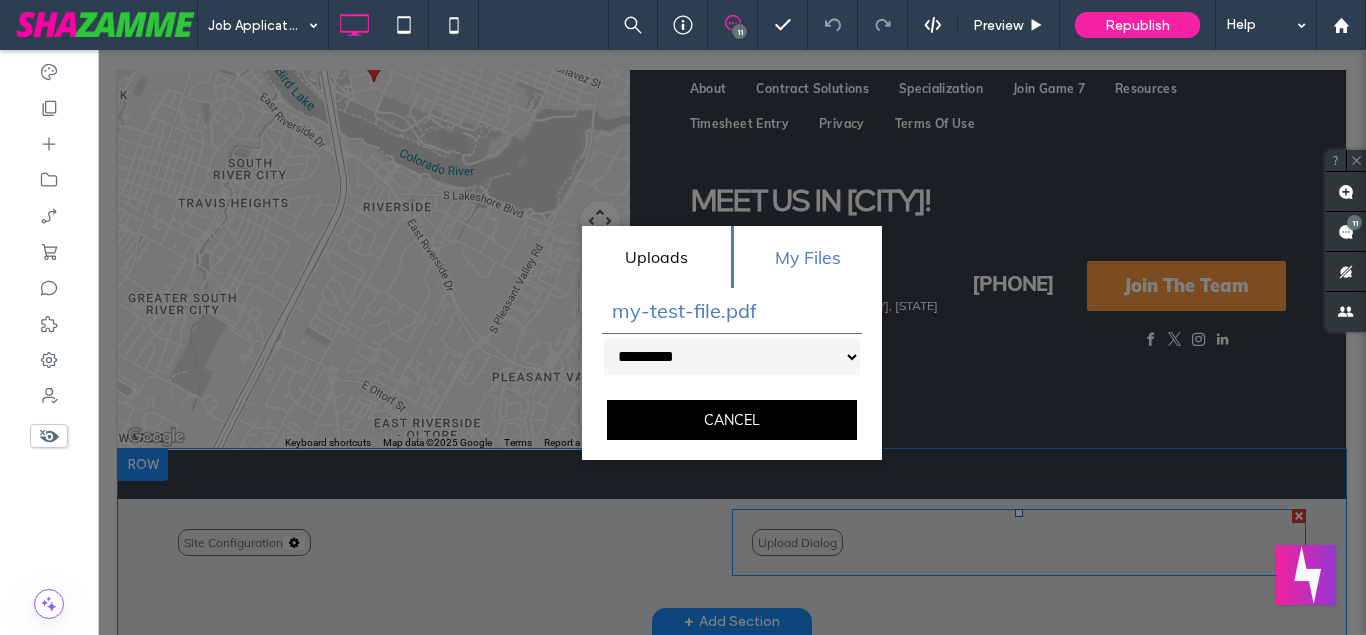 click on "Uploads" at bounding box center [656, 257] 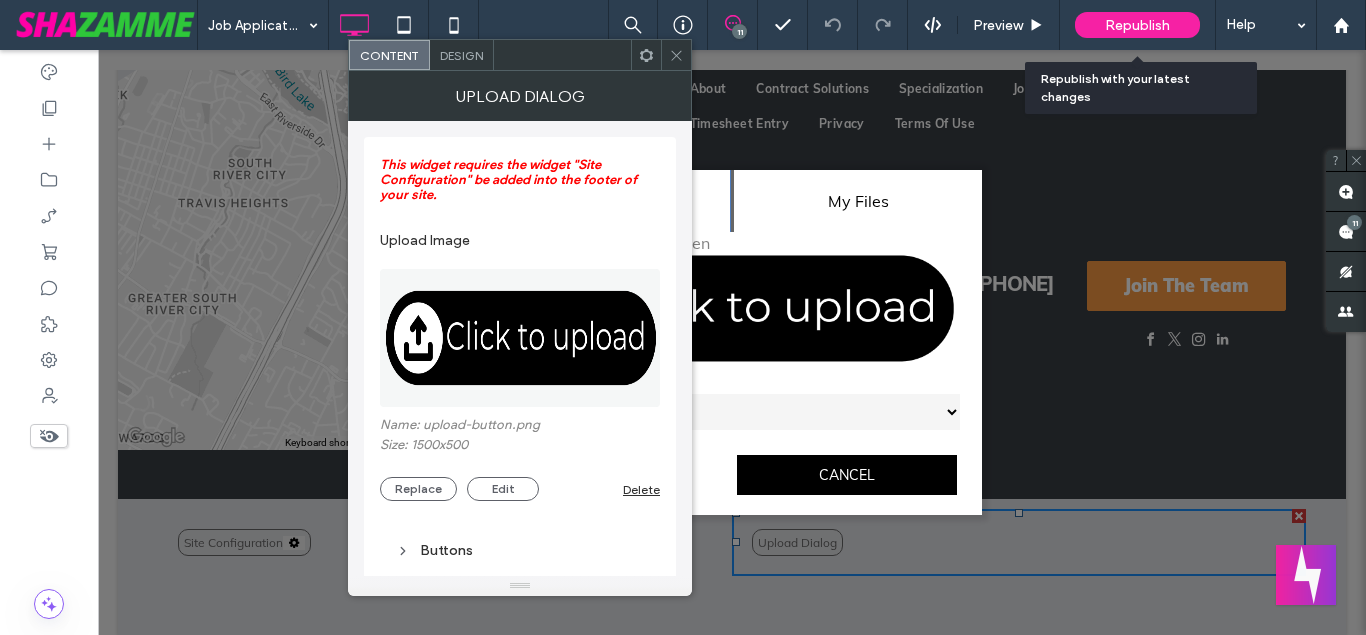 click on "Republish" at bounding box center [1137, 25] 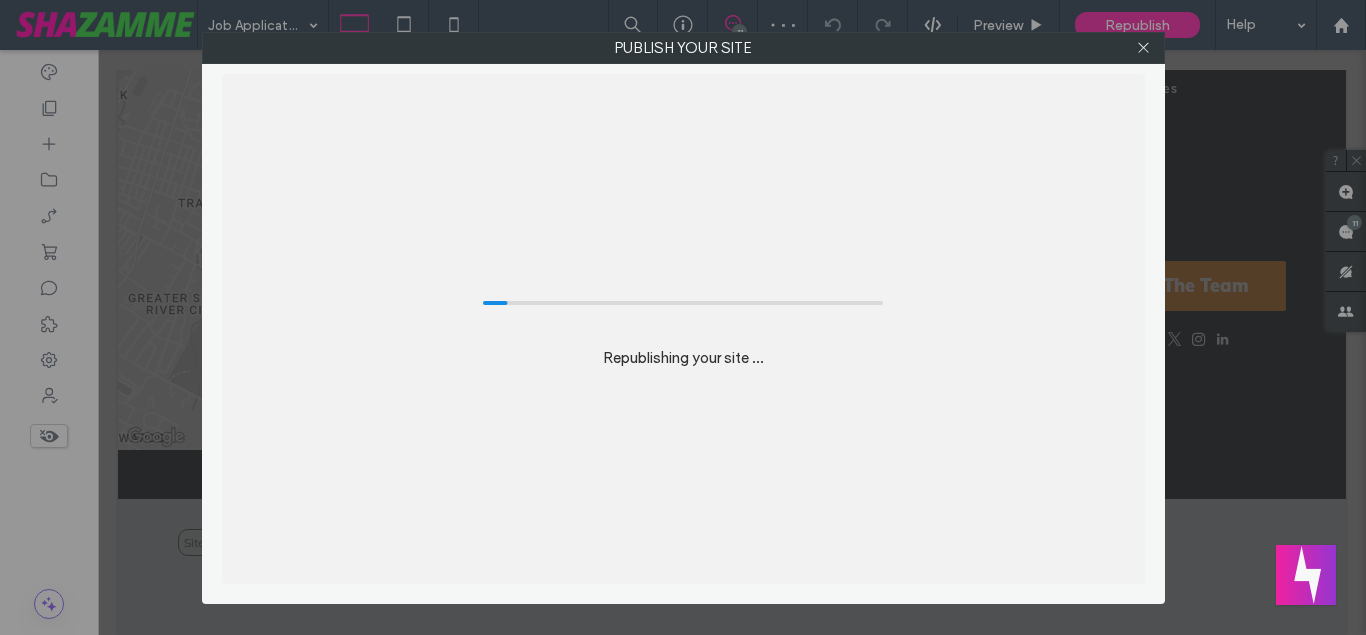 click on "Publish your site Republishing your site ..." at bounding box center (683, 317) 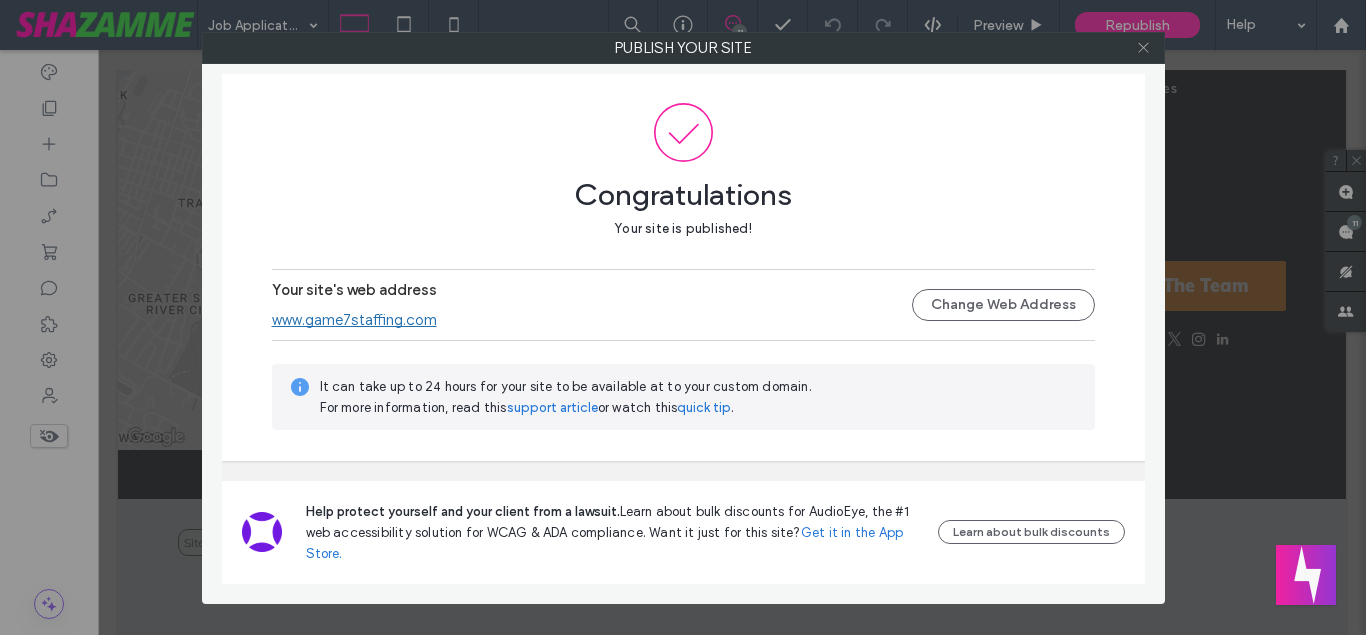 click 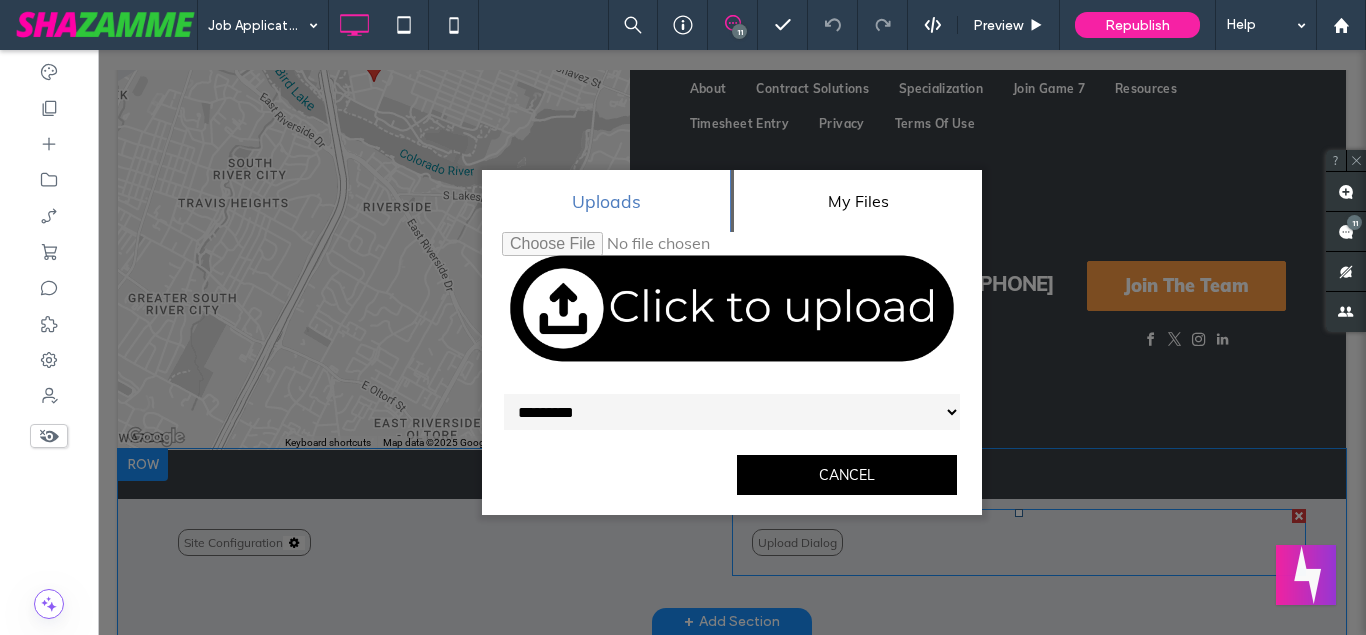 click on "Cancel" at bounding box center [847, 475] 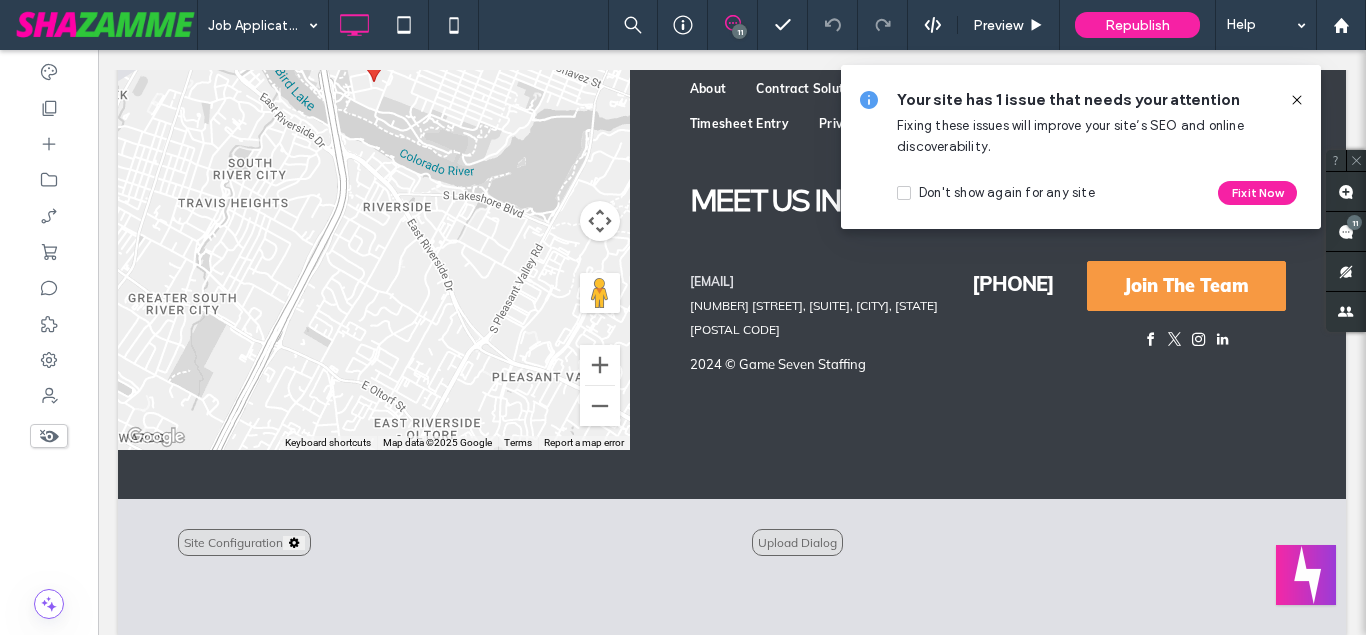 click on "Click To Paste
Row
About
Contract Solutions
Specialization
Join Game 7
Resources
Timesheet Entry
Current Opportunities
Candidate Portal
512-592-3900
Join The Game →
Click To Paste
Row
Click To Paste
Row
Menu
Click To Paste
Click To Paste
512-592-3900
Click To Paste
Click To Paste
Header
Click To Paste
About
Why Game 7
Consultants
Leadership Team
Back Office Team
Sales Team
Recruiter Team" at bounding box center [732, -910] 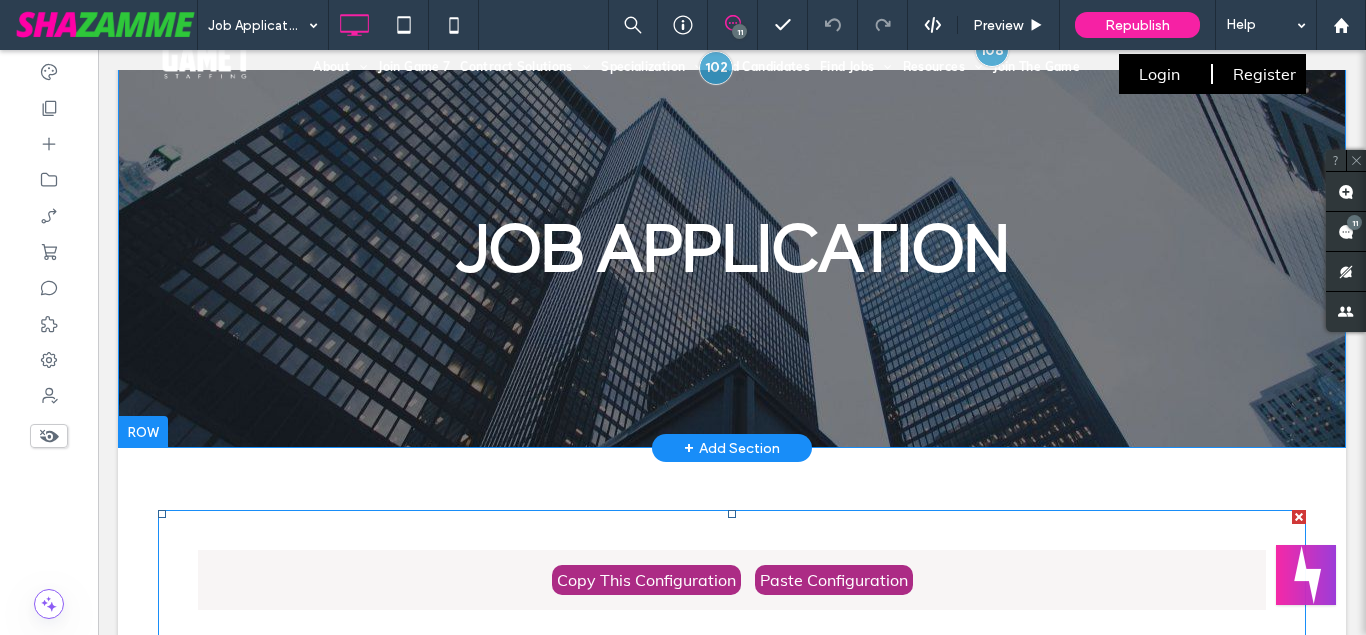 scroll, scrollTop: 0, scrollLeft: 0, axis: both 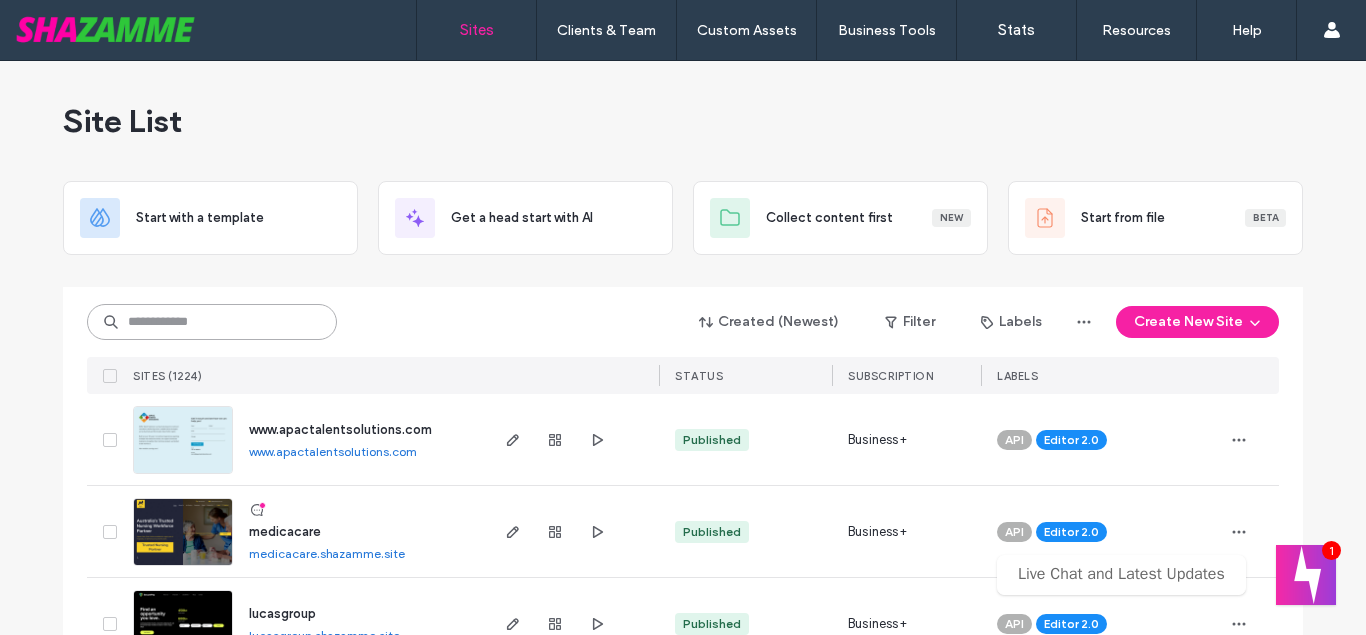 click at bounding box center (212, 322) 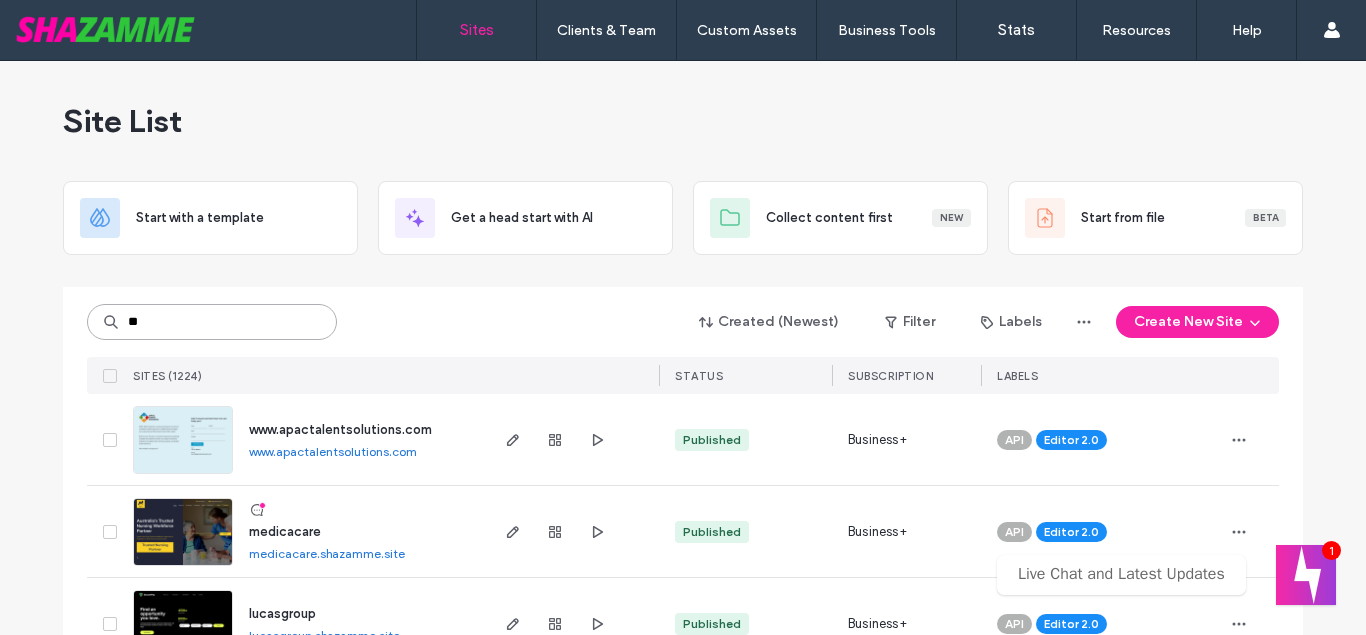 scroll, scrollTop: 0, scrollLeft: 0, axis: both 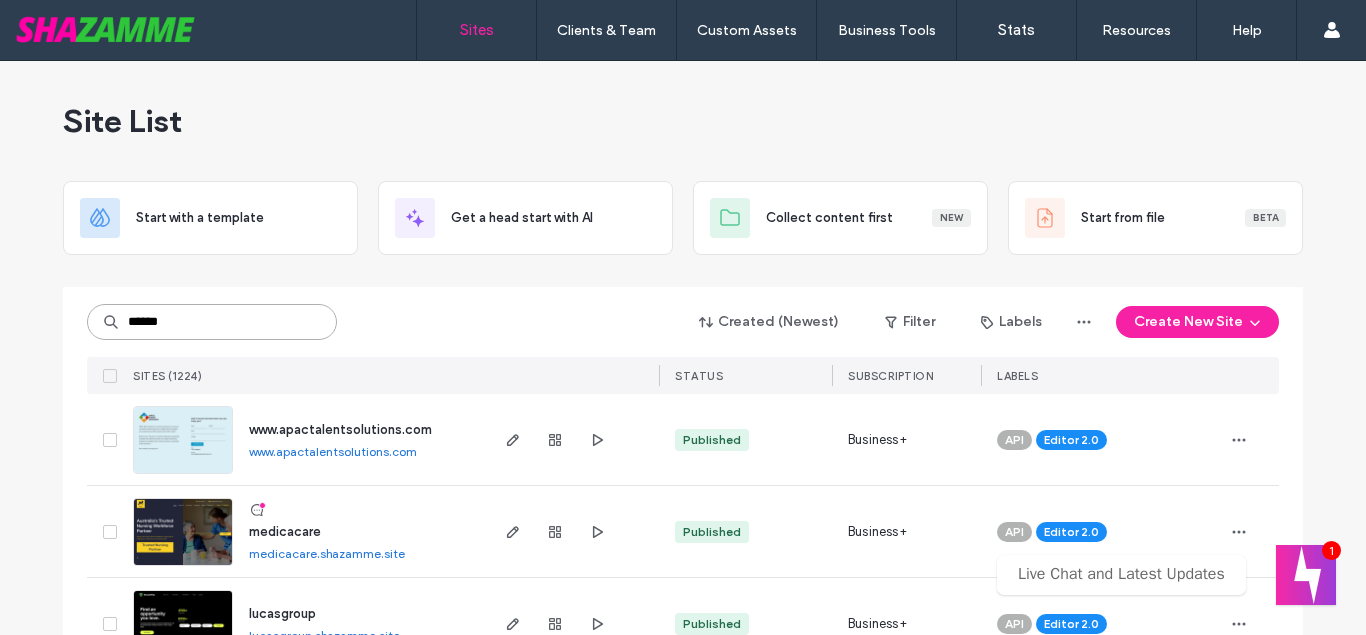 type on "******" 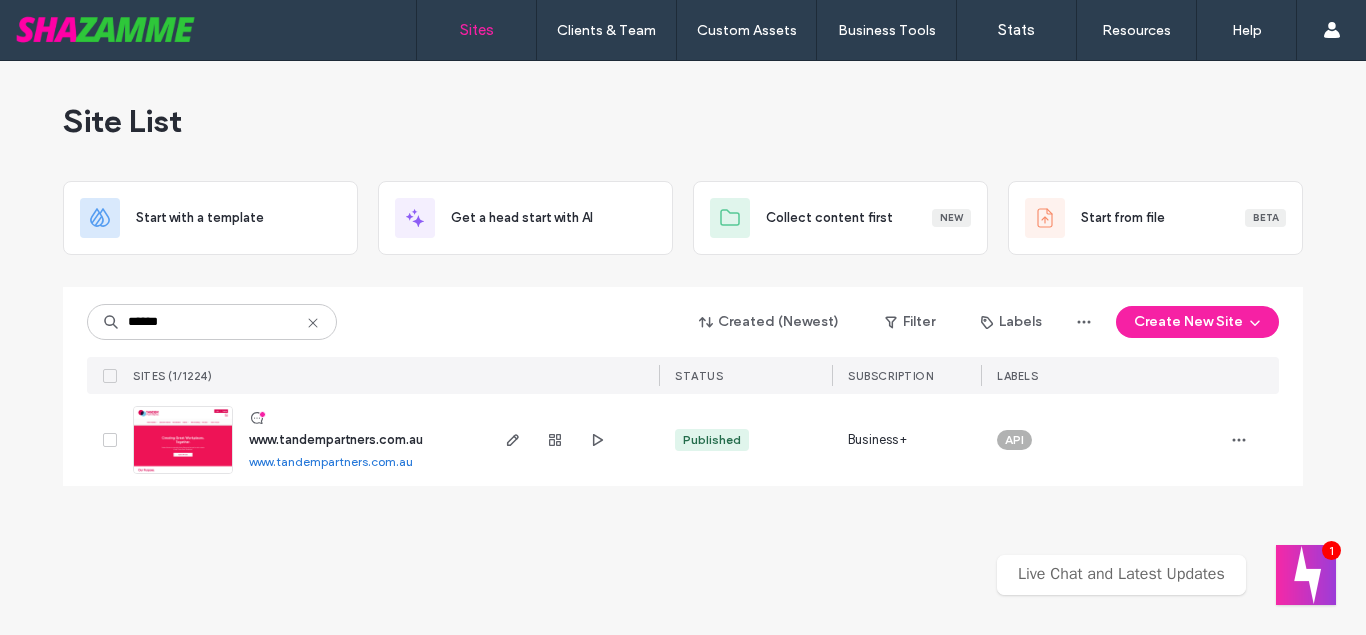 click on "www.tandempartners.com.au" at bounding box center [336, 439] 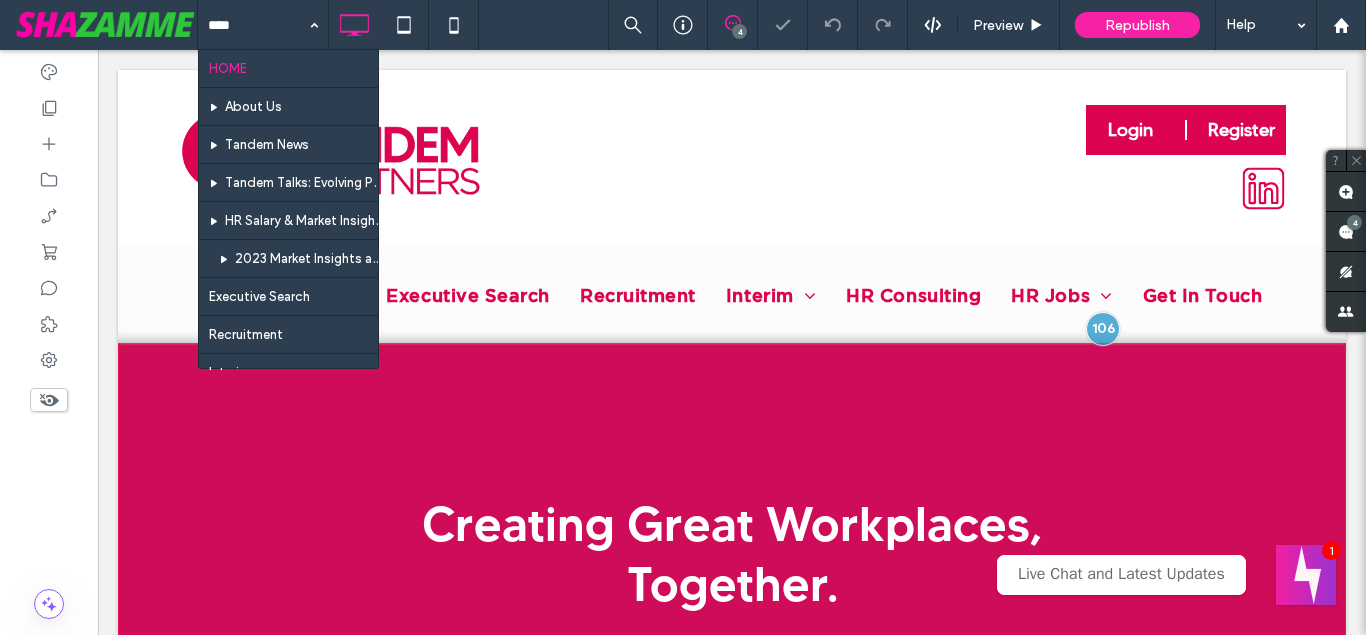 scroll, scrollTop: 102, scrollLeft: 0, axis: vertical 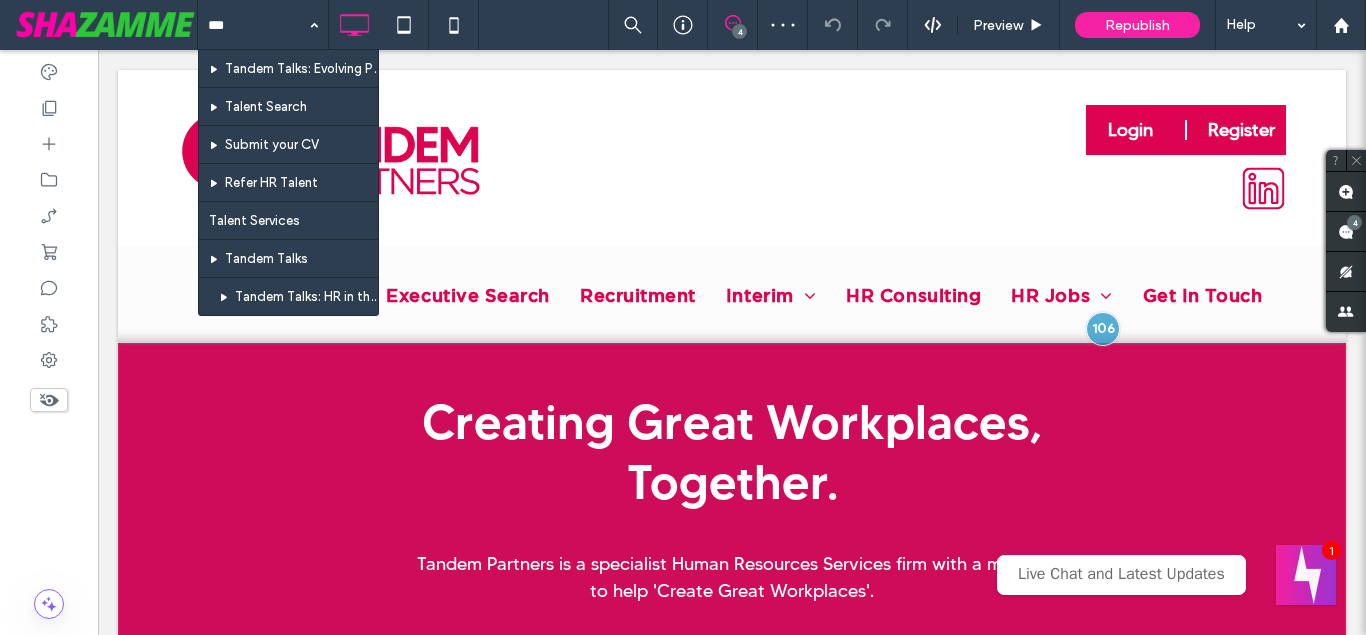 type on "****" 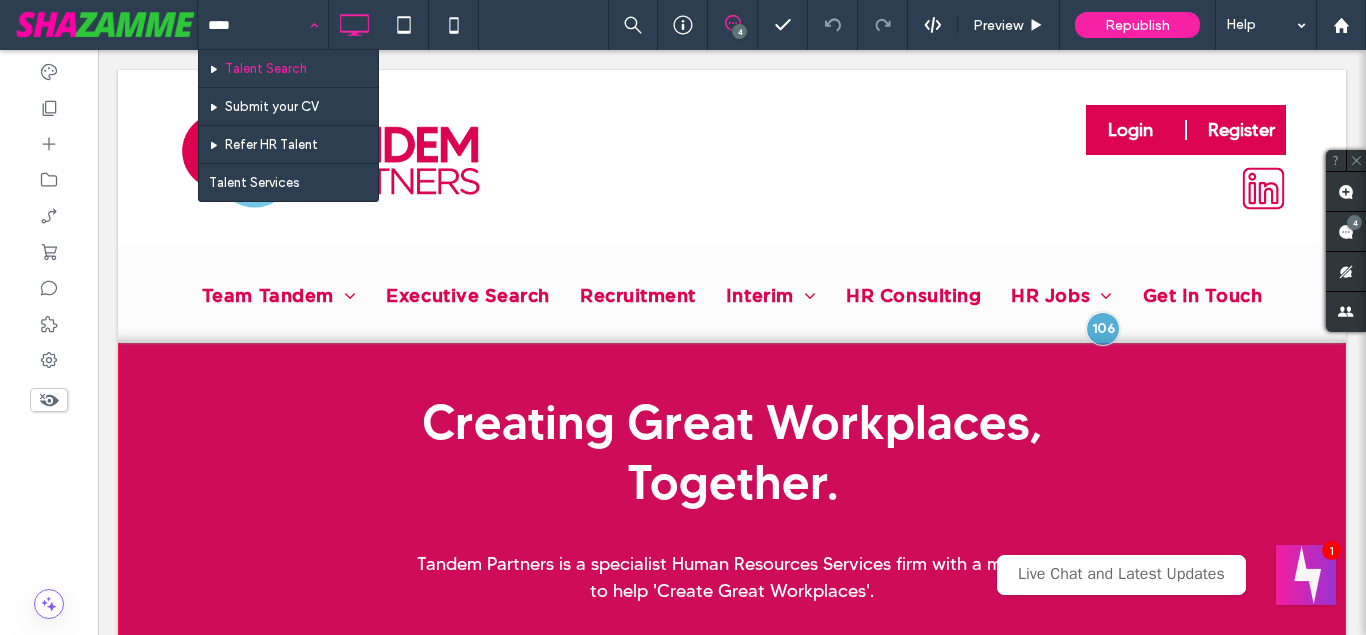 type 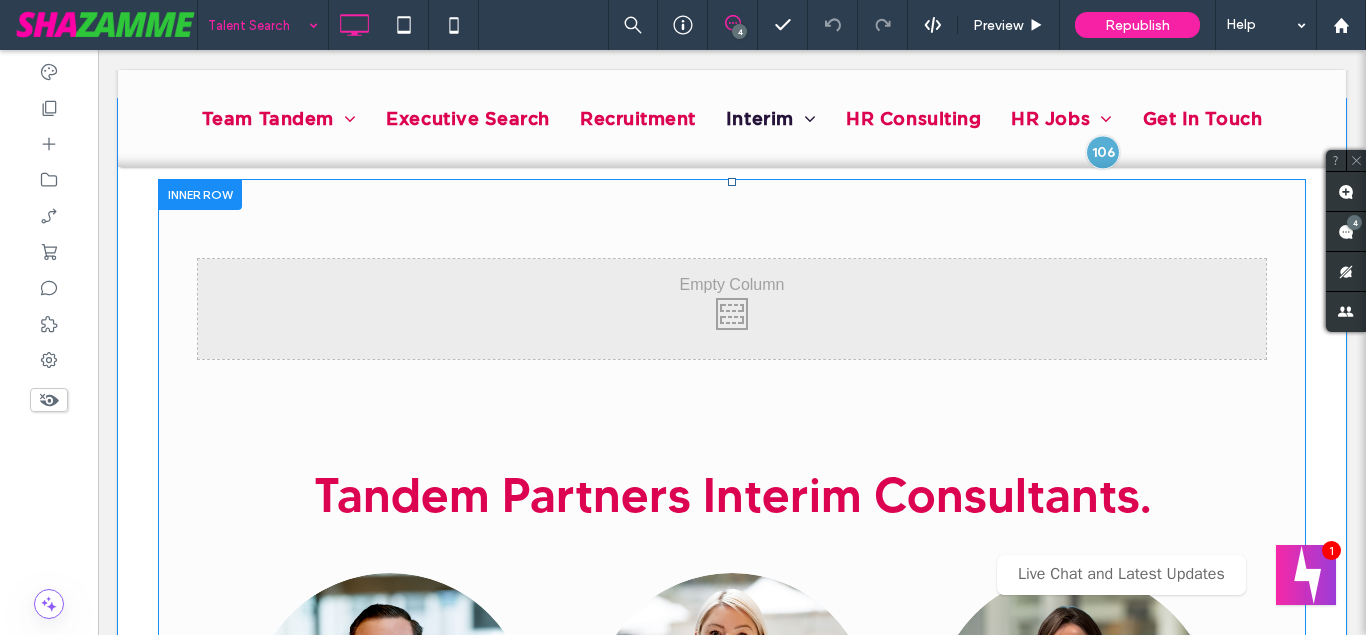 scroll, scrollTop: 1938, scrollLeft: 0, axis: vertical 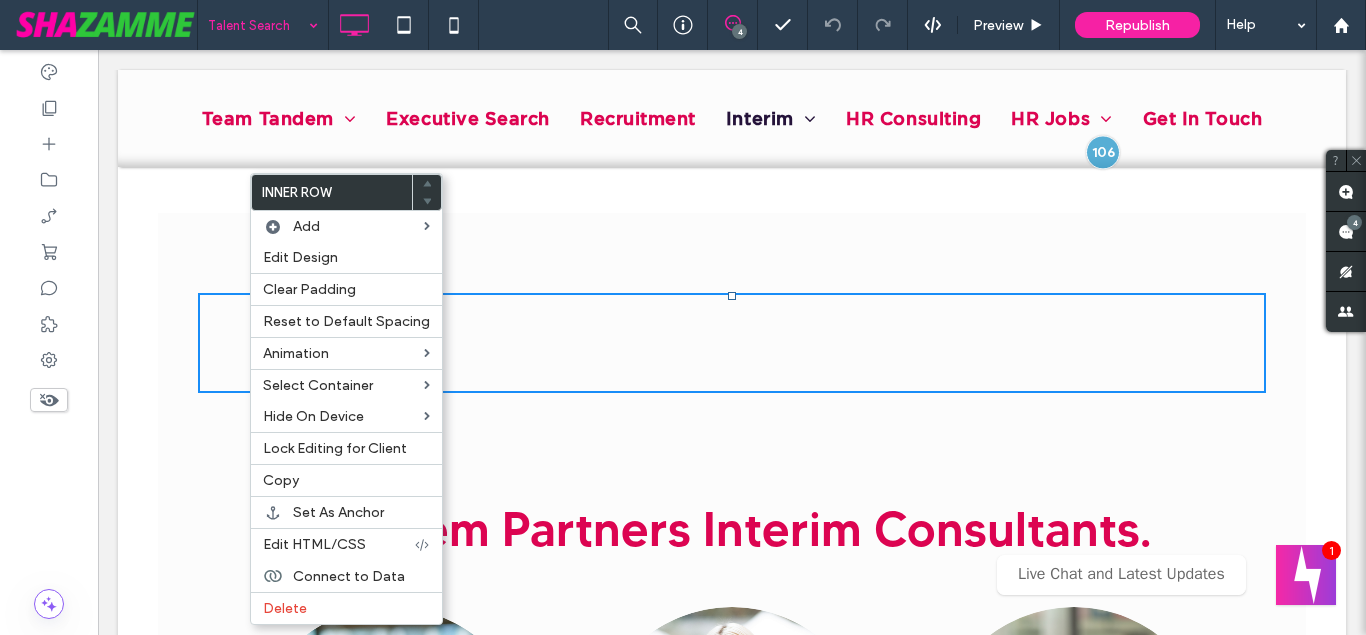 click on "Click To Paste" at bounding box center [732, 343] 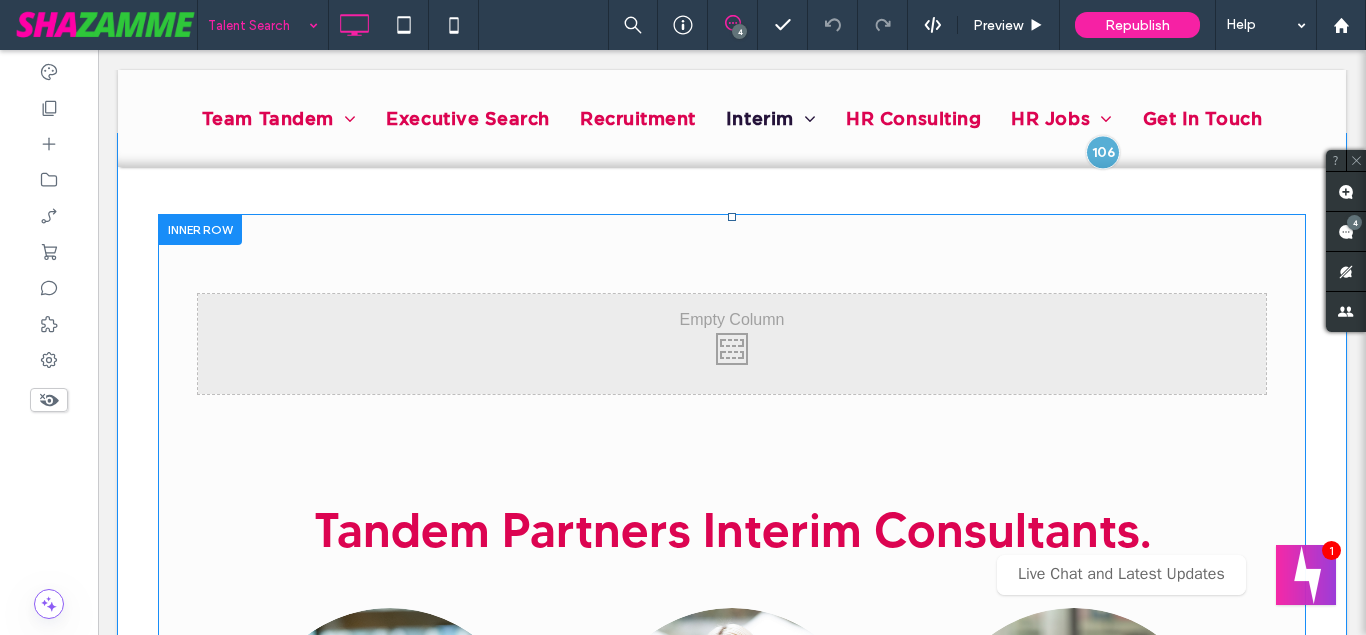 scroll, scrollTop: 1938, scrollLeft: 0, axis: vertical 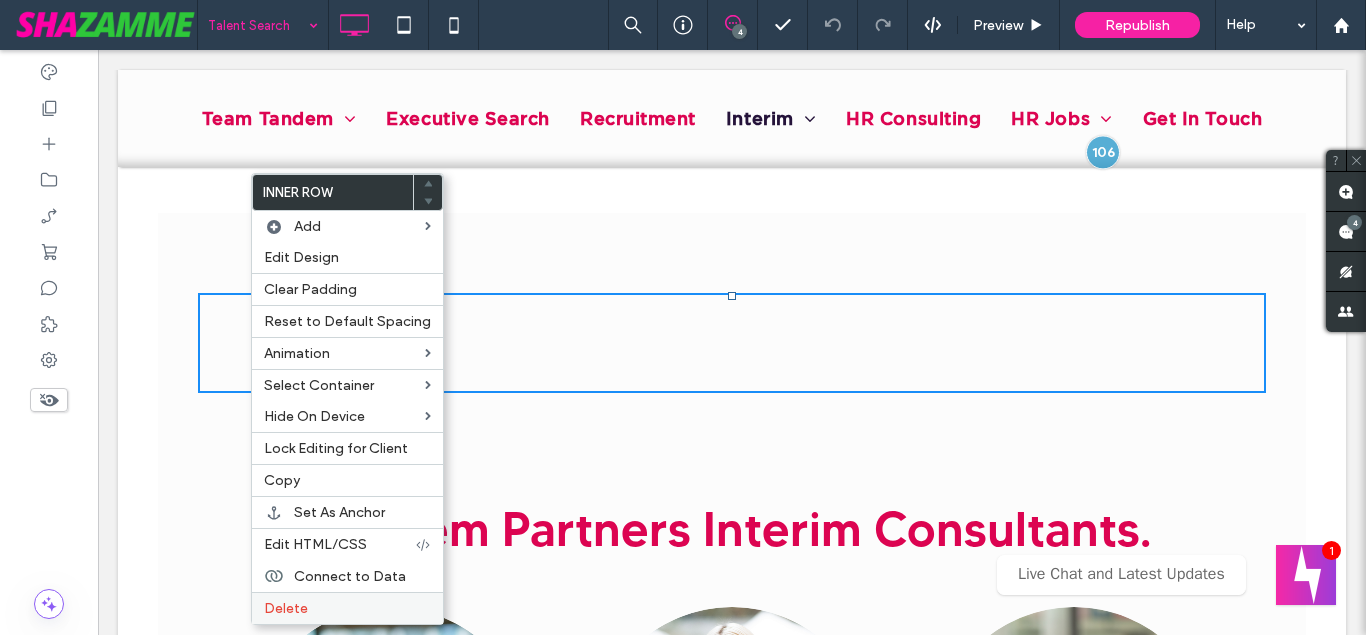 click on "Delete" at bounding box center [286, 608] 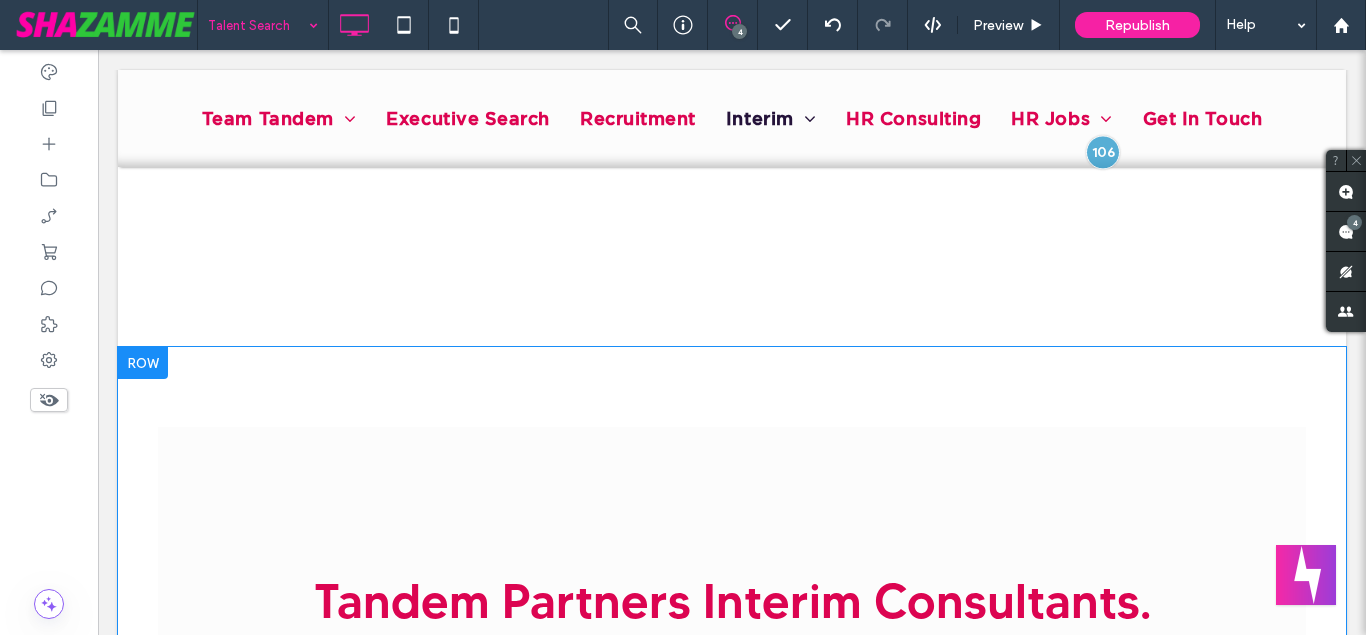 scroll, scrollTop: 1734, scrollLeft: 0, axis: vertical 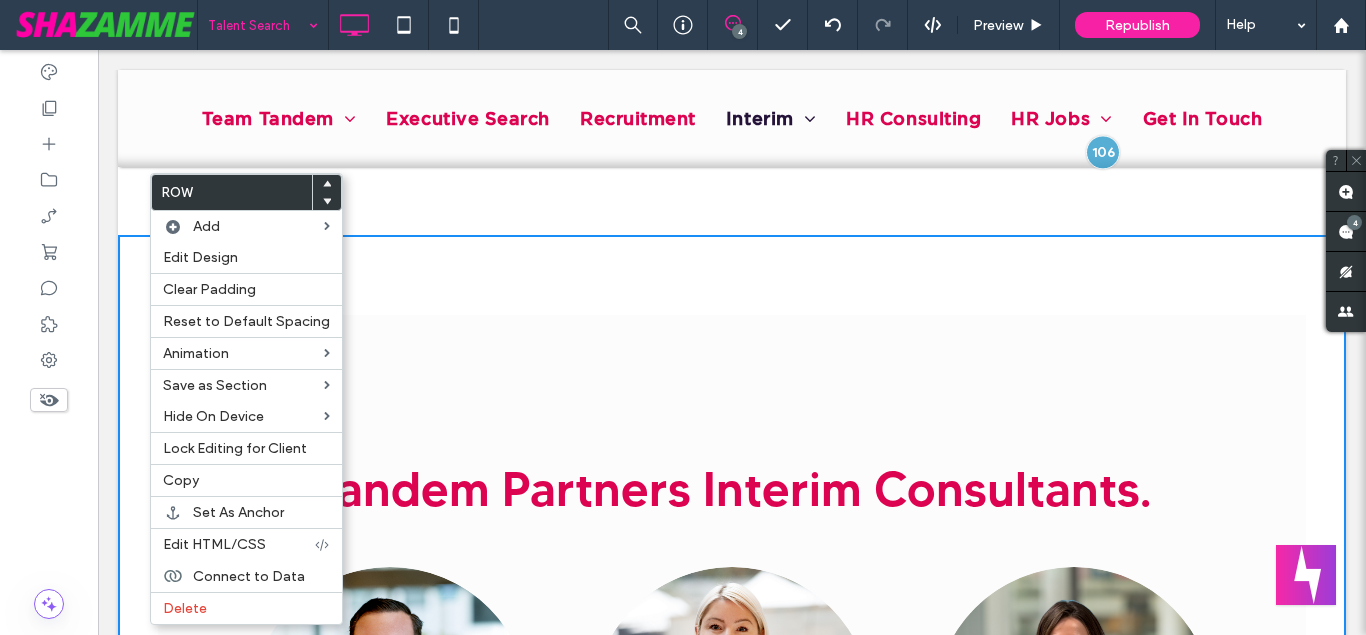 click on "[CITY]. Box 1 Box 2 Box 3 Box 4 Box 5 [FIRST] [LAST] Founding Director, HR Executive Search, [CITY]" at bounding box center [732, 914] 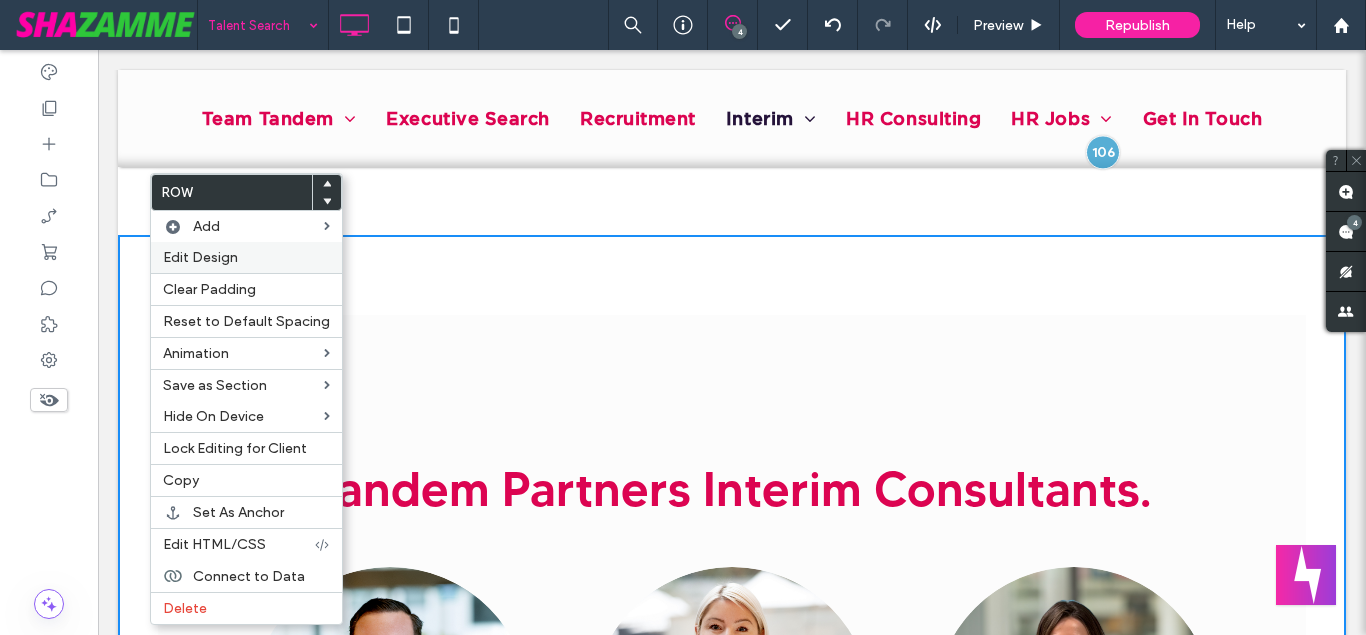 click on "Edit Design" at bounding box center [200, 257] 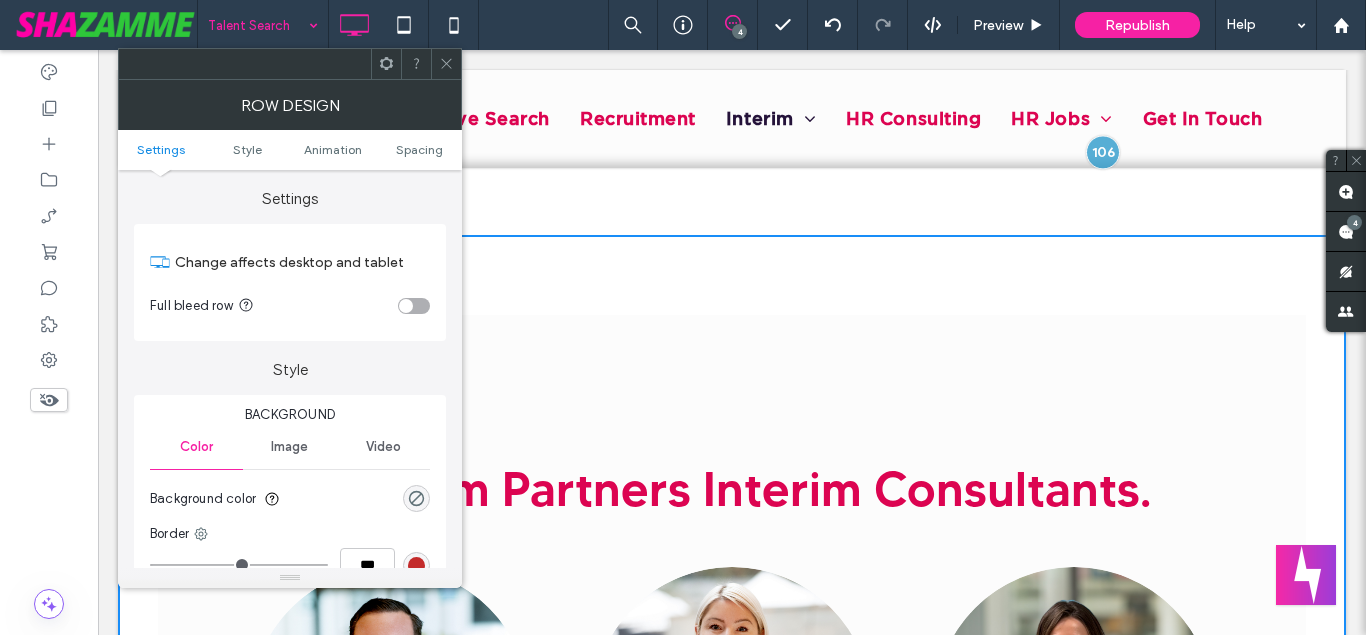 scroll, scrollTop: 1654, scrollLeft: 0, axis: vertical 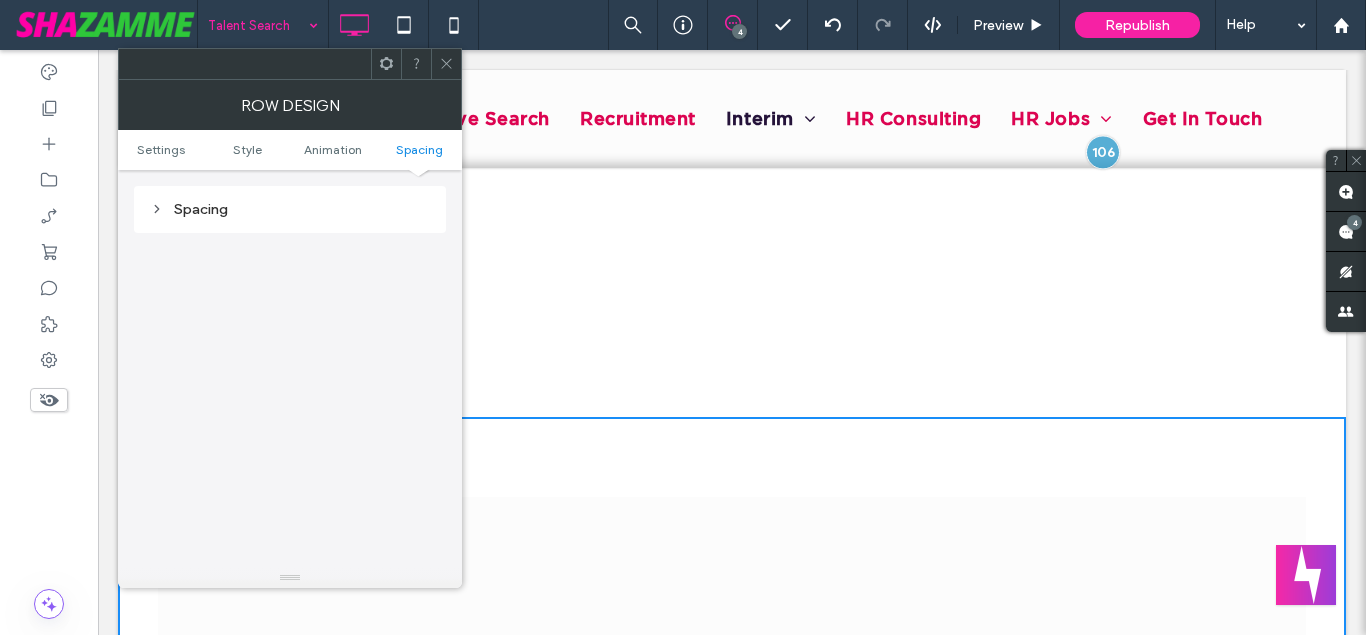 click on "Spacing" at bounding box center (290, 209) 